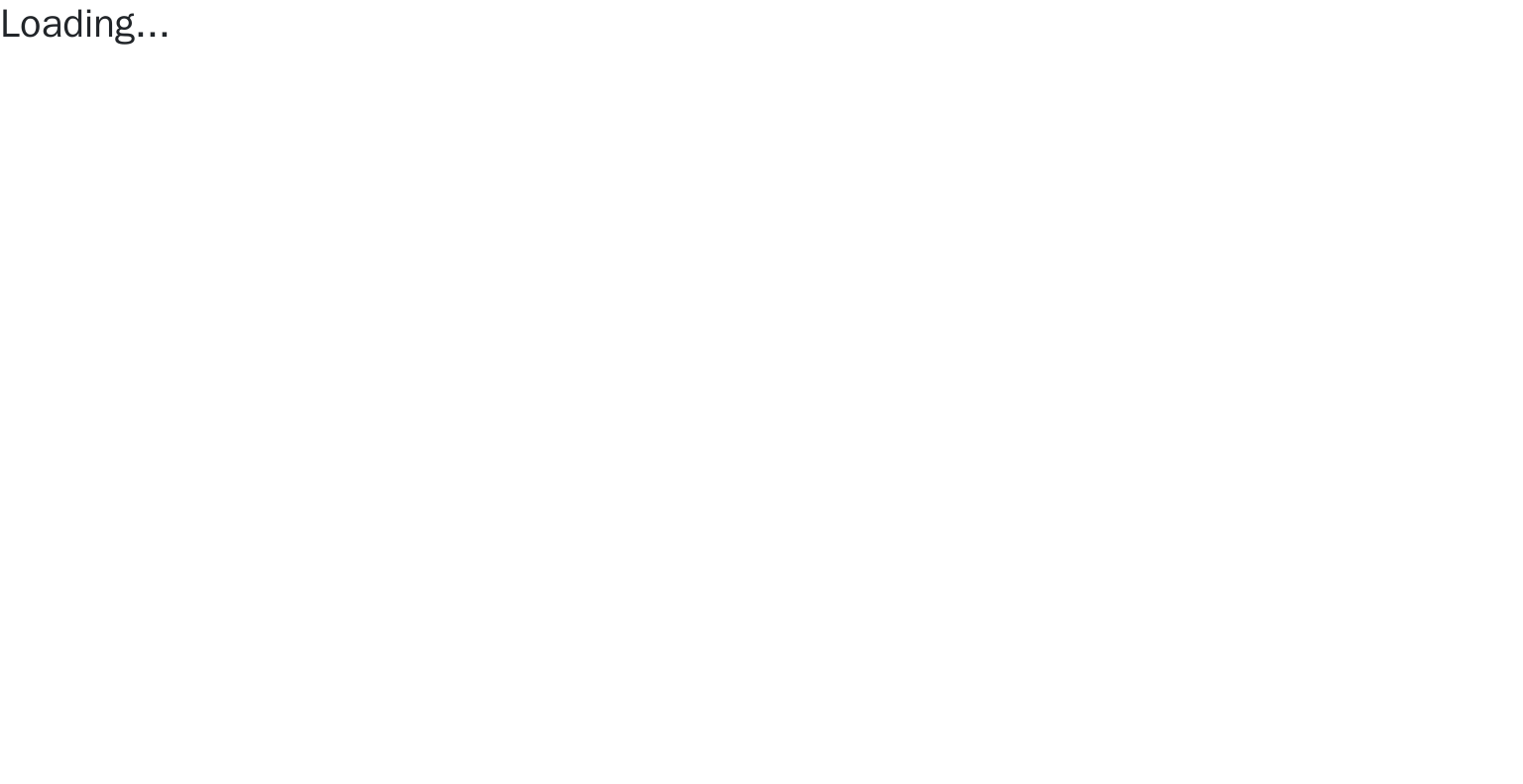 scroll, scrollTop: 0, scrollLeft: 0, axis: both 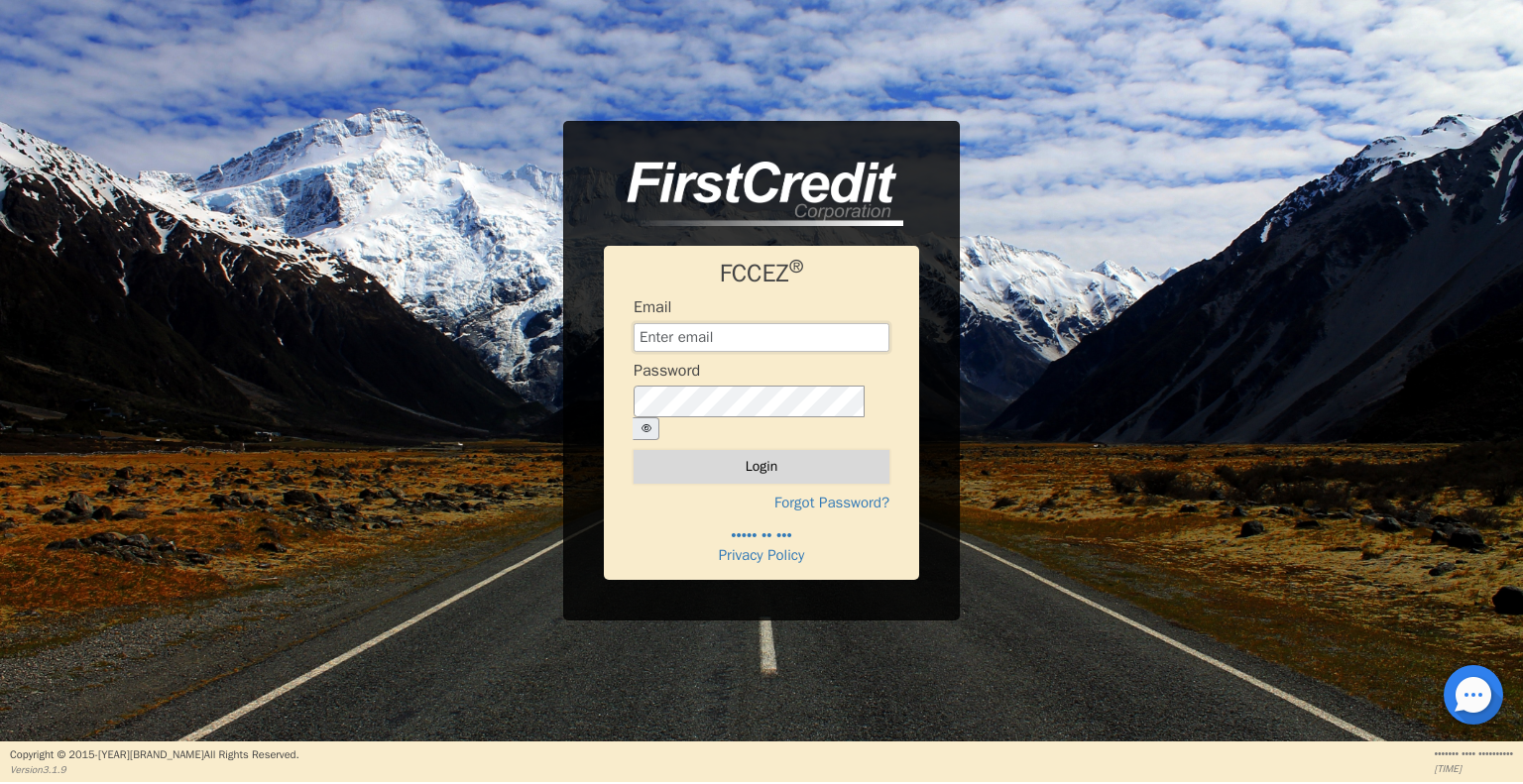 type on "•••••••••••••••••••••••••••" 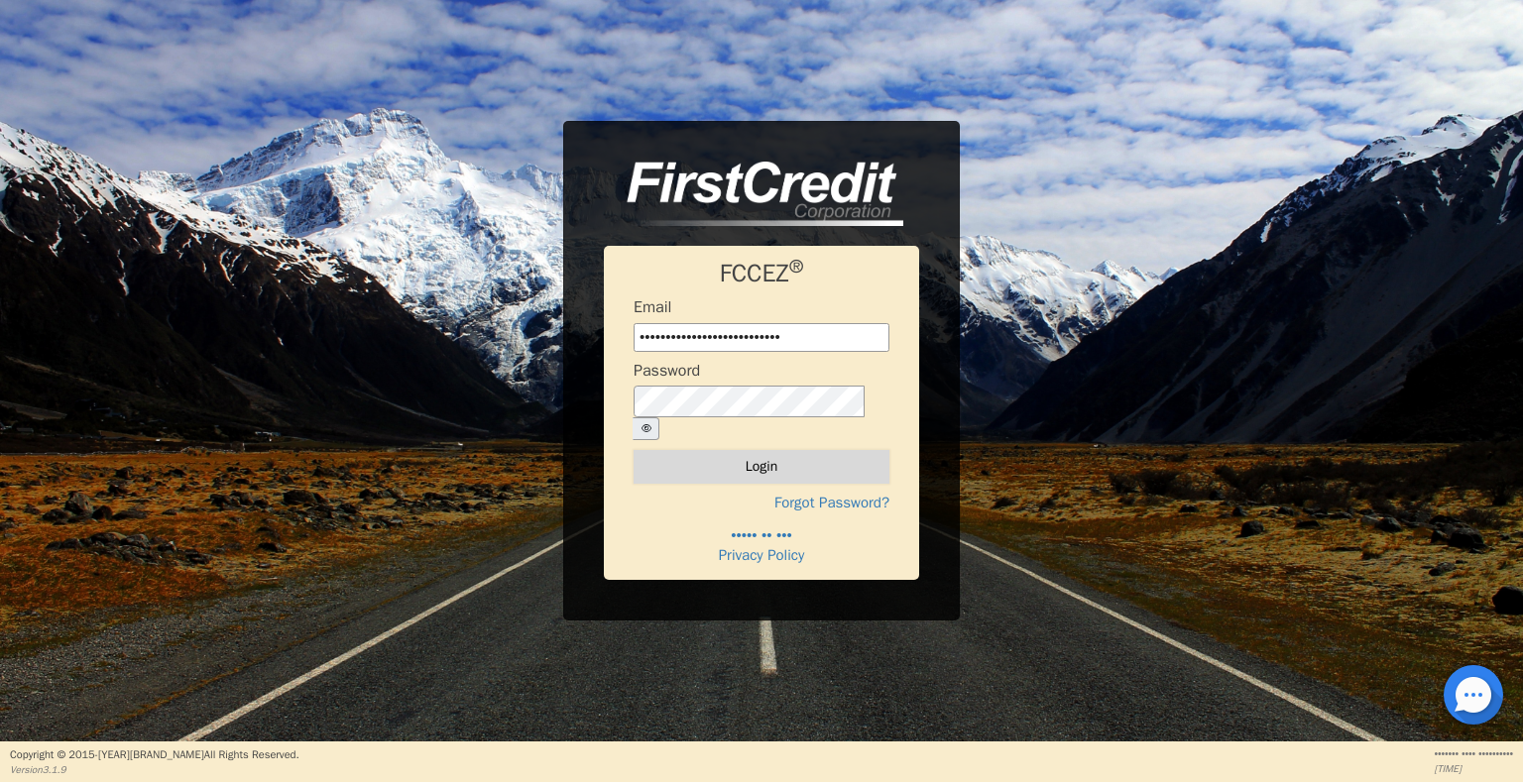 click on "Login" at bounding box center (762, 467) 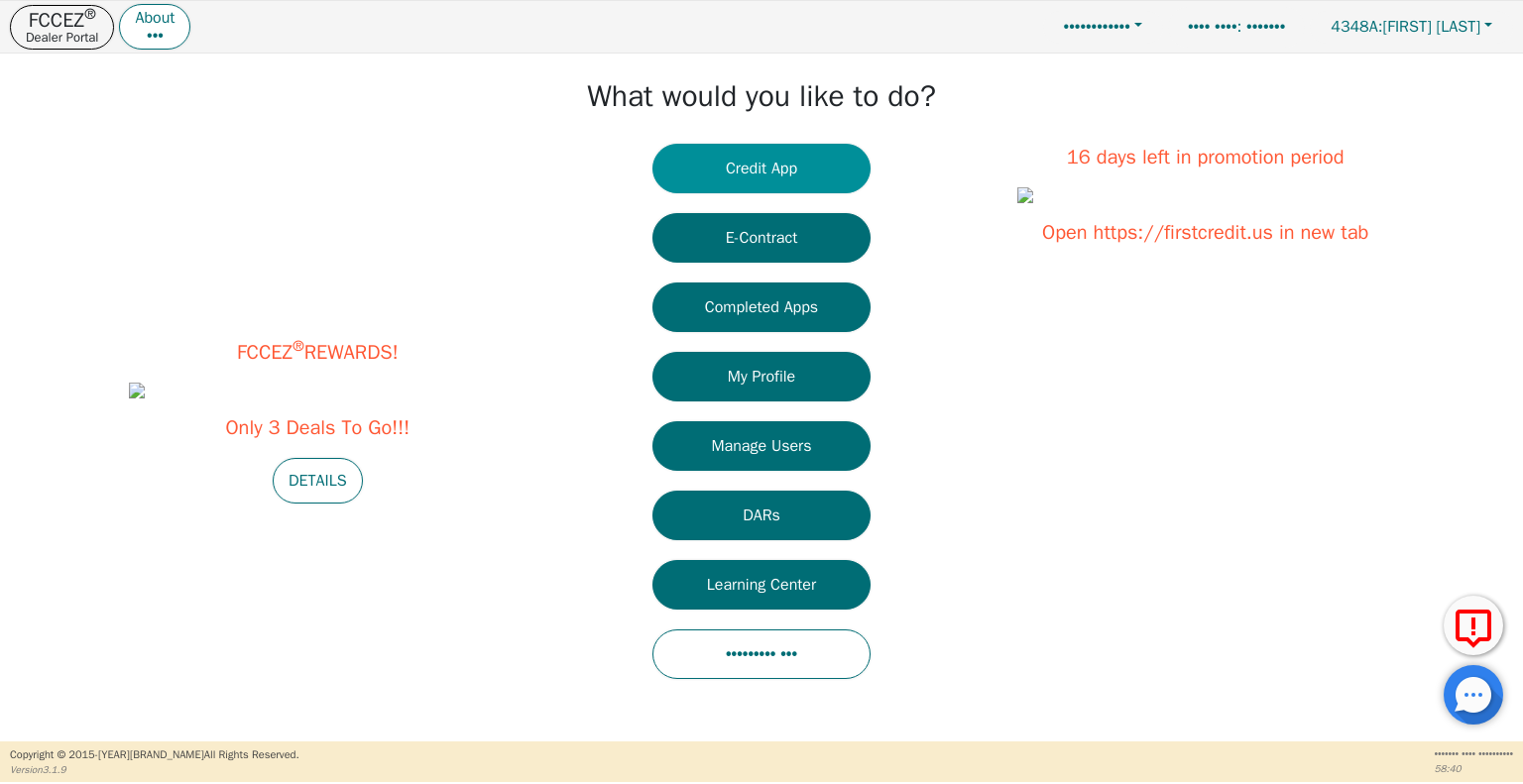click on "Credit App" at bounding box center (762, 168) 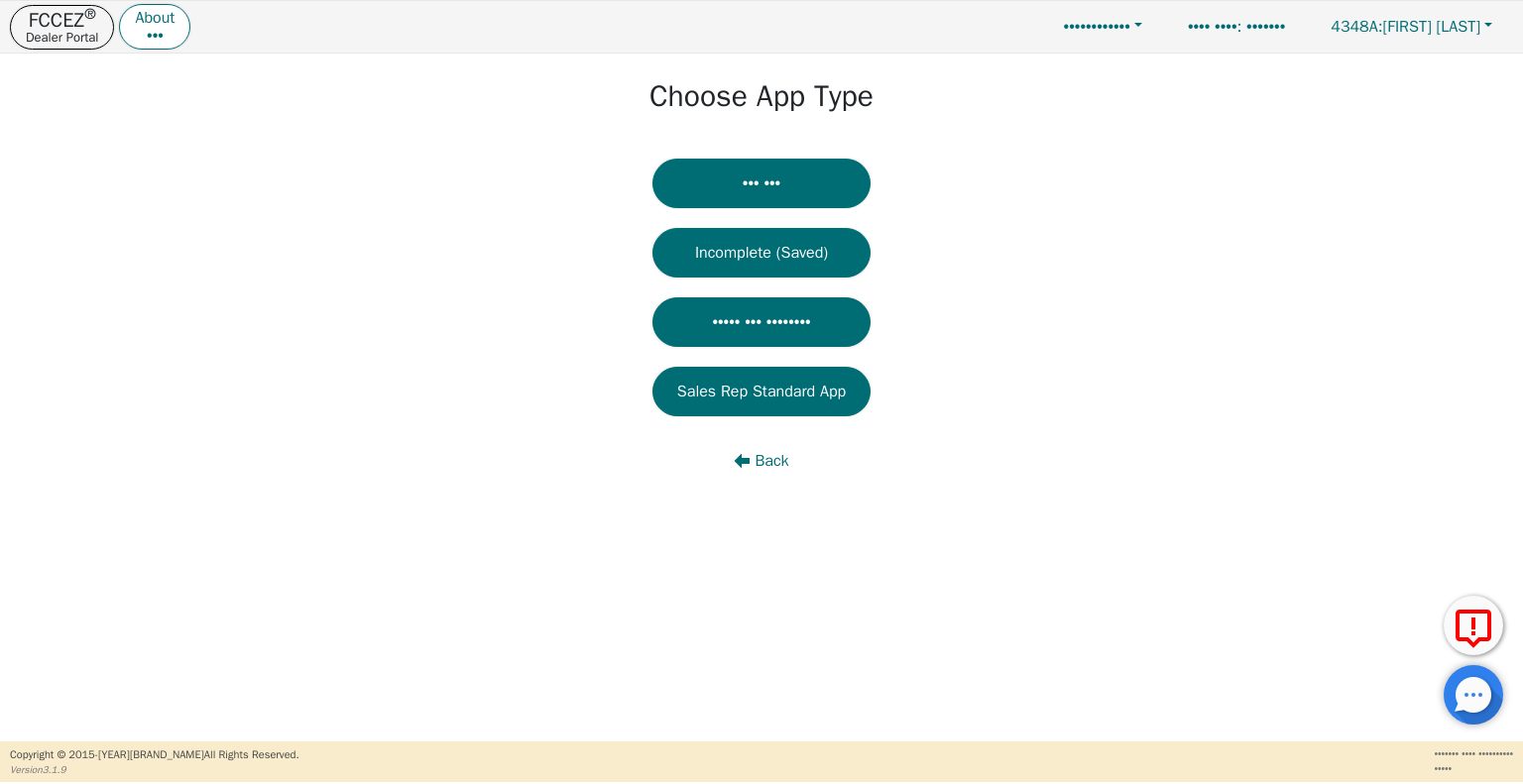 click on "••• •••" at bounding box center (762, 183) 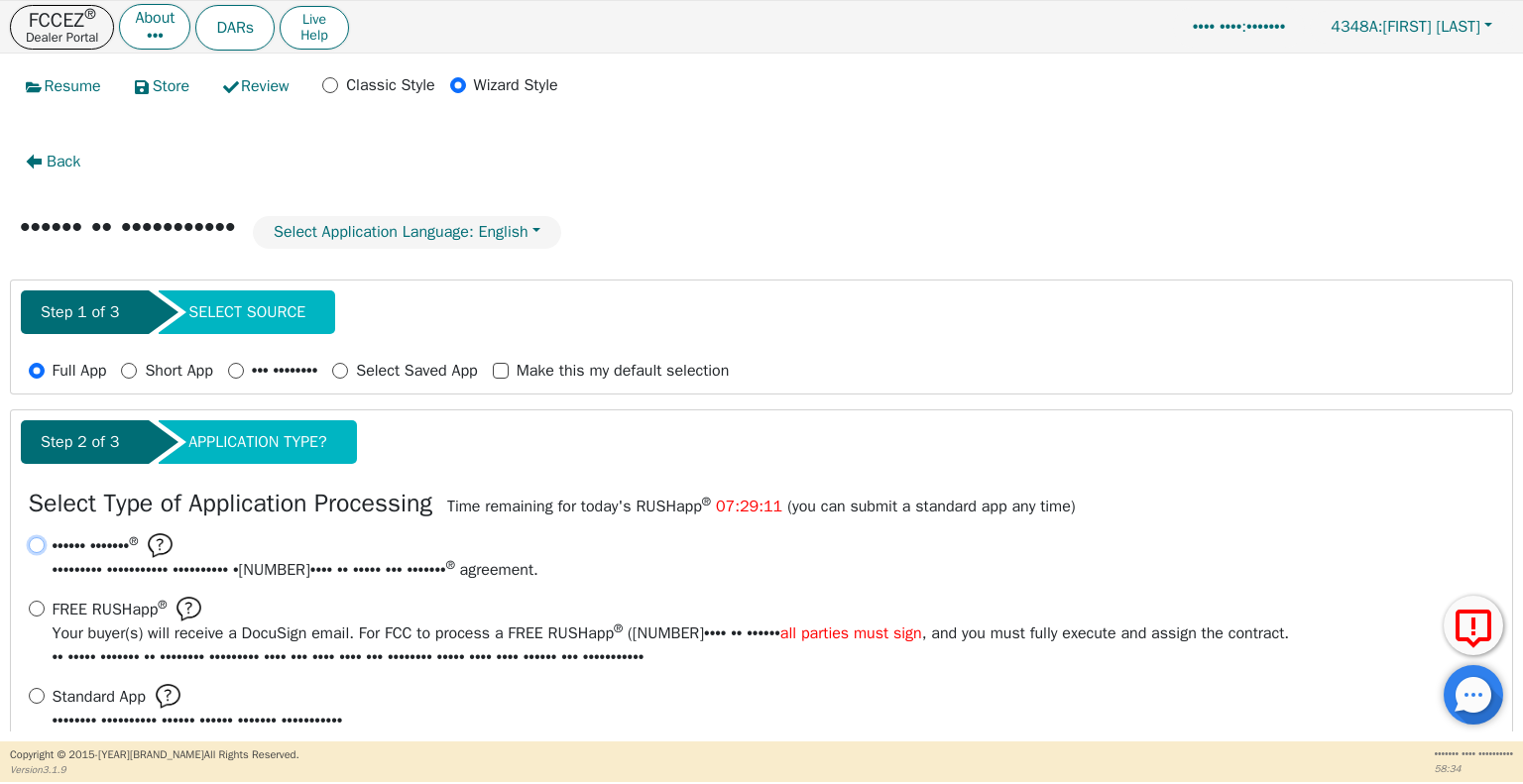 click on "Normal RUSHapp ® Expedited application processing ( 15  mins or less) per RUSHapp ®   agreement." at bounding box center (37, 545) 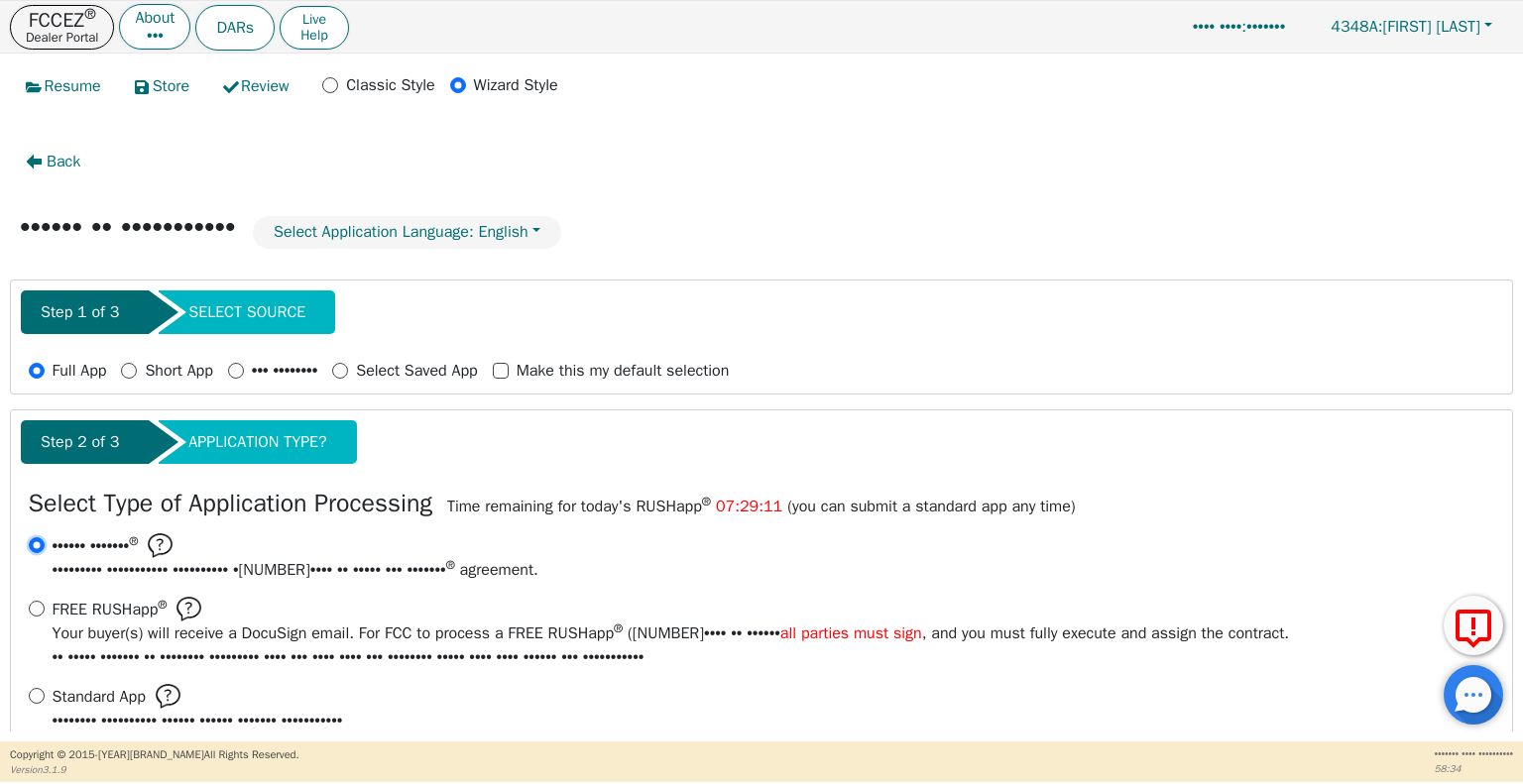 radio on "true" 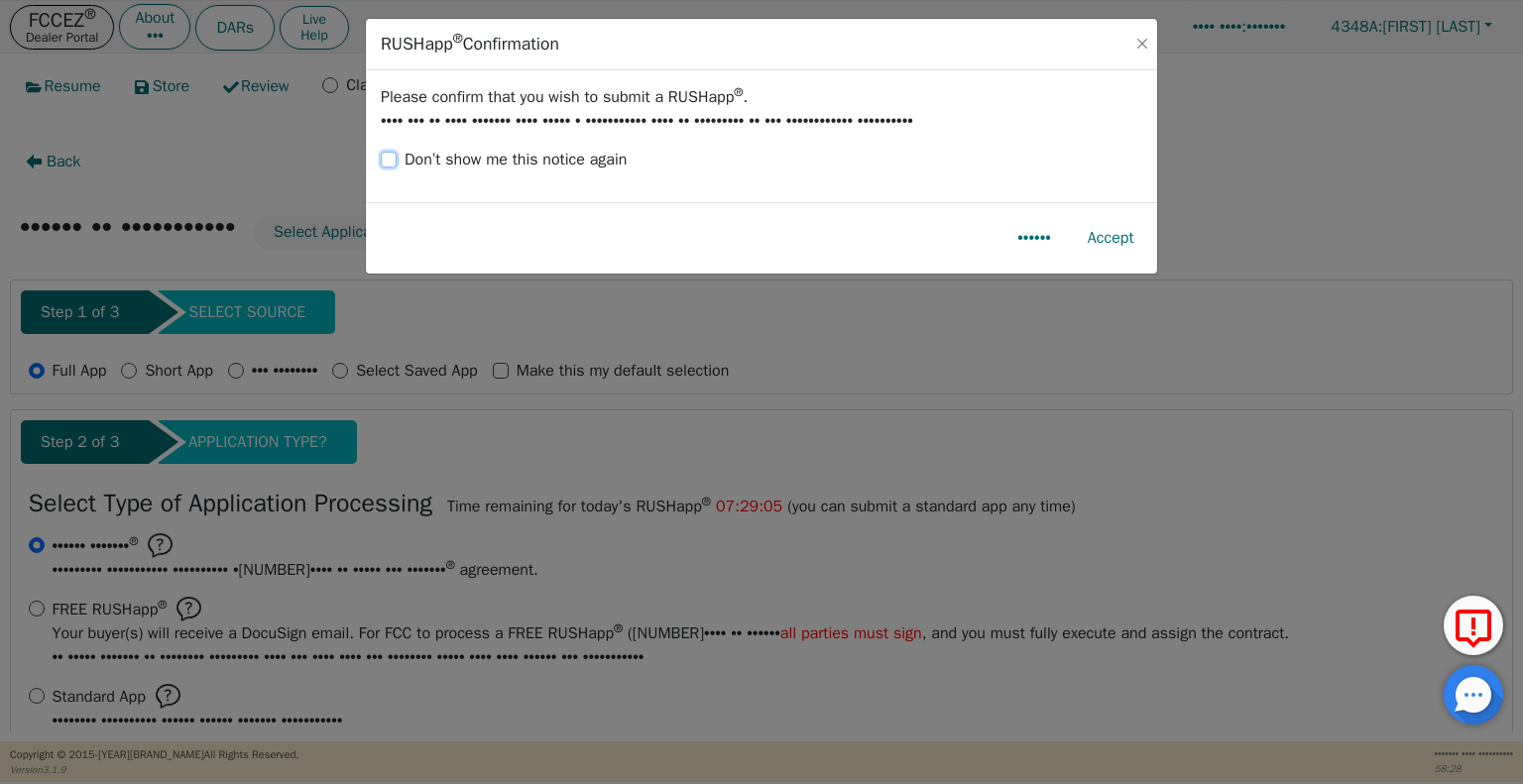 click on "Don’t show me this notice again" at bounding box center (389, 160) 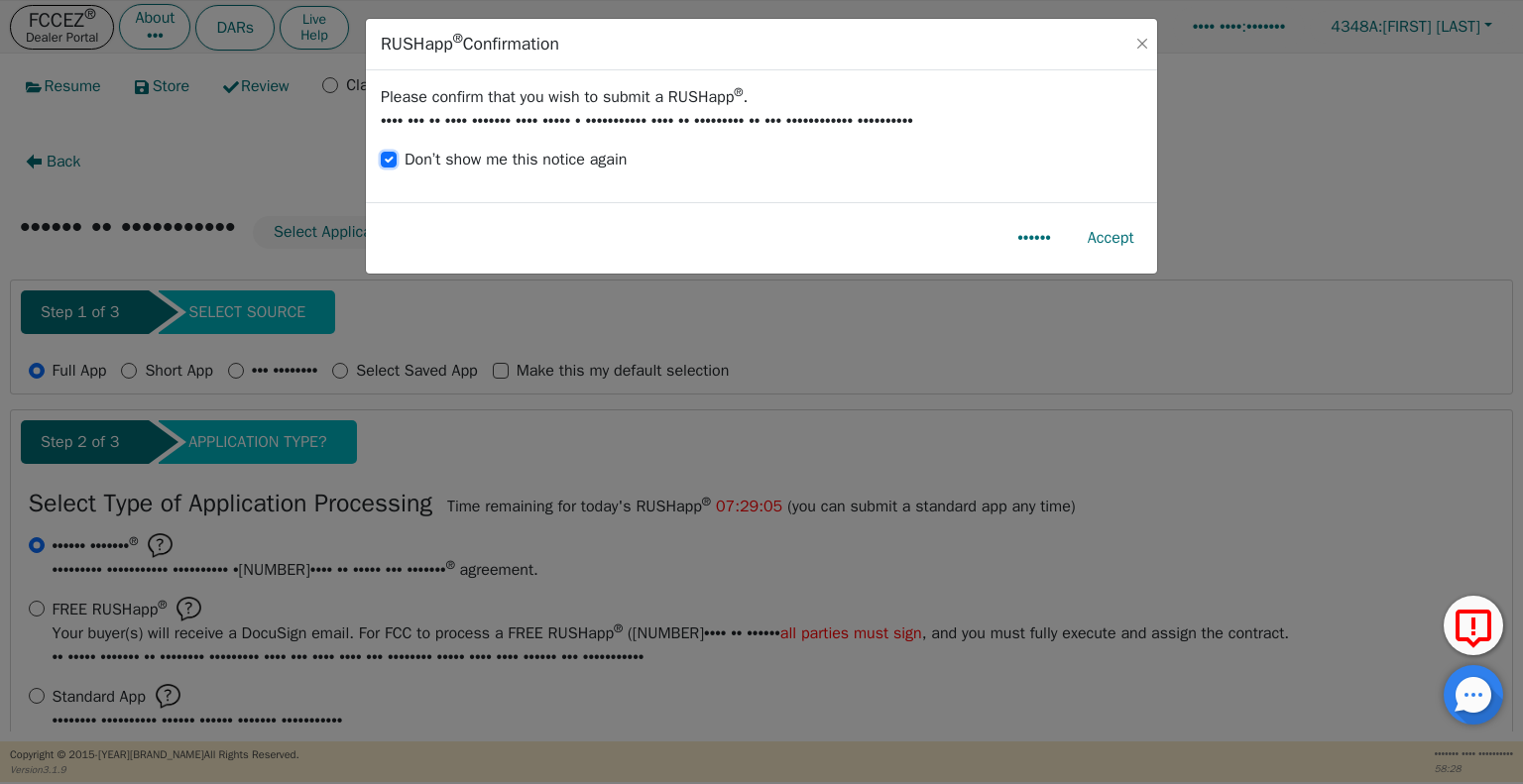 checkbox on "true" 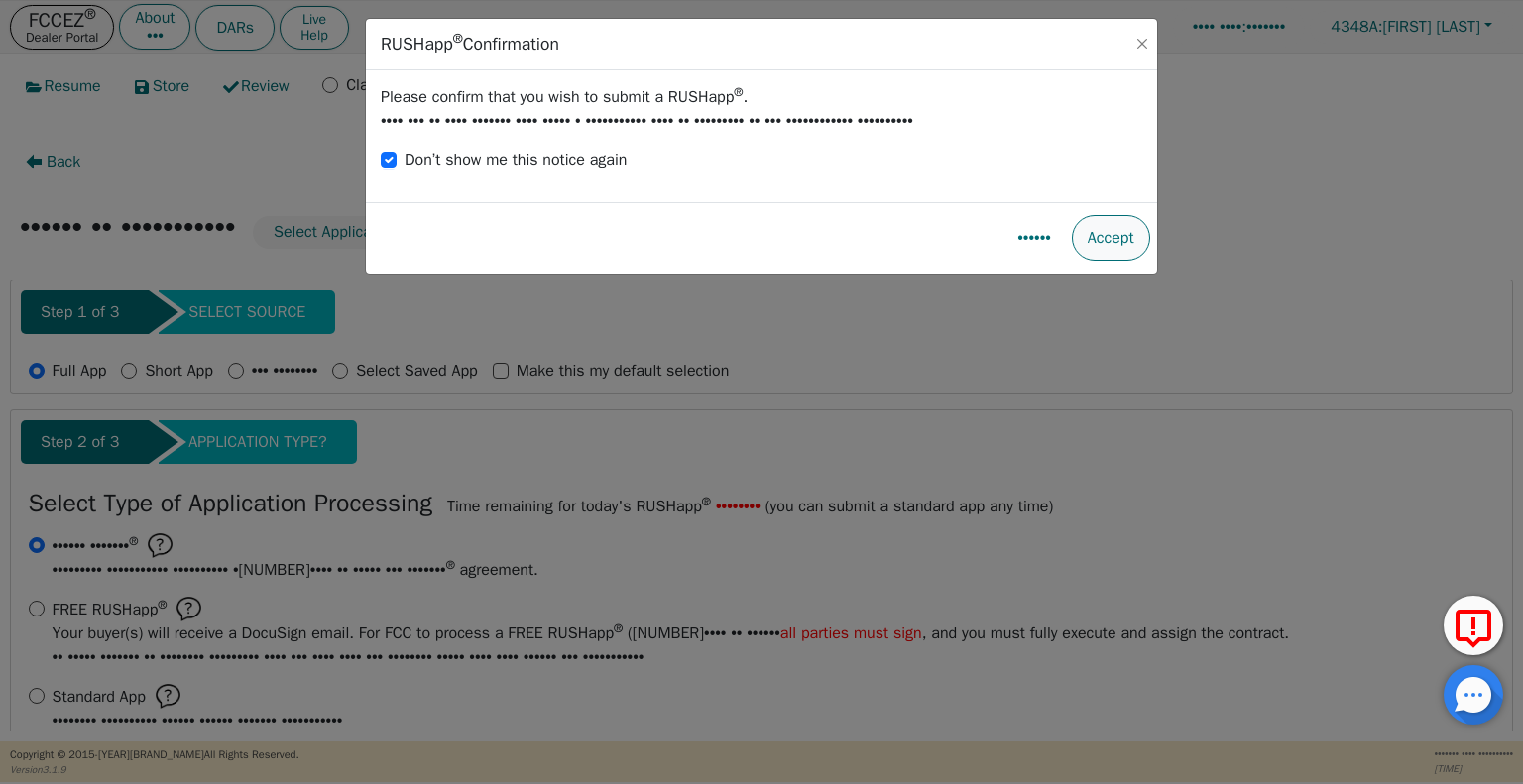 click on "Accept" at bounding box center (1111, 238) 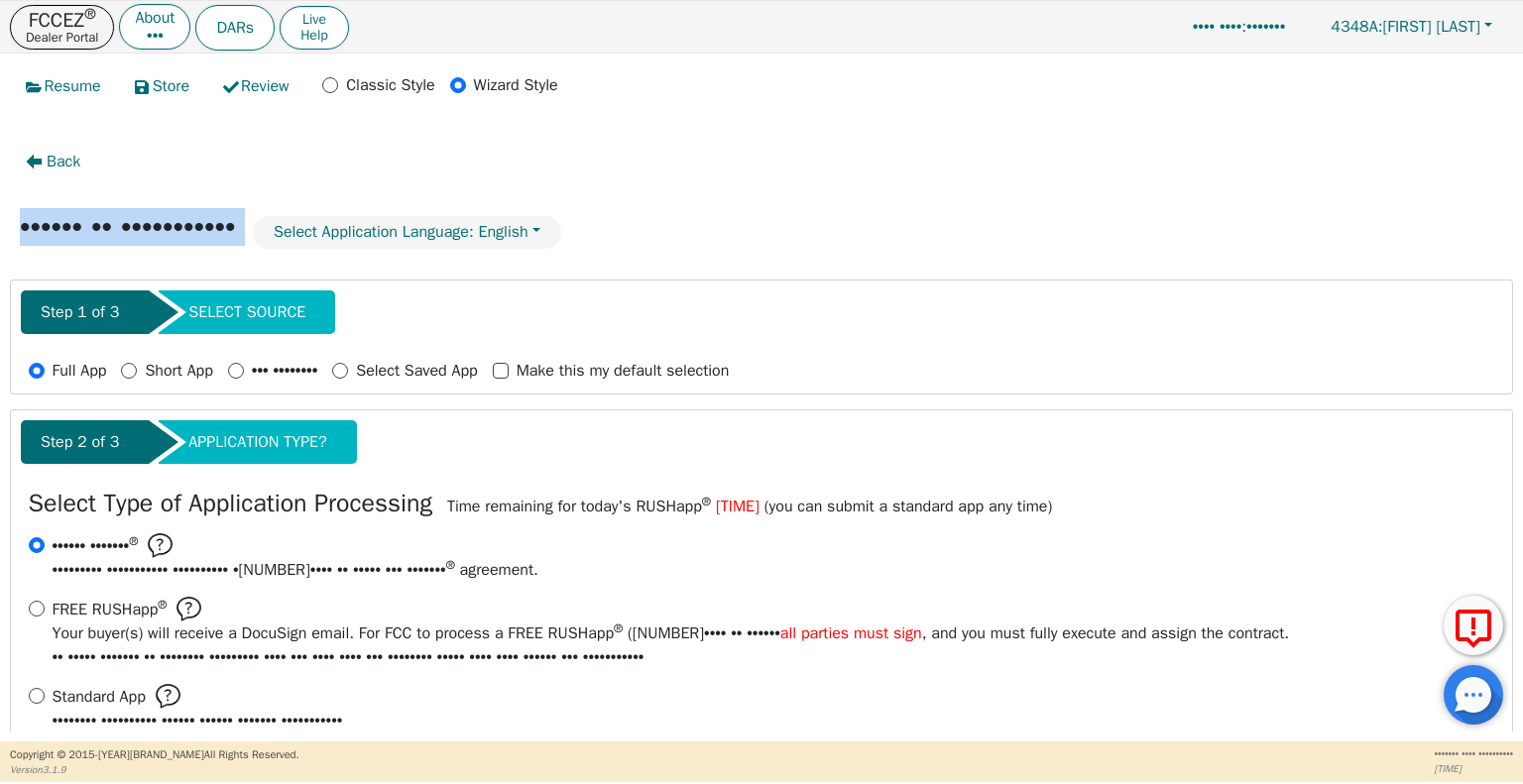 drag, startPoint x: 1522, startPoint y: 169, endPoint x: 1510, endPoint y: 170, distance: 12.0415946 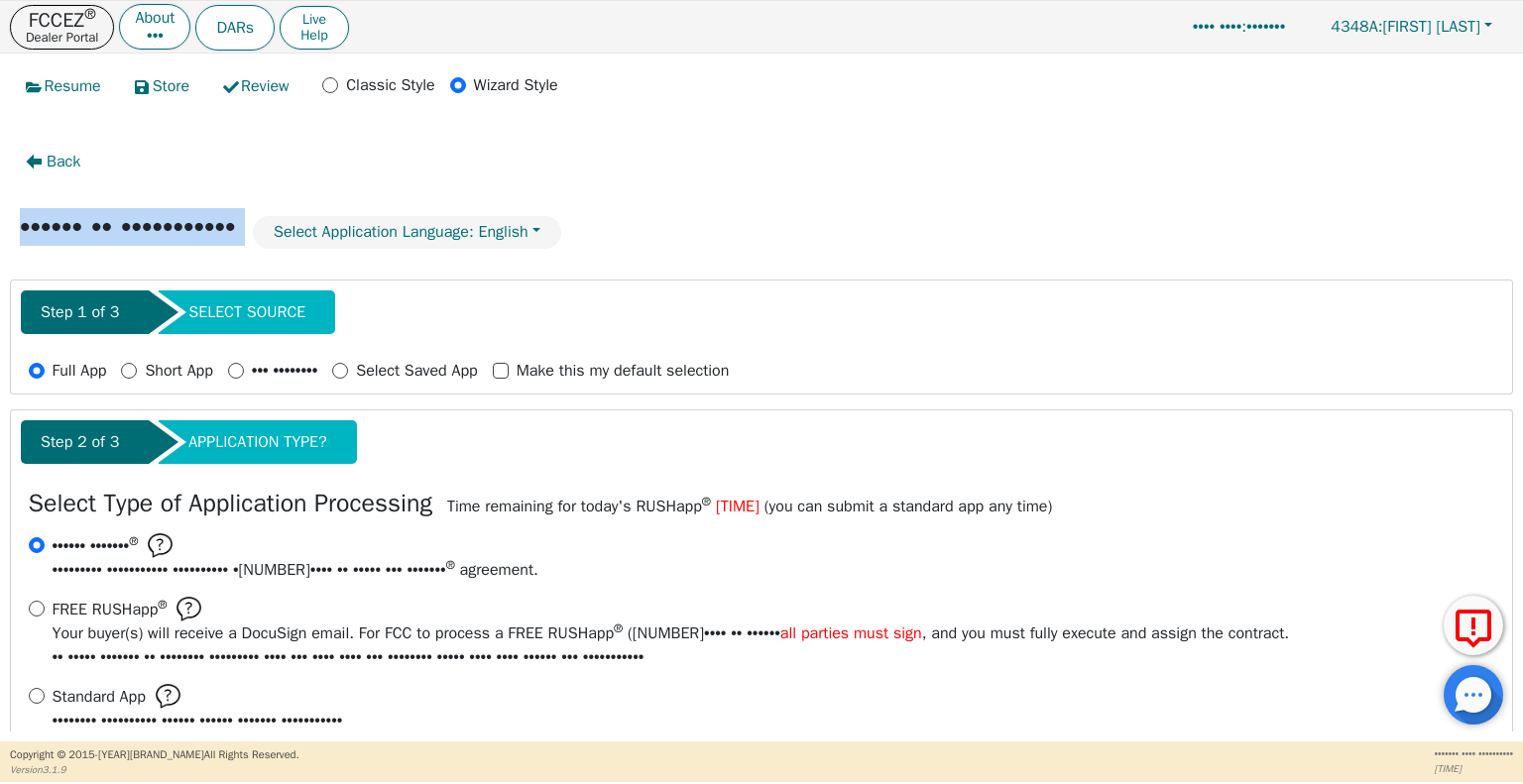 click on "Select Application Language: English Step [NUMBER] of [NUMBER] SELECT SOURCE Full App Short App Use Template Select Saved App Make this my default selection Step [NUMBER] of [NUMBER] APPLICATION TYPE? Select Type of Application Processing Time remaining for today's RUSHapp ® [TIME] (you can submit a standard app any time) Normal RUSHapp ® Expedited application processing ( [NUMBER] mins or less) per RUSHapp ®   agreement. FREE RUSHapp ® Your buyer(s) will receive a DocuSign email. For FCC to process a FREE RUSHapp ®   ( [NUMBER] mins or less),  all parties must sign , and you must fully execute and assign the contract. To avoid delays, we strongly recommend that you stay with the customer until they have signed the e-contract. Standard App Standard processing (twice daily) without expediting. Step [NUMBER] of [NUMBER] COMPETING OFFER? I will be submitting a written competing offer with this application YES NO" at bounding box center [762, 397] 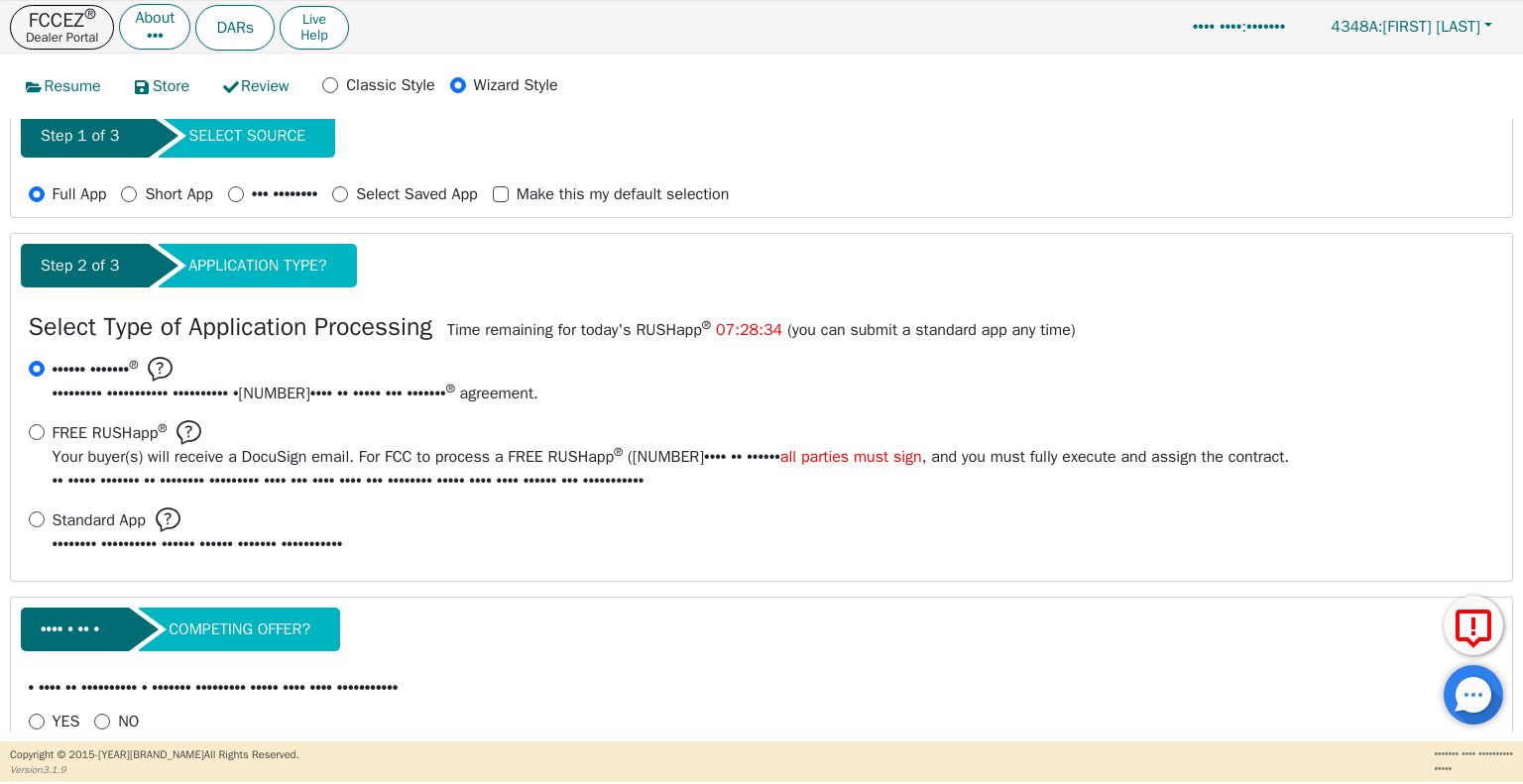 scroll, scrollTop: 205, scrollLeft: 0, axis: vertical 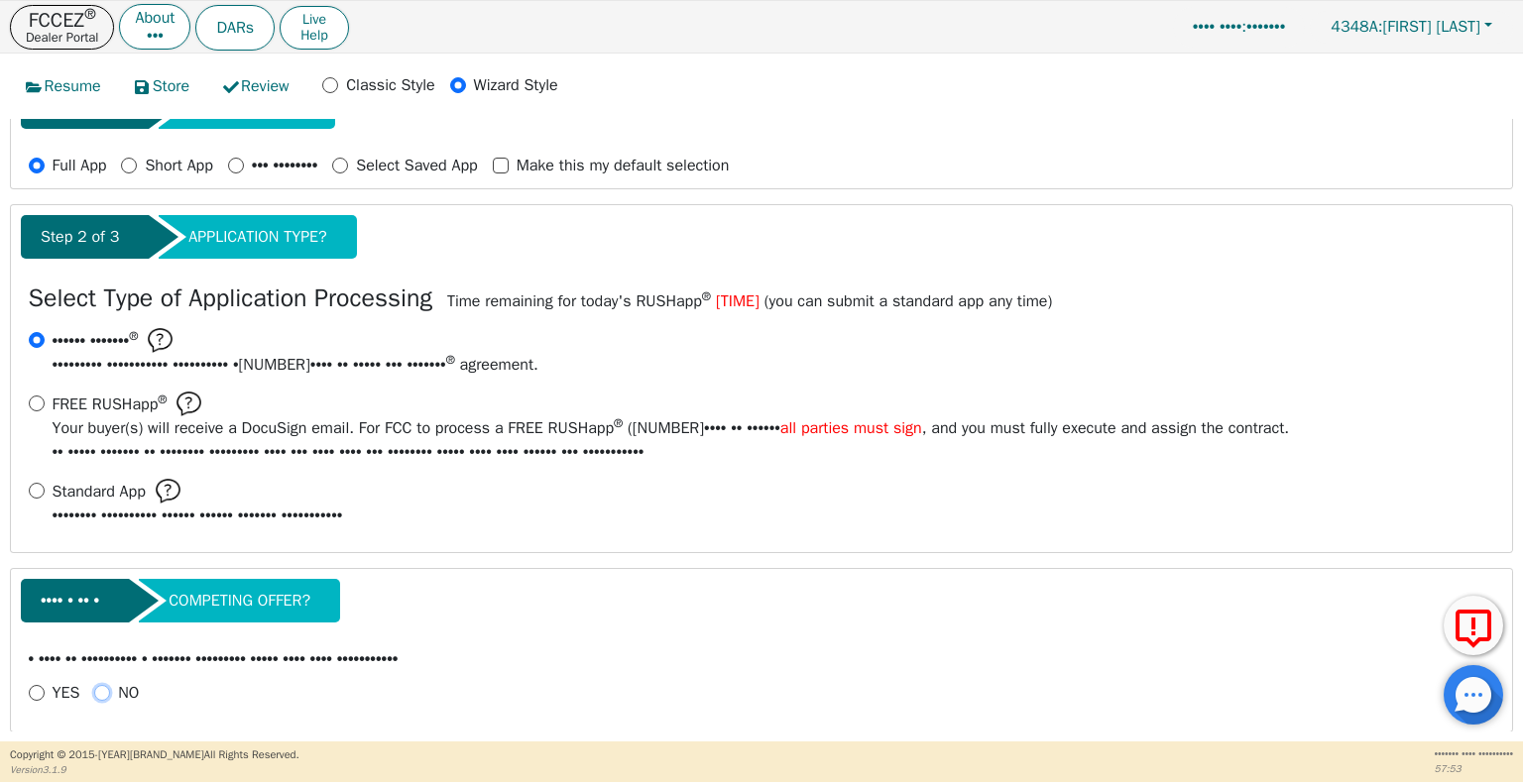 click on "NO" at bounding box center [102, 693] 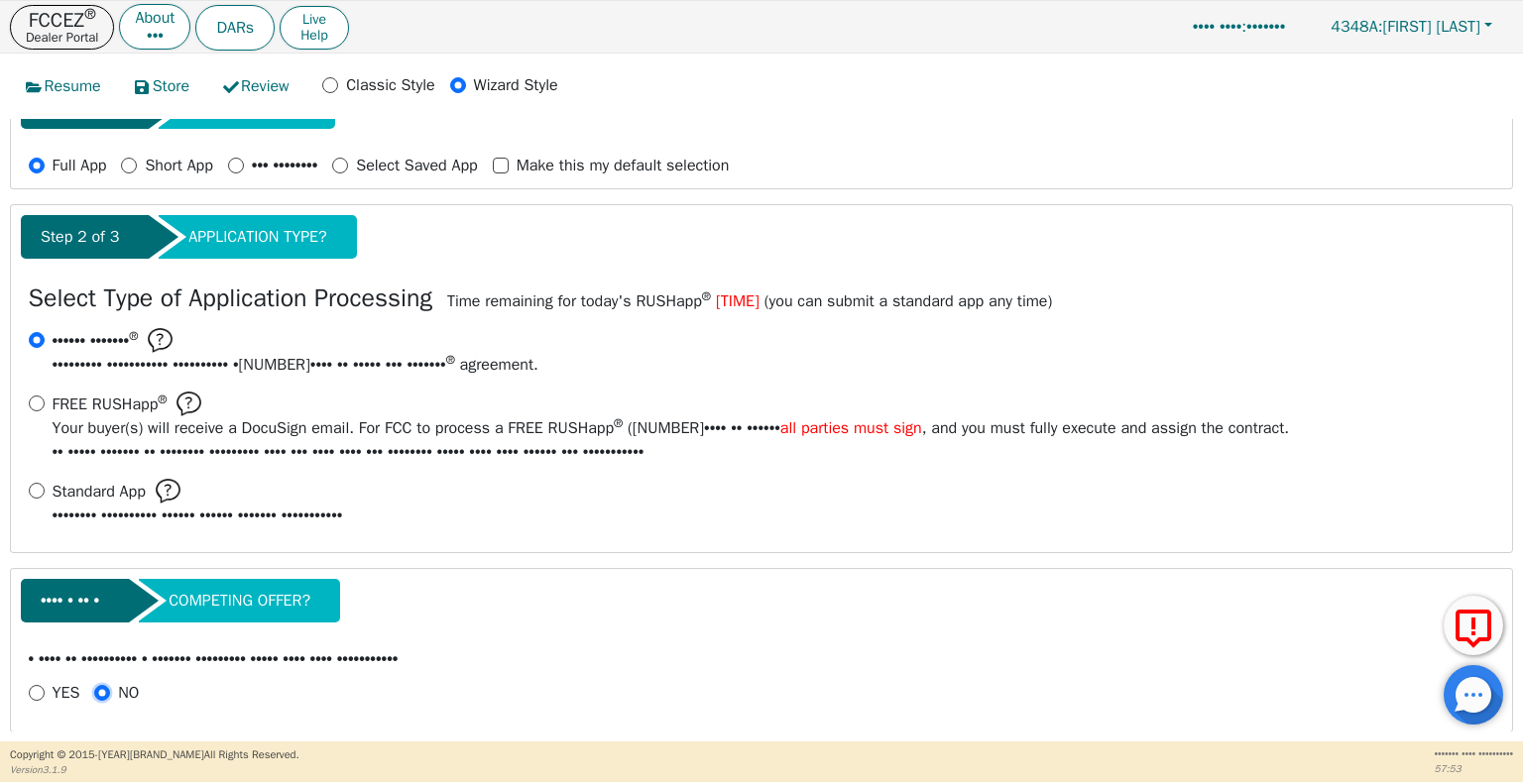radio on "true" 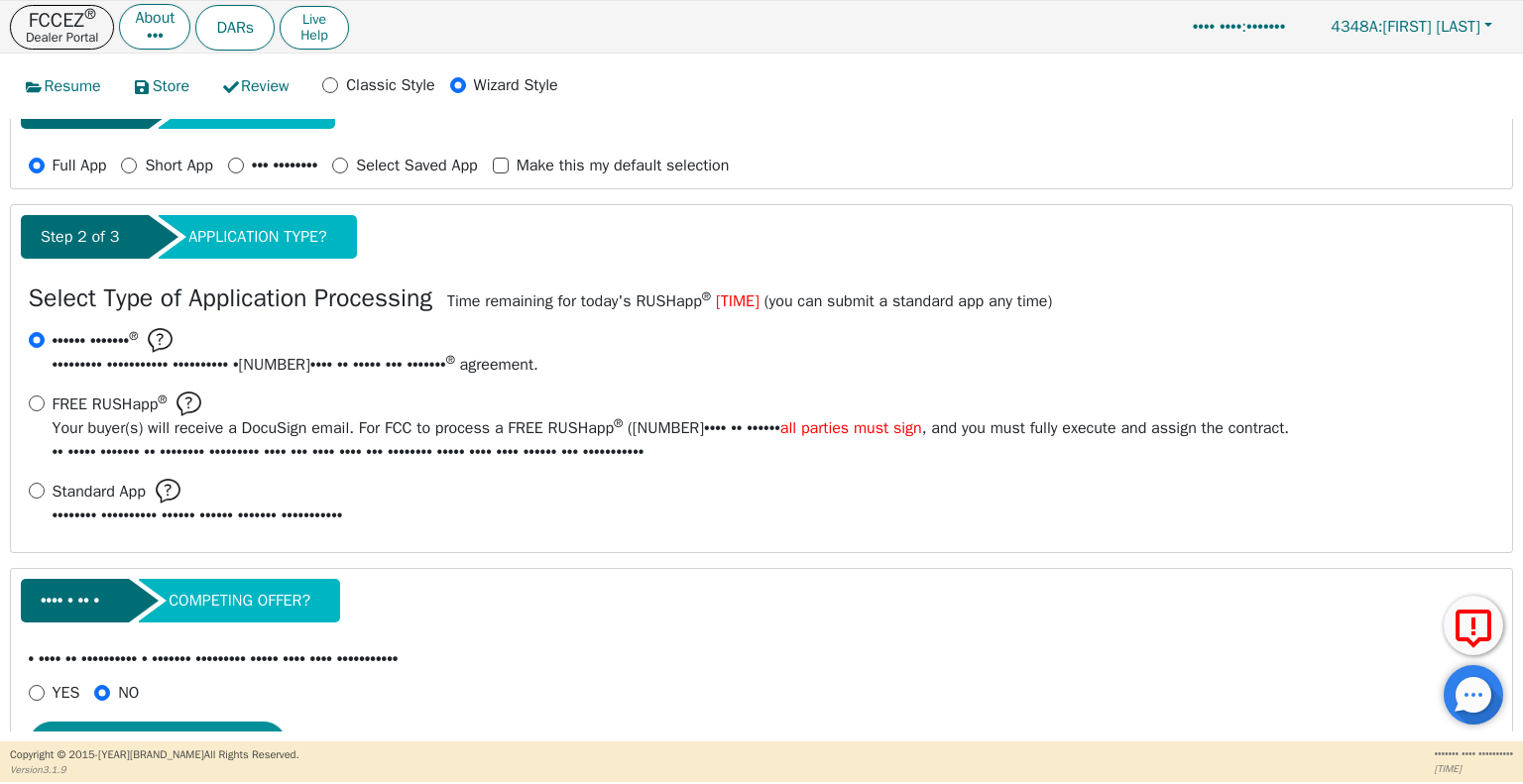 click on "Next Step" at bounding box center [158, 744] 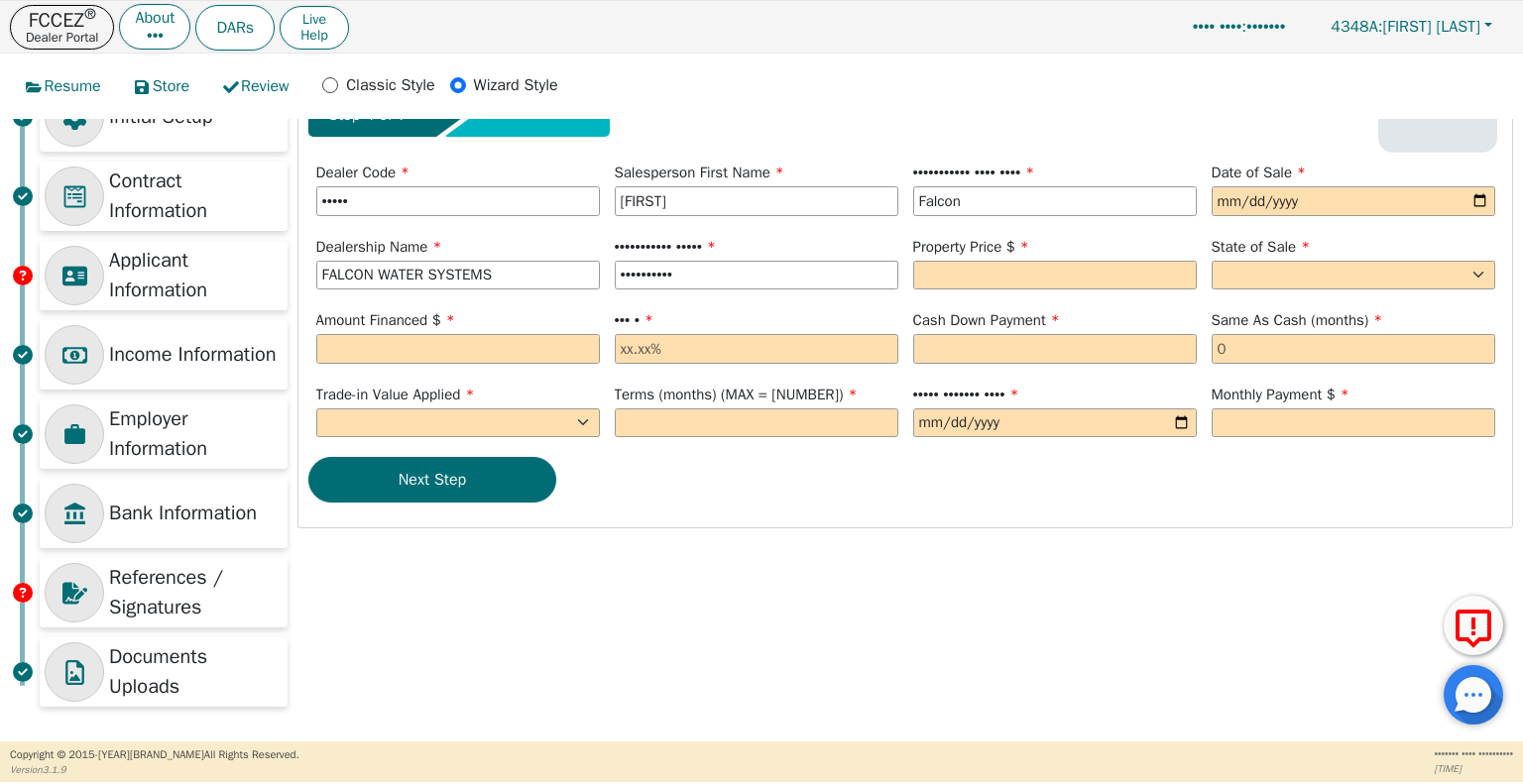 scroll, scrollTop: 72, scrollLeft: 0, axis: vertical 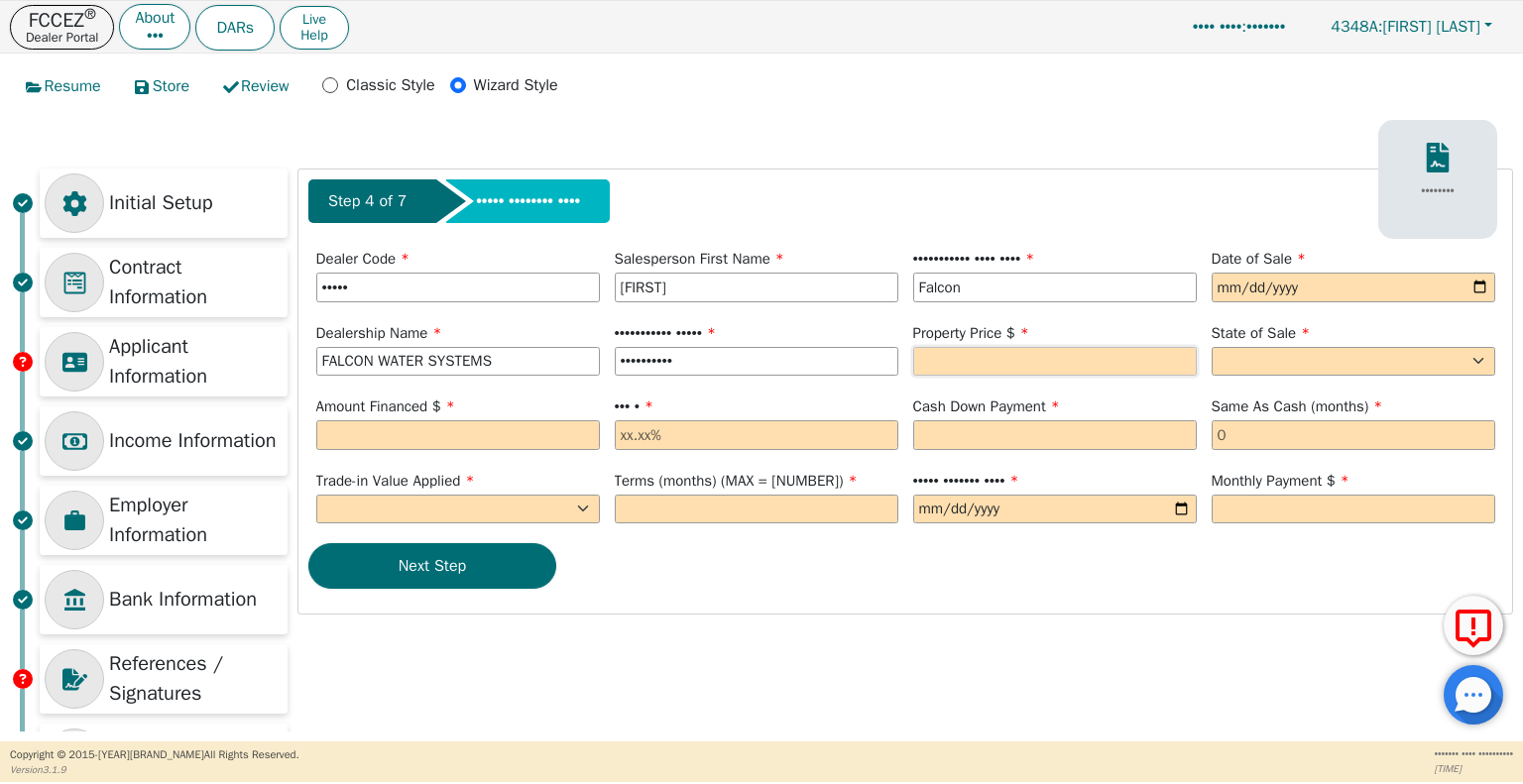 click at bounding box center [1055, 362] 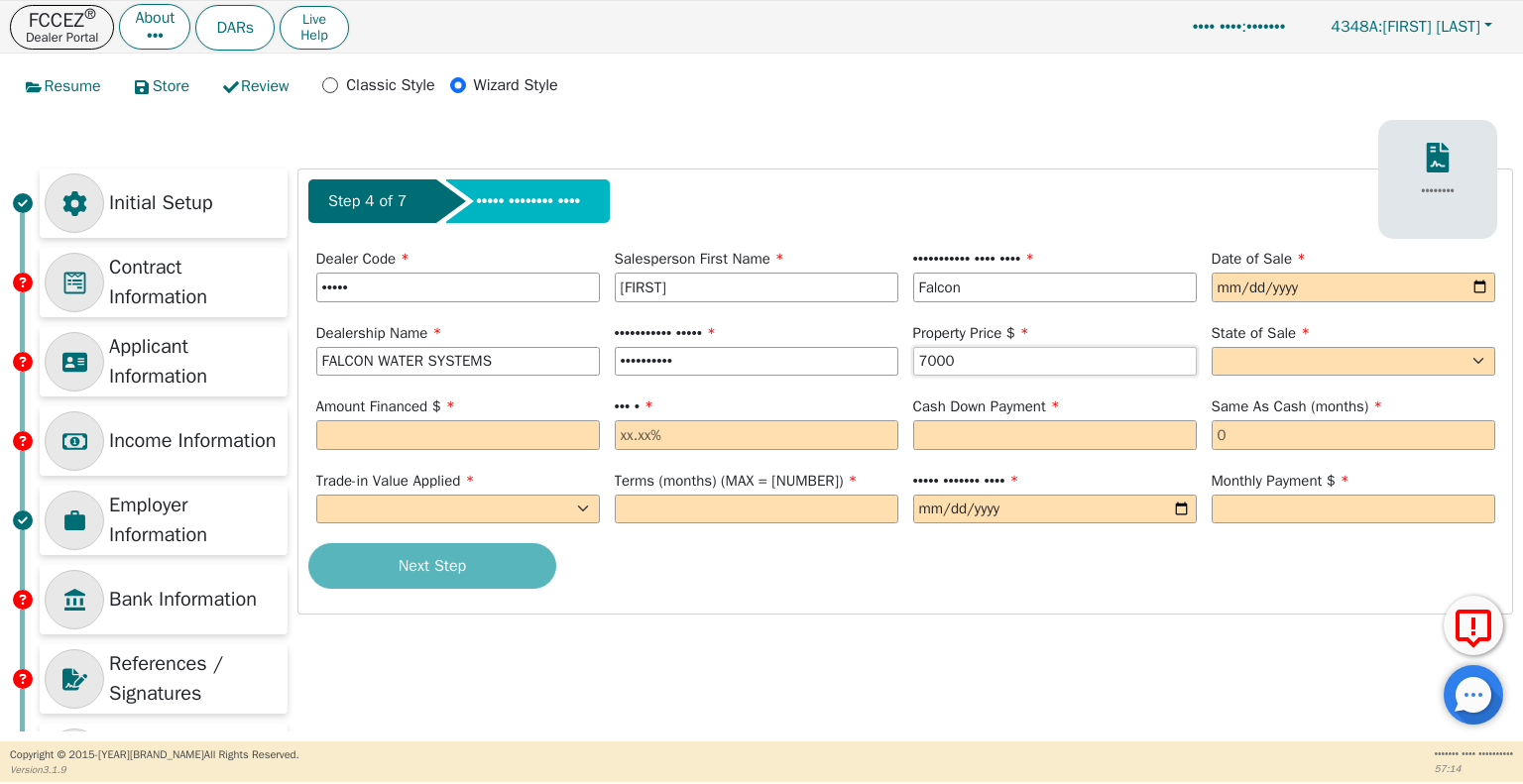 type on "7000" 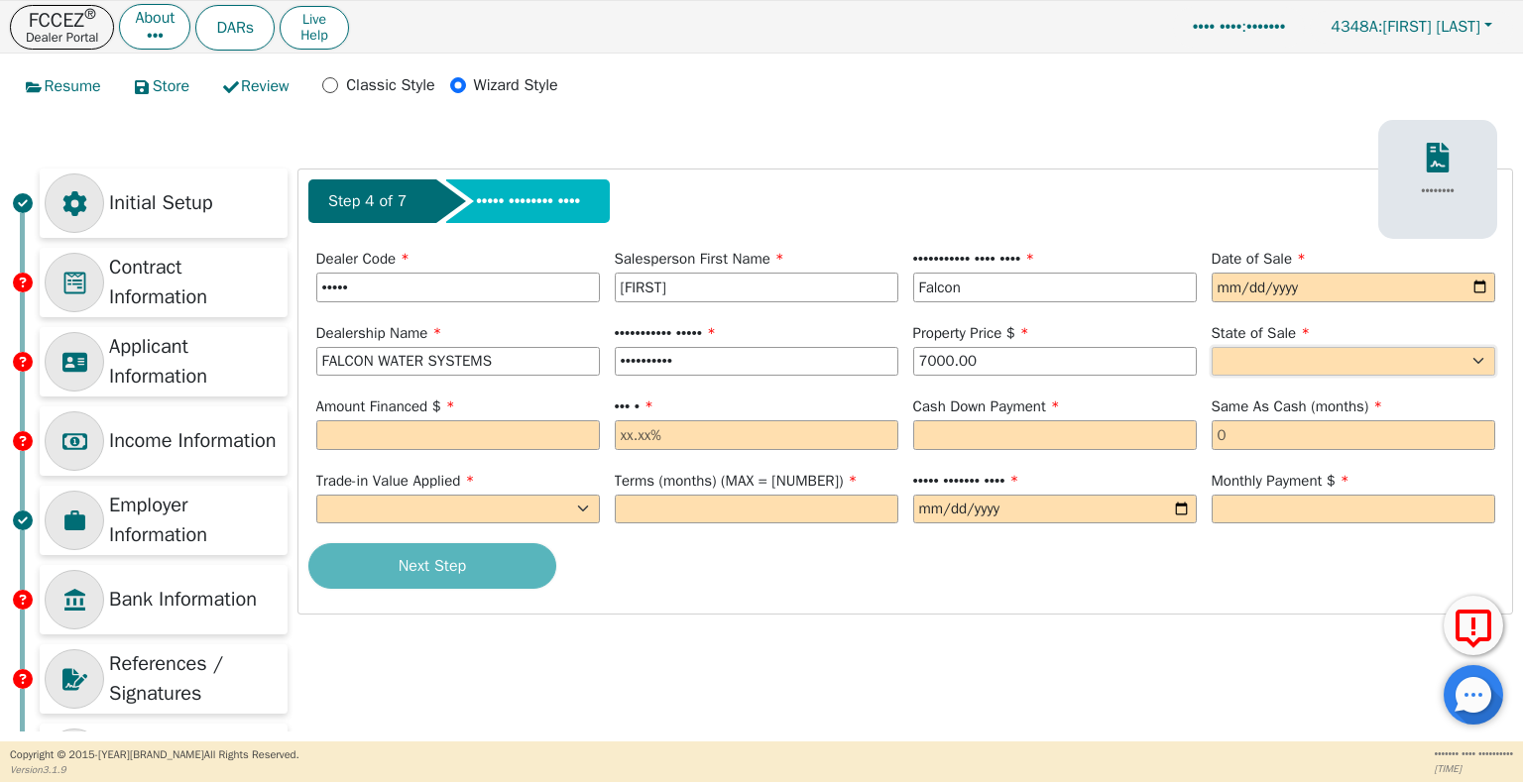 click on "AK AL AR AZ CA CO CT DC DE FL GA HI IA ID IL IN KS KY LA MA MD ME MI MN MO MS MT NC ND NE NH NJ NM NV NY OH OK OR PA SC SD TN TX UT VA VT WA WY" at bounding box center (1353, 362) 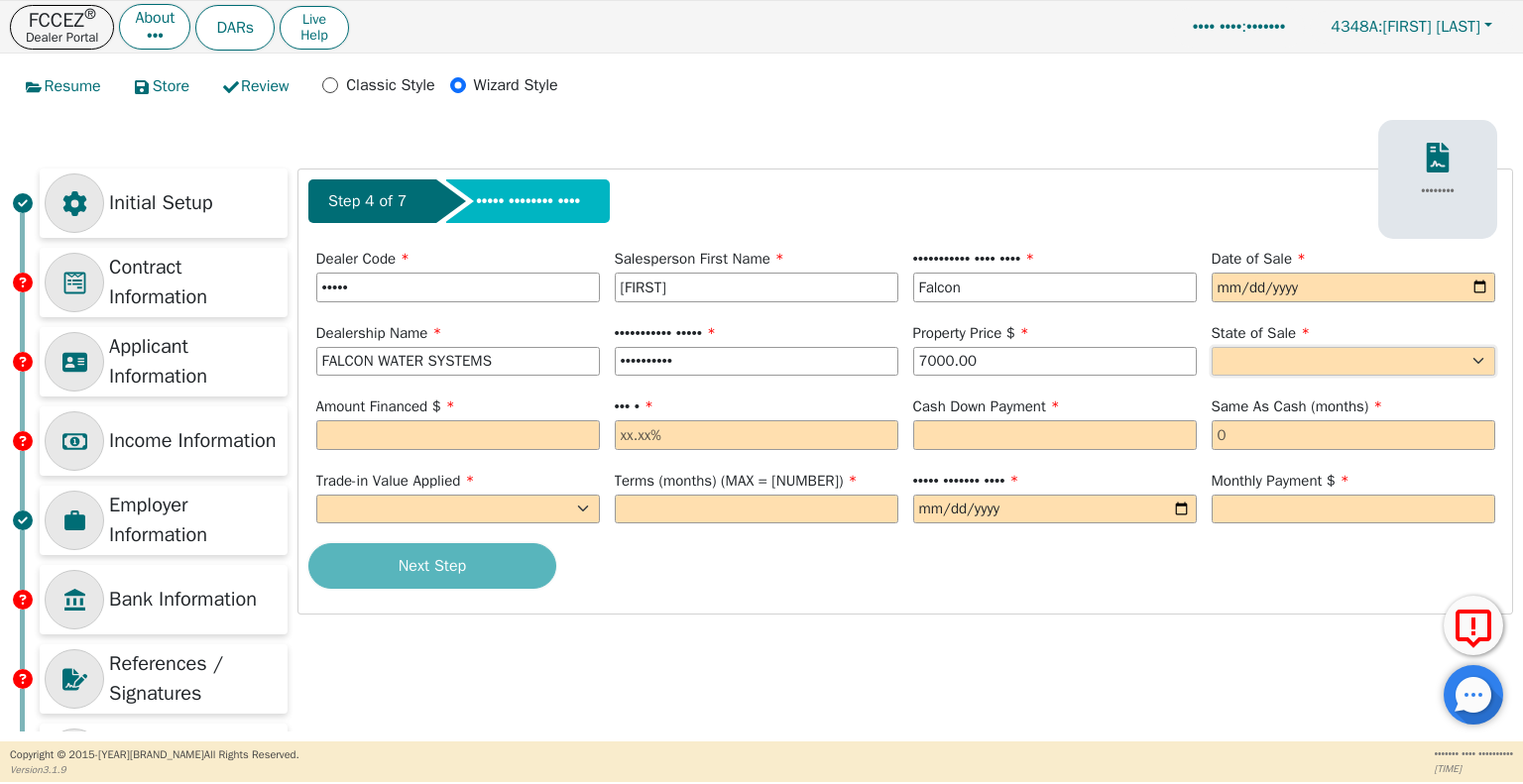 select on "[STATE]" 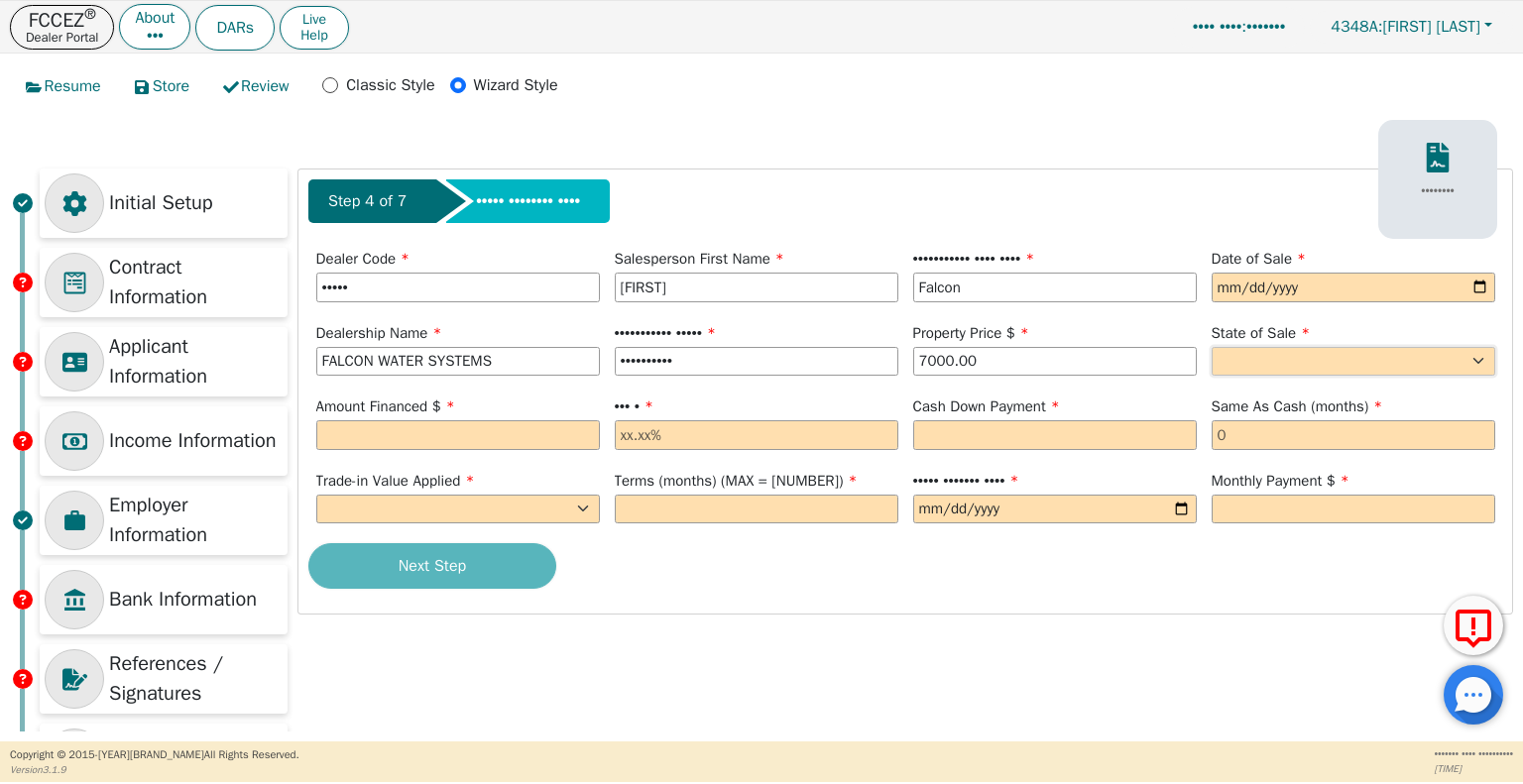 click on "AK AL AR AZ CA CO CT DC DE FL GA HI IA ID IL IN KS KY LA MA MD ME MI MN MO MS MT NC ND NE NH NJ NM NV NY OH OK OR PA SC SD TN TX UT VA VT WA WY" at bounding box center [1353, 362] 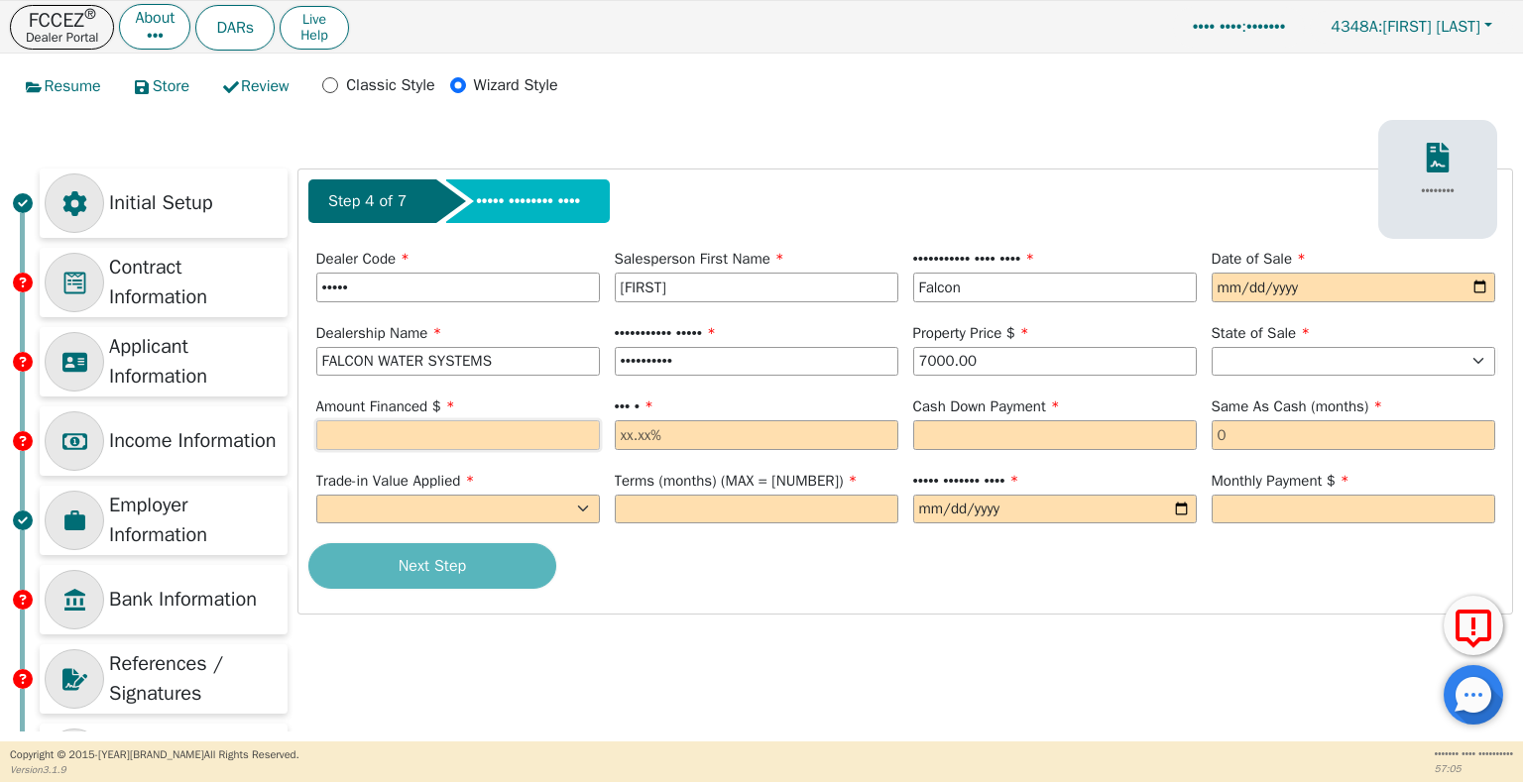 click at bounding box center [458, 435] 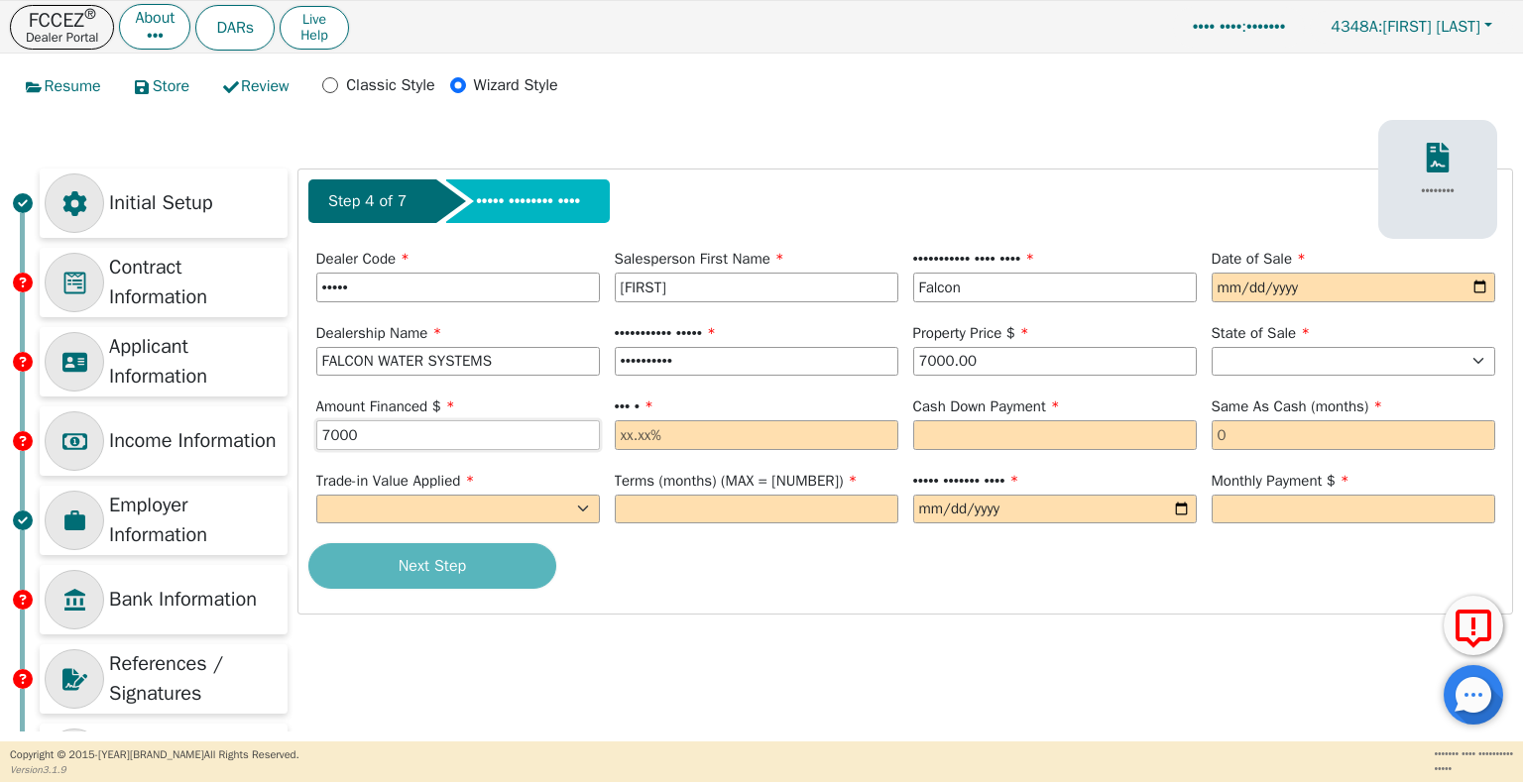 type on "7000" 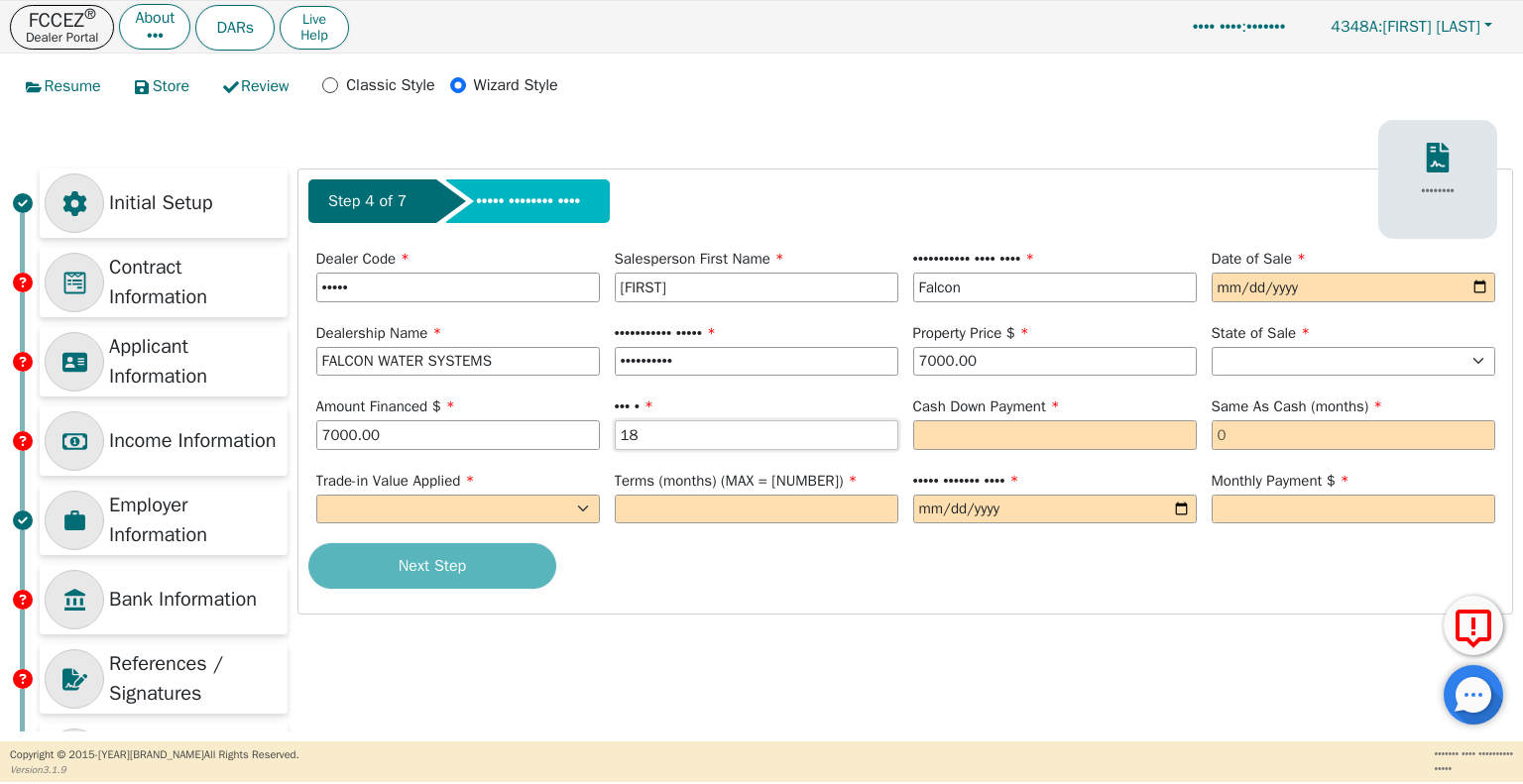 type on "18" 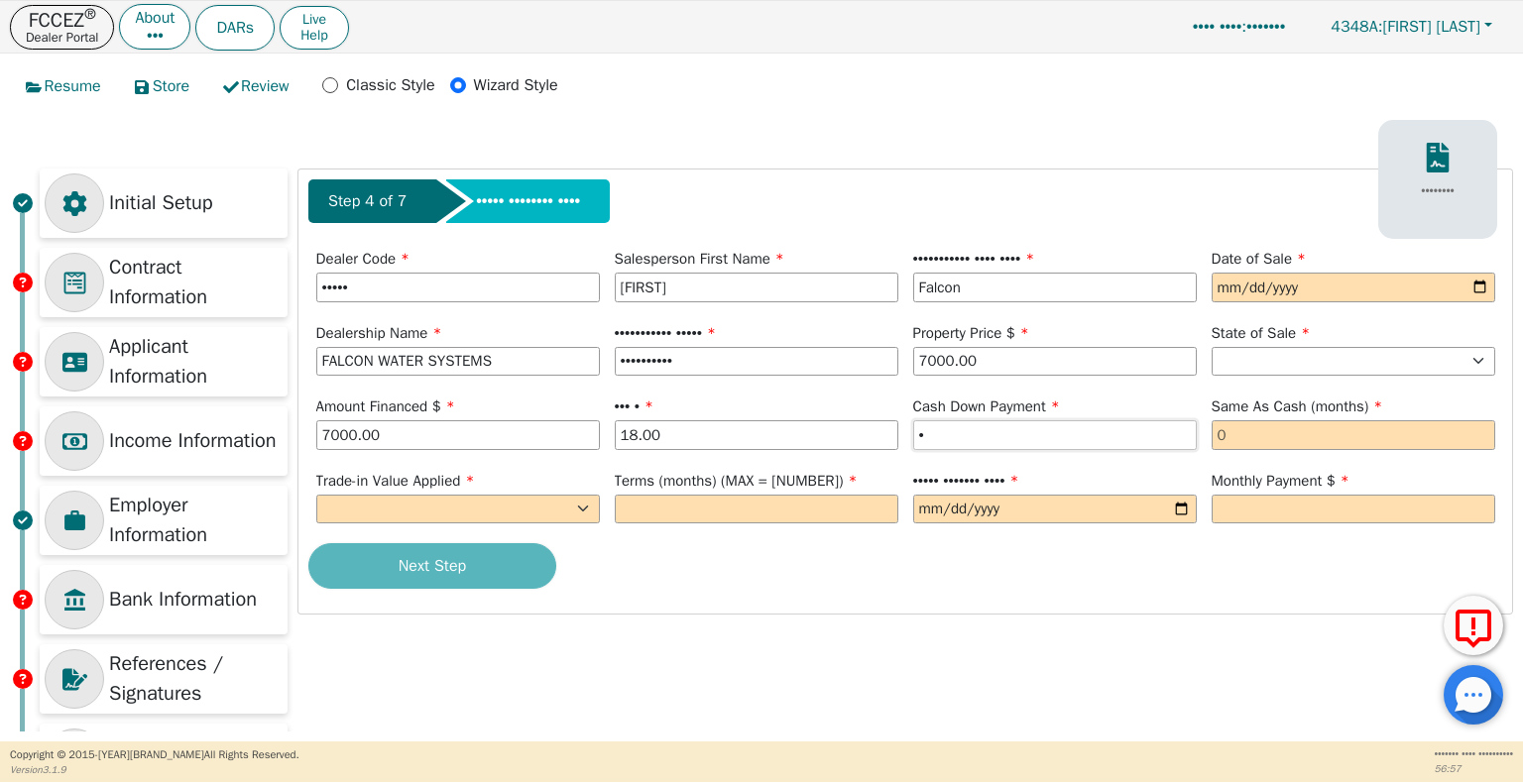 type on "•" 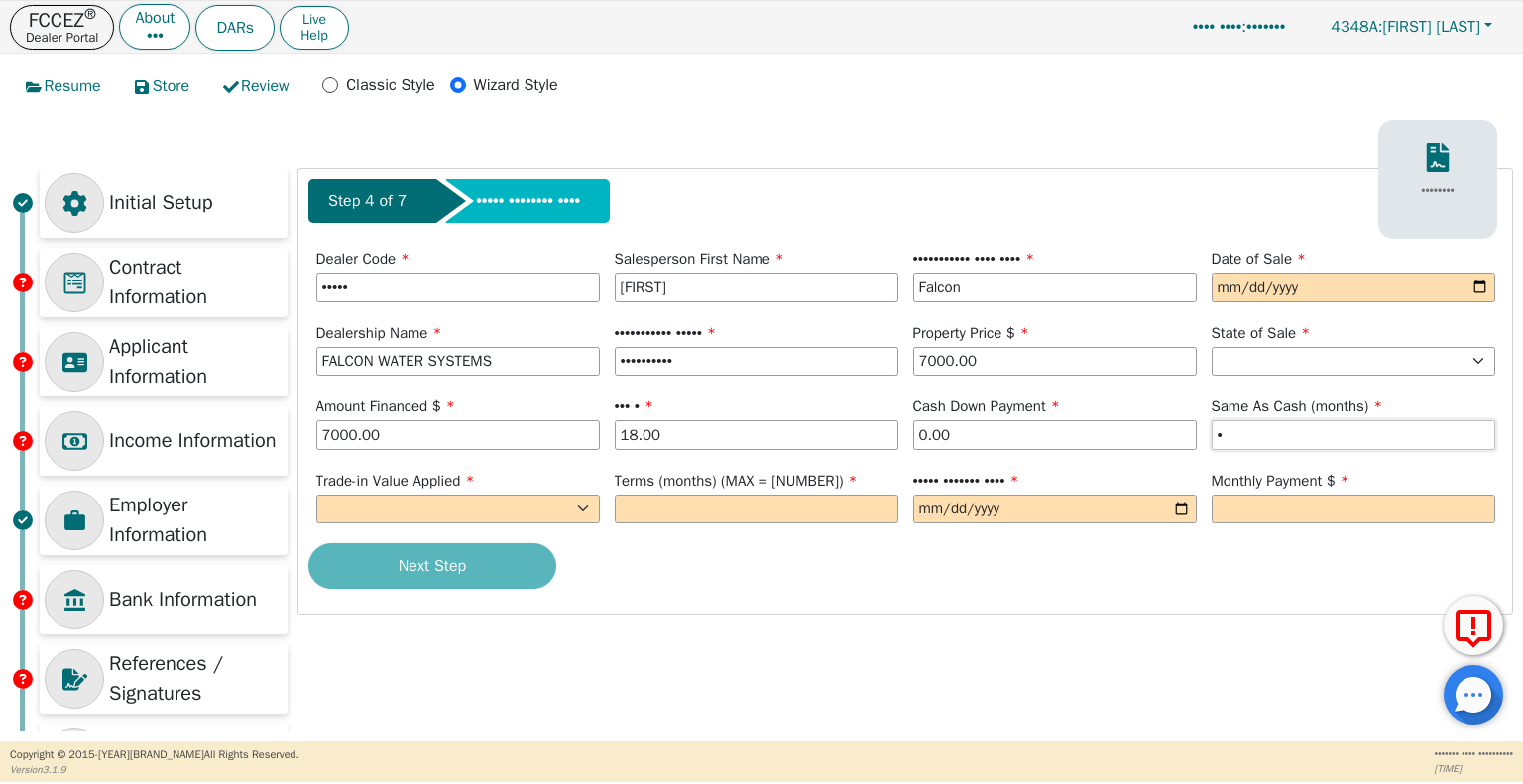 type on "•" 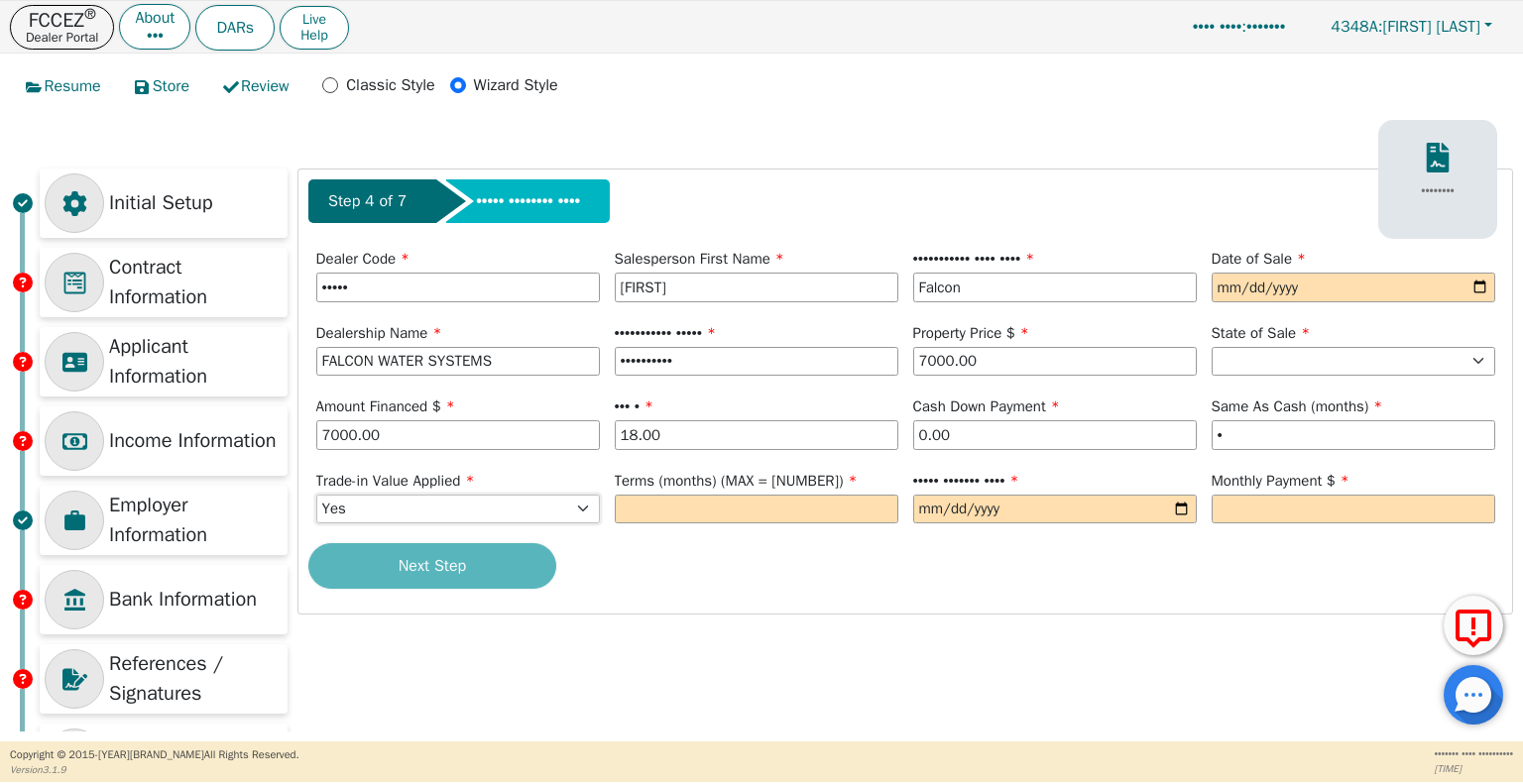 select on "•" 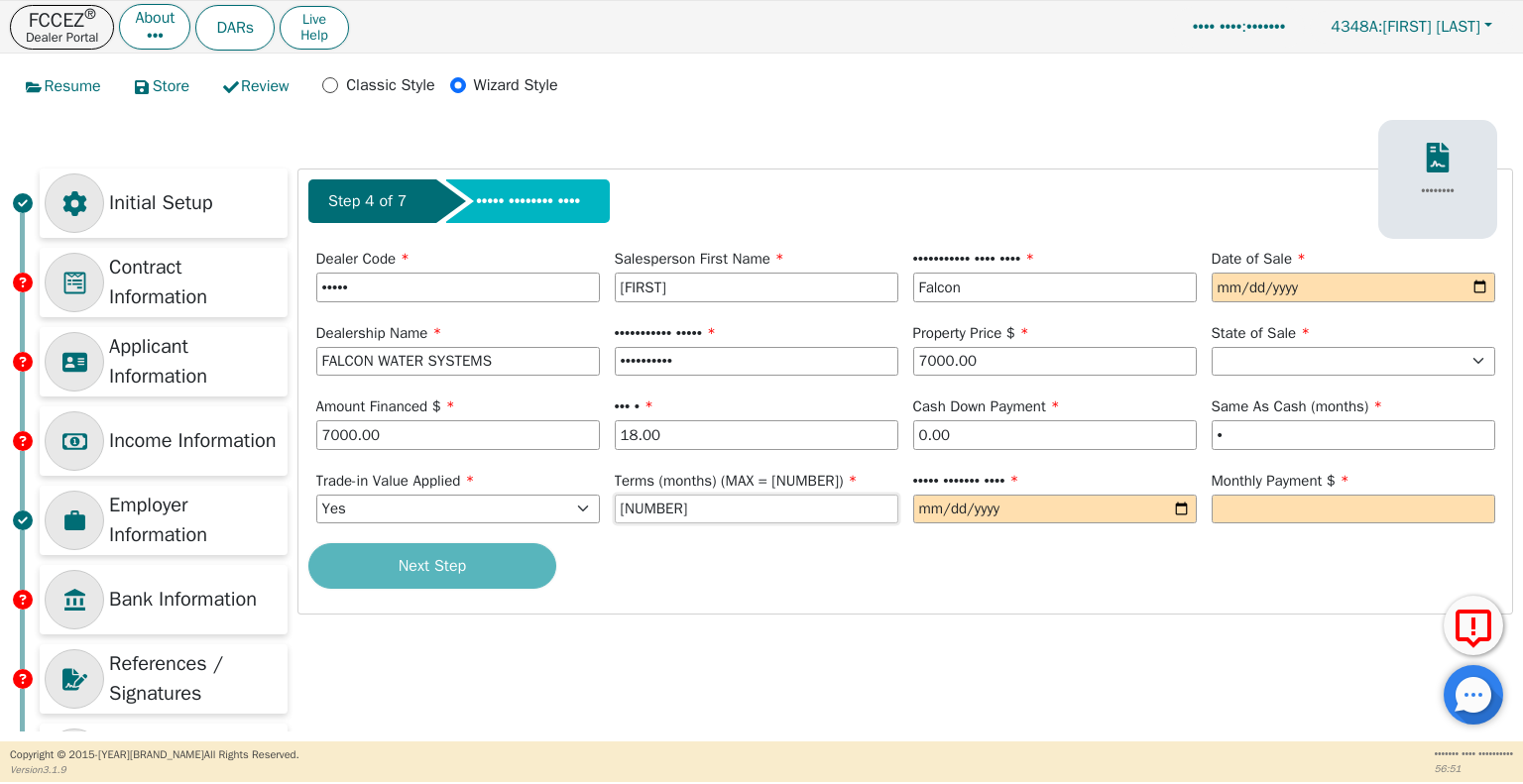 type on "[NUMBER]" 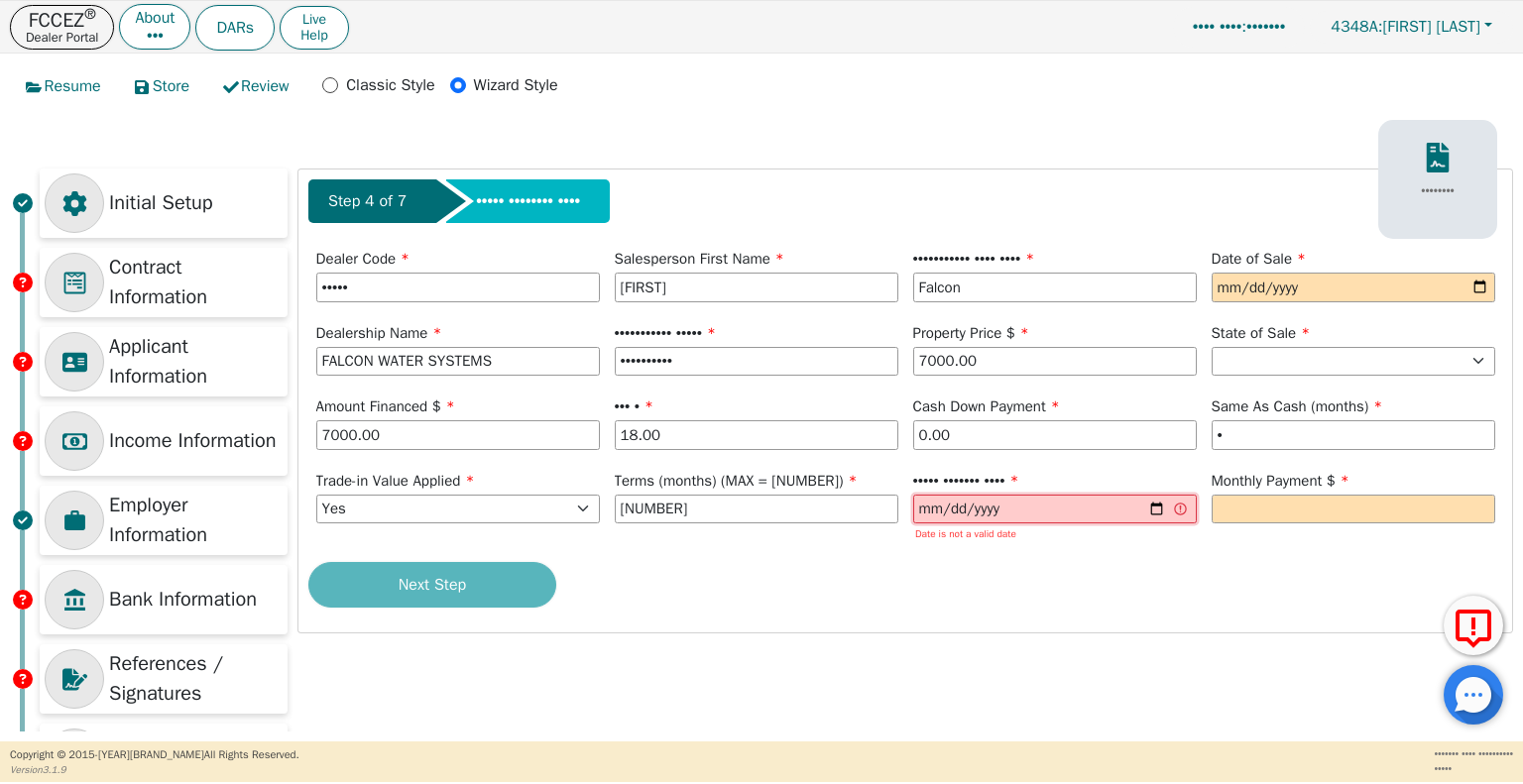 type on "••••••••••" 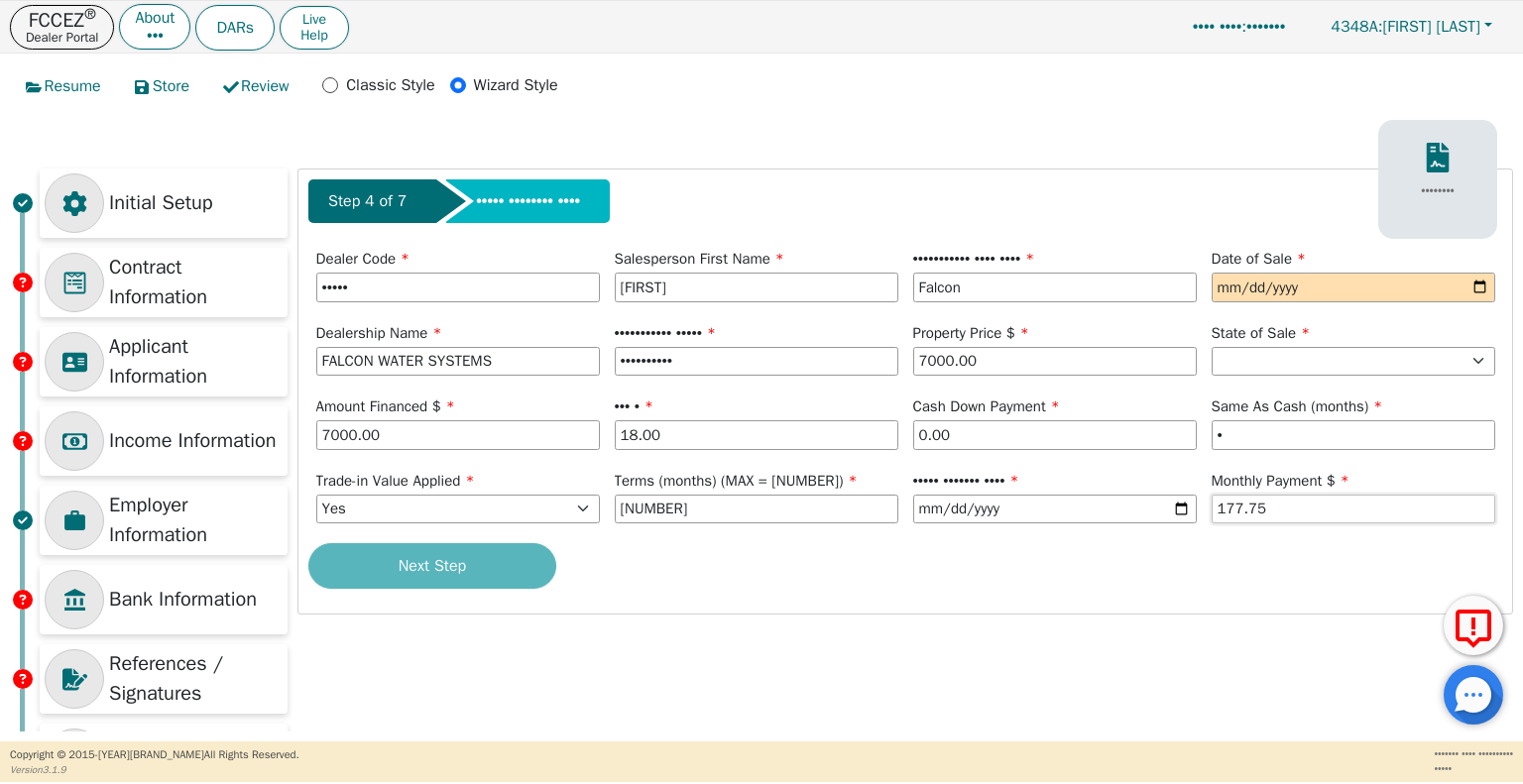 type on "177.75" 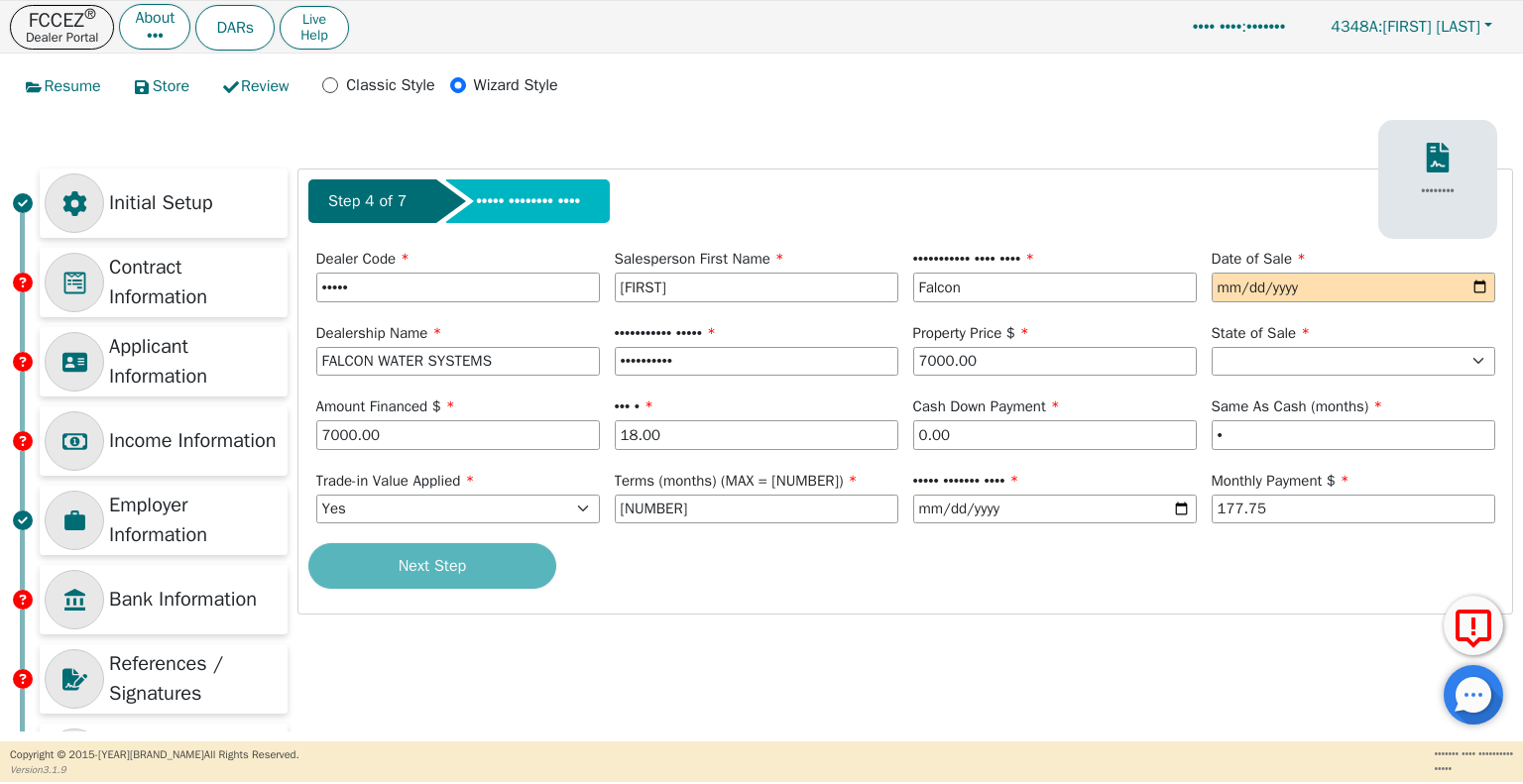 click on "Next Step" at bounding box center (905, 206) 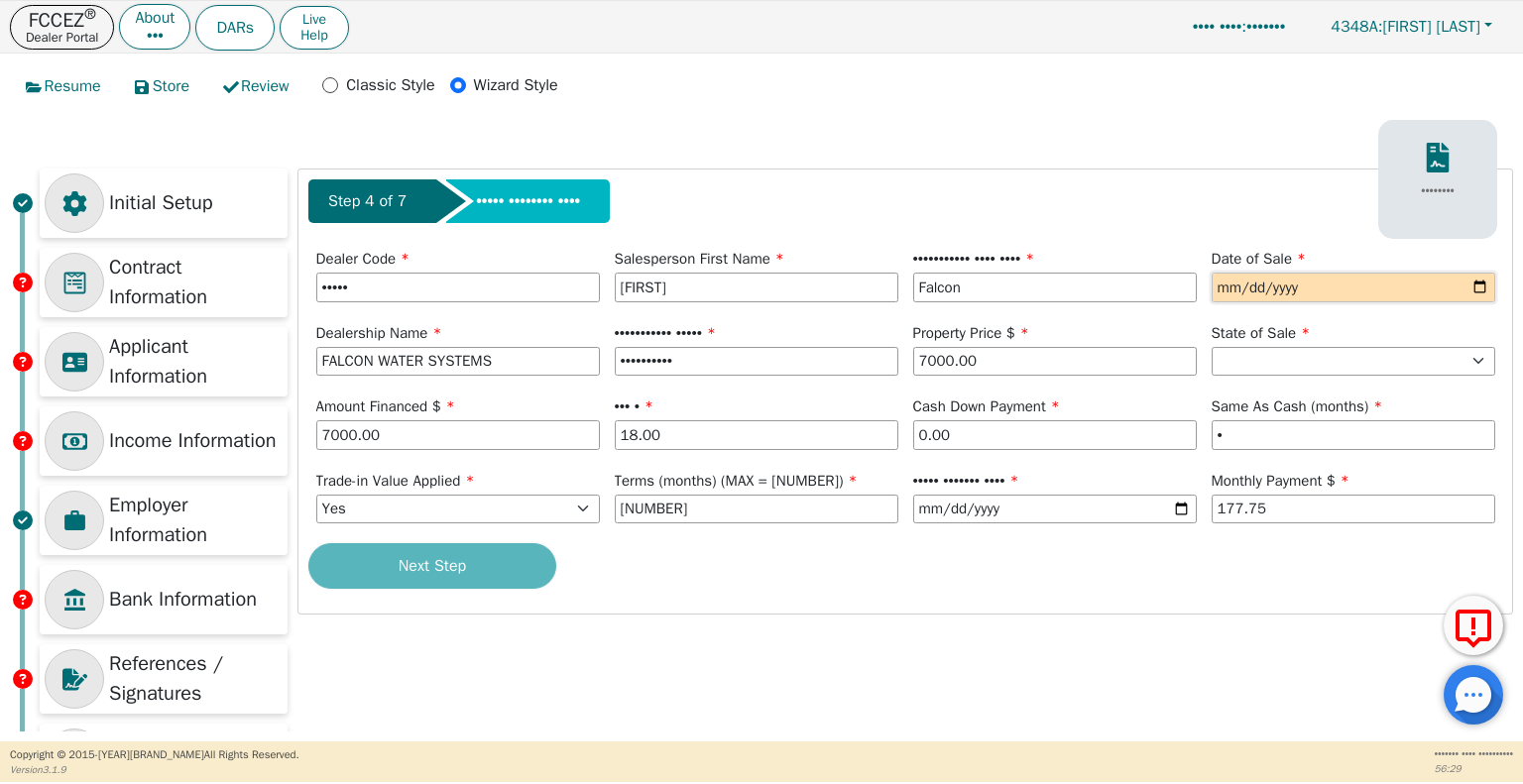 click at bounding box center (1353, 287) 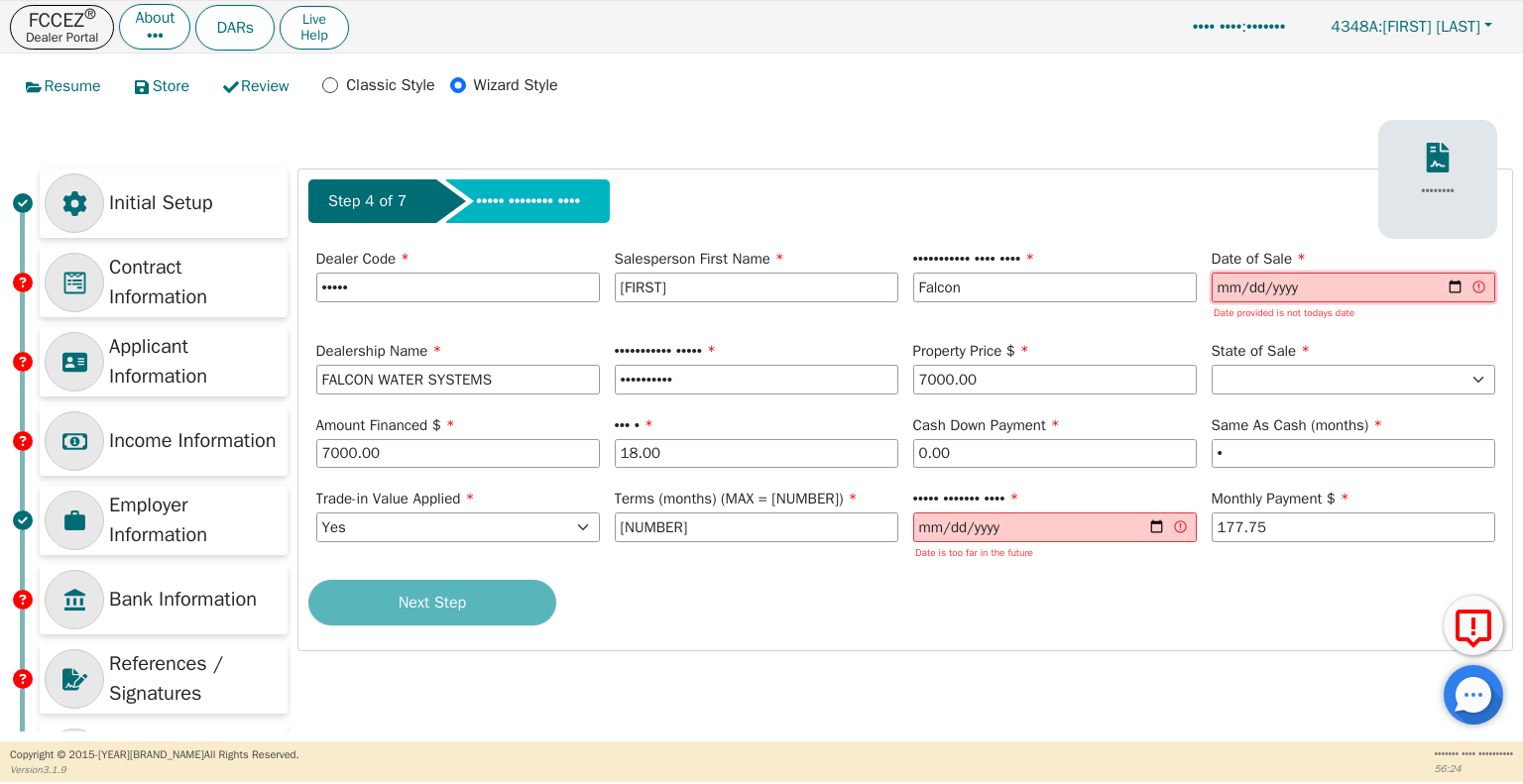 type on "[DATE]" 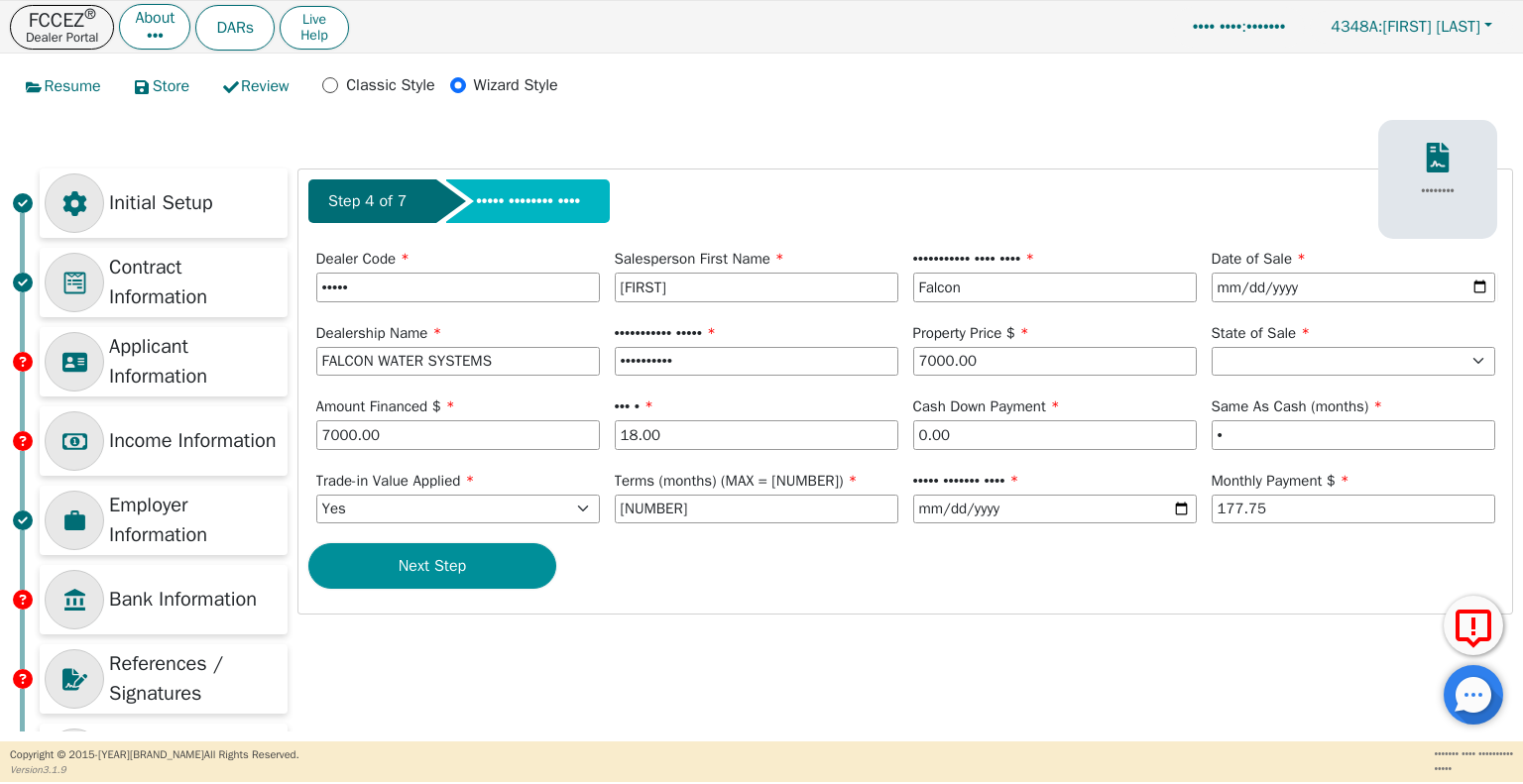 click on "Next Step" at bounding box center [432, 566] 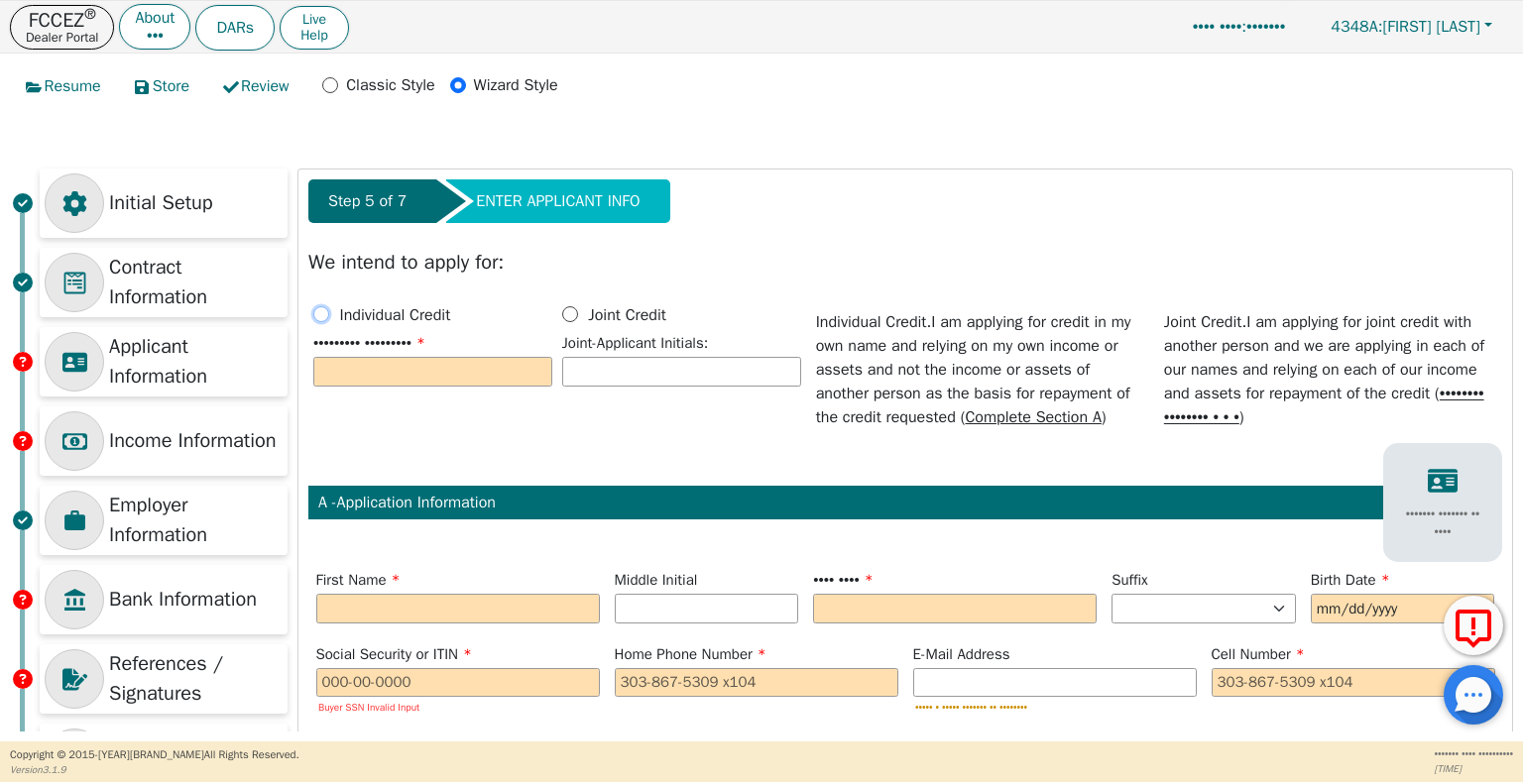 click on "Individual Credit" at bounding box center (321, 314) 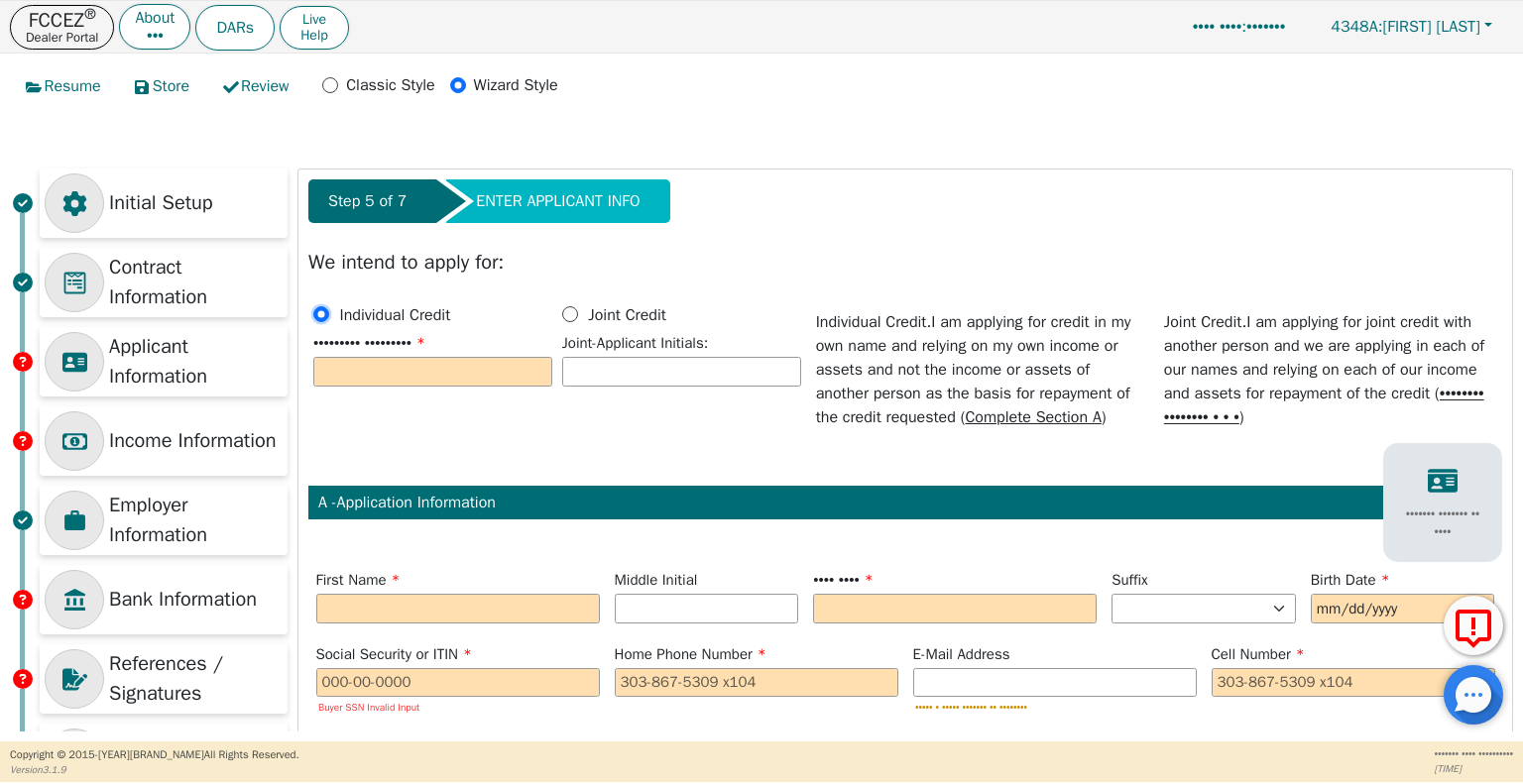 radio on "true" 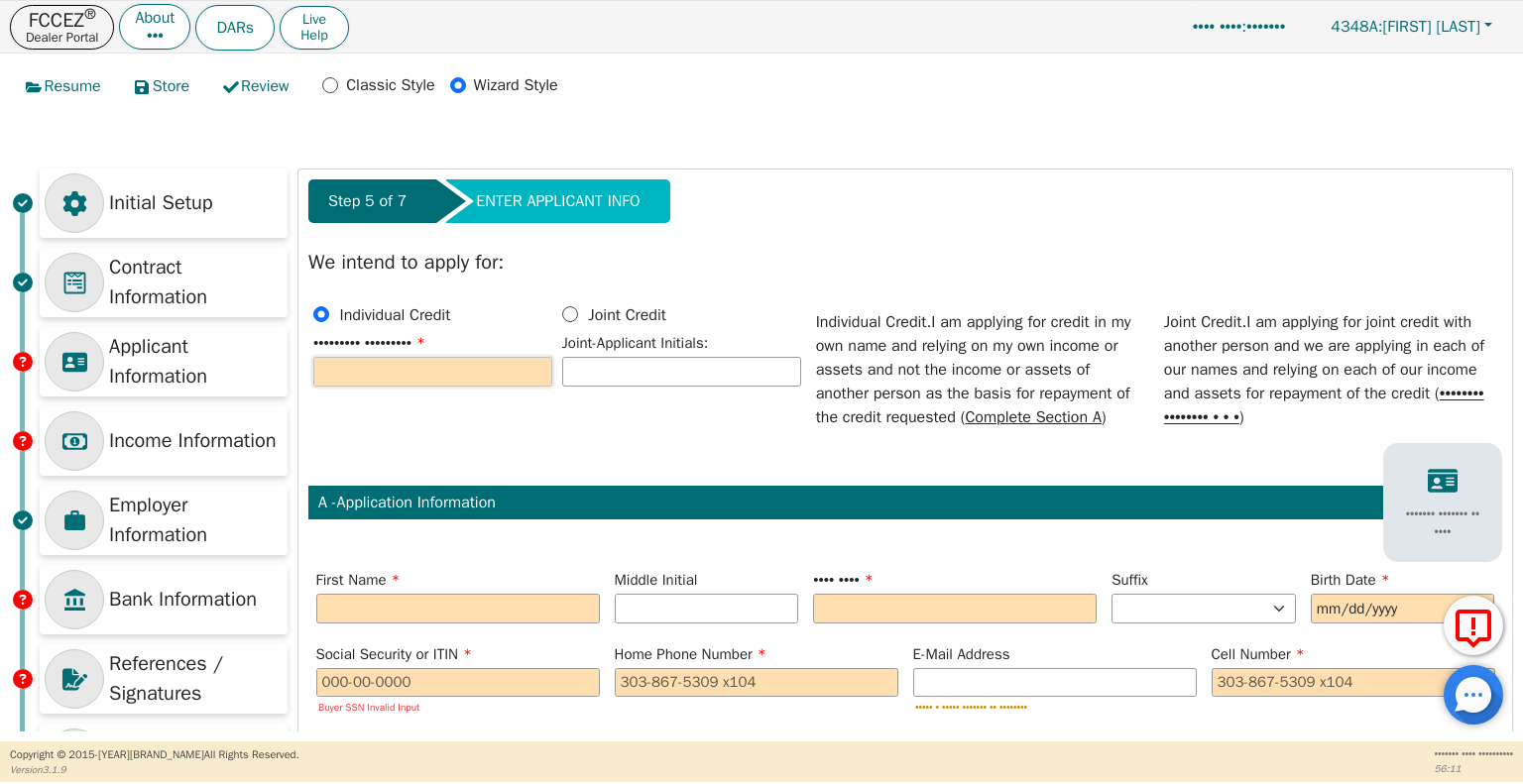 click at bounding box center (432, 372) 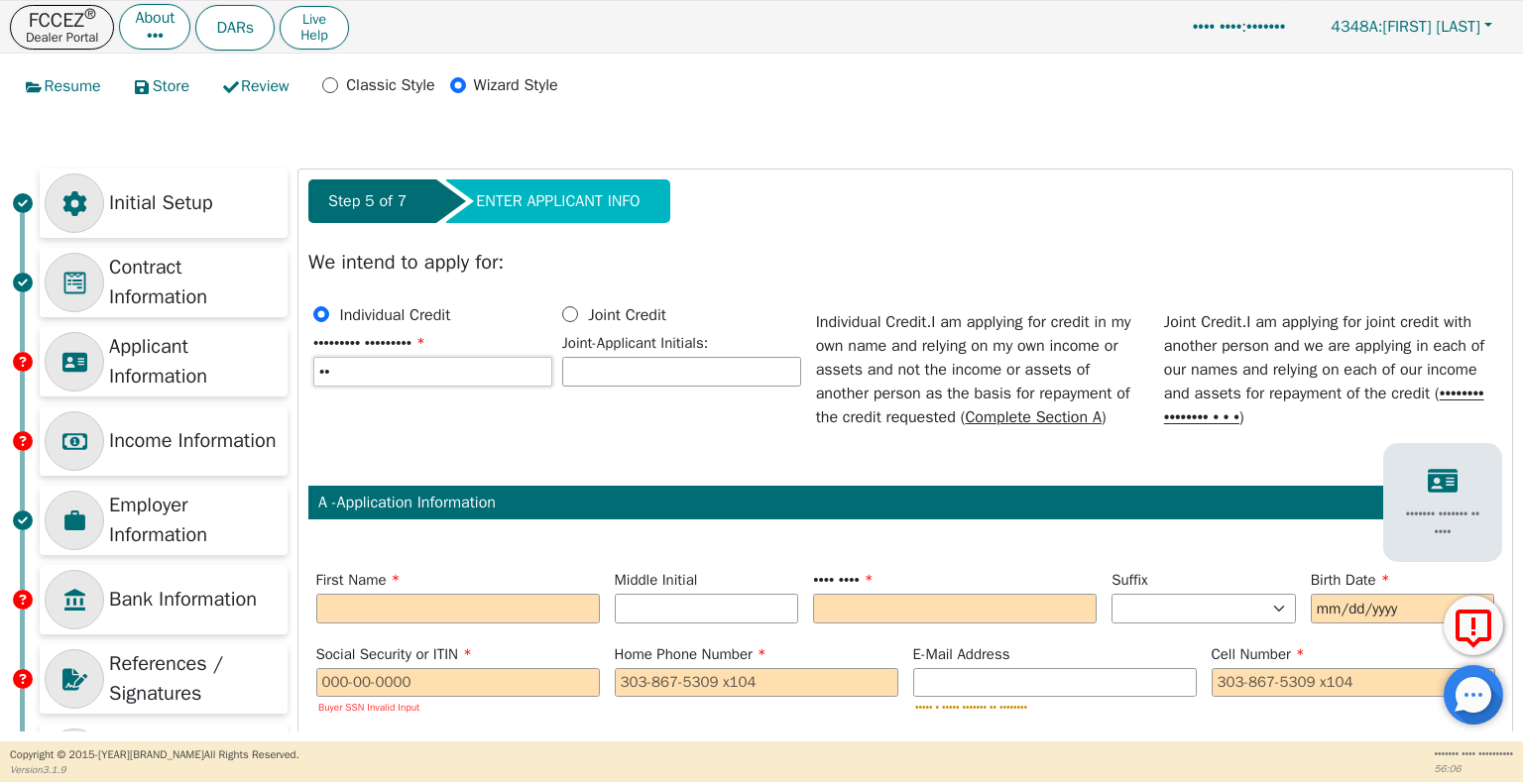 type on "••" 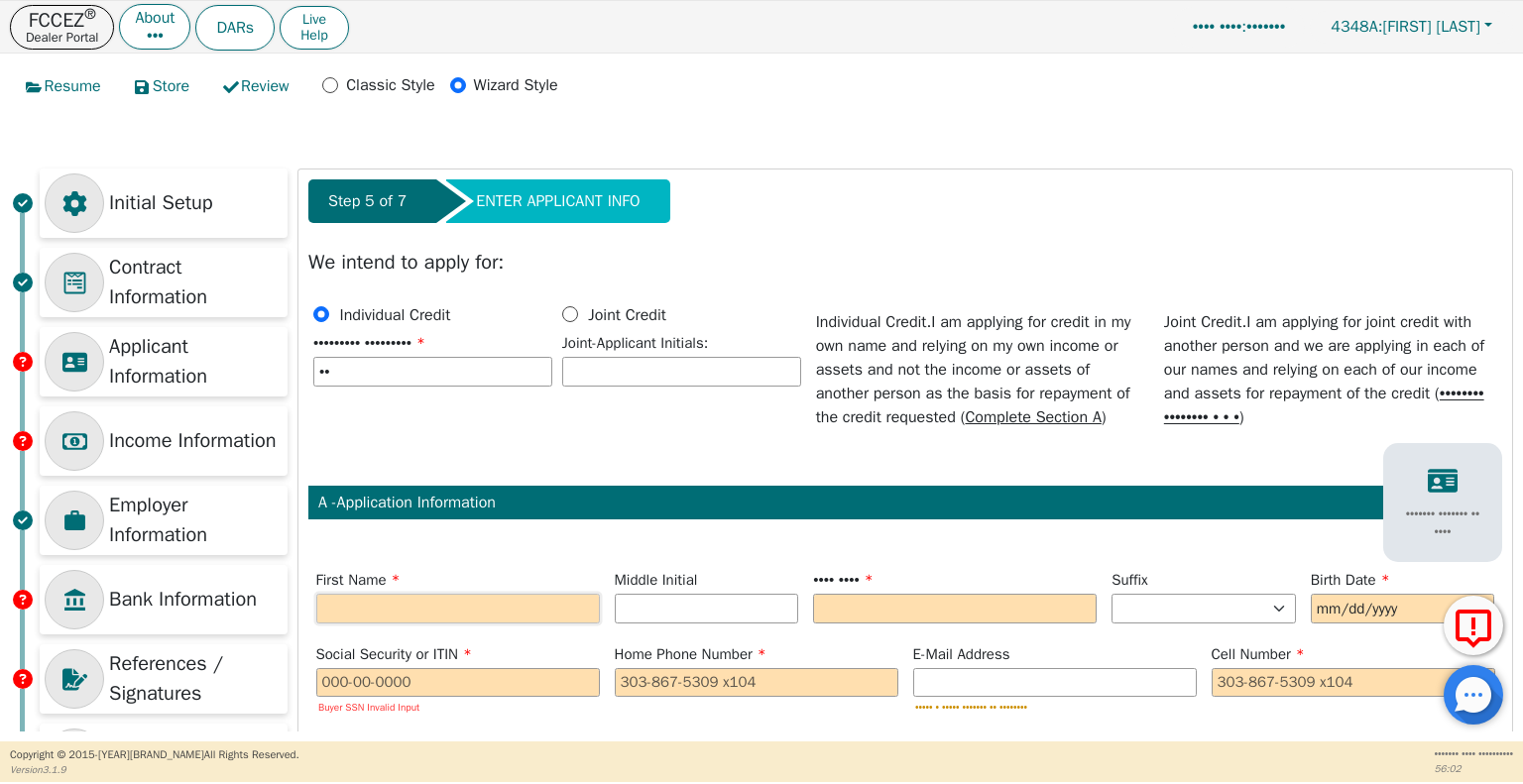 click at bounding box center [458, 609] 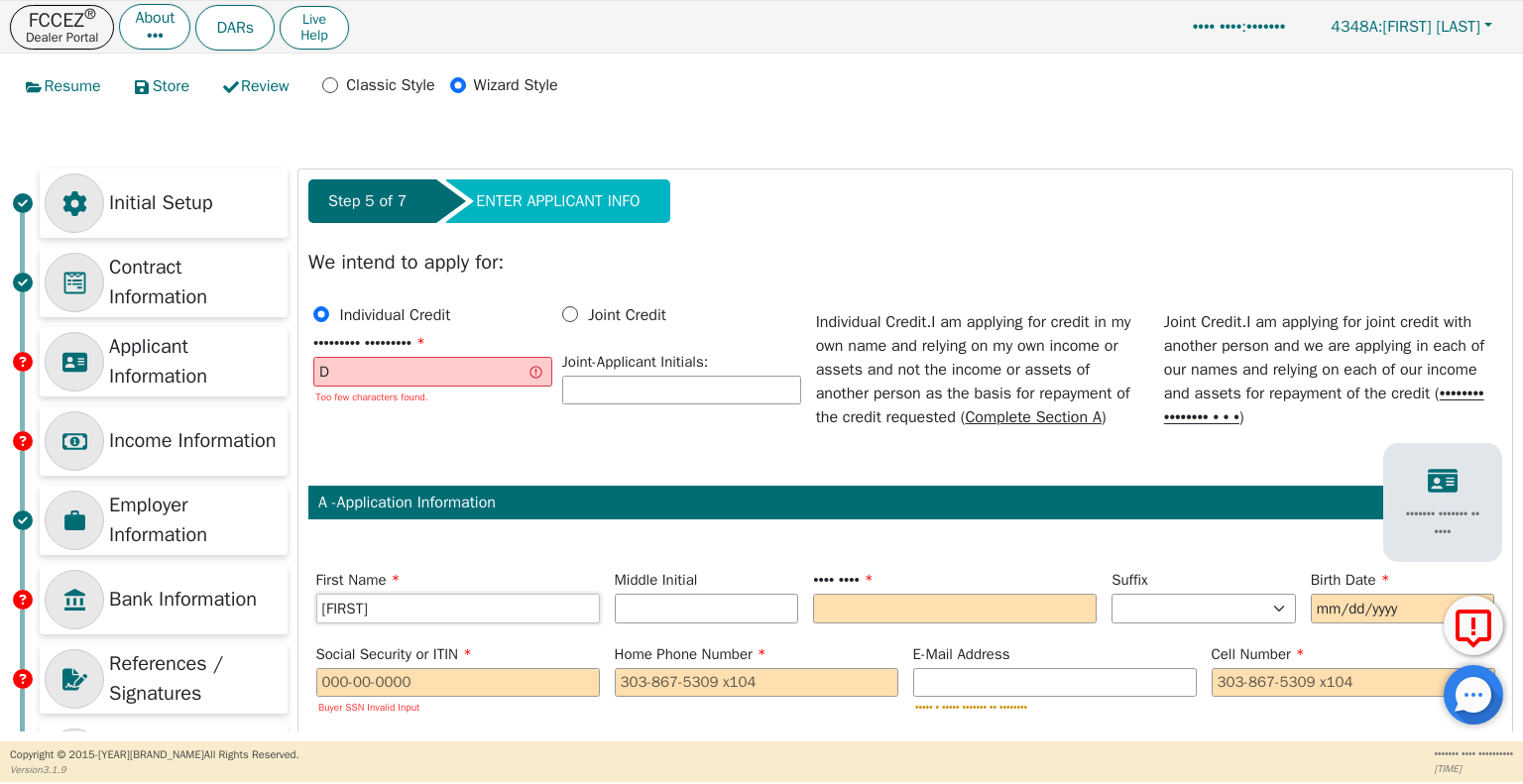 type on "[FIRST]" 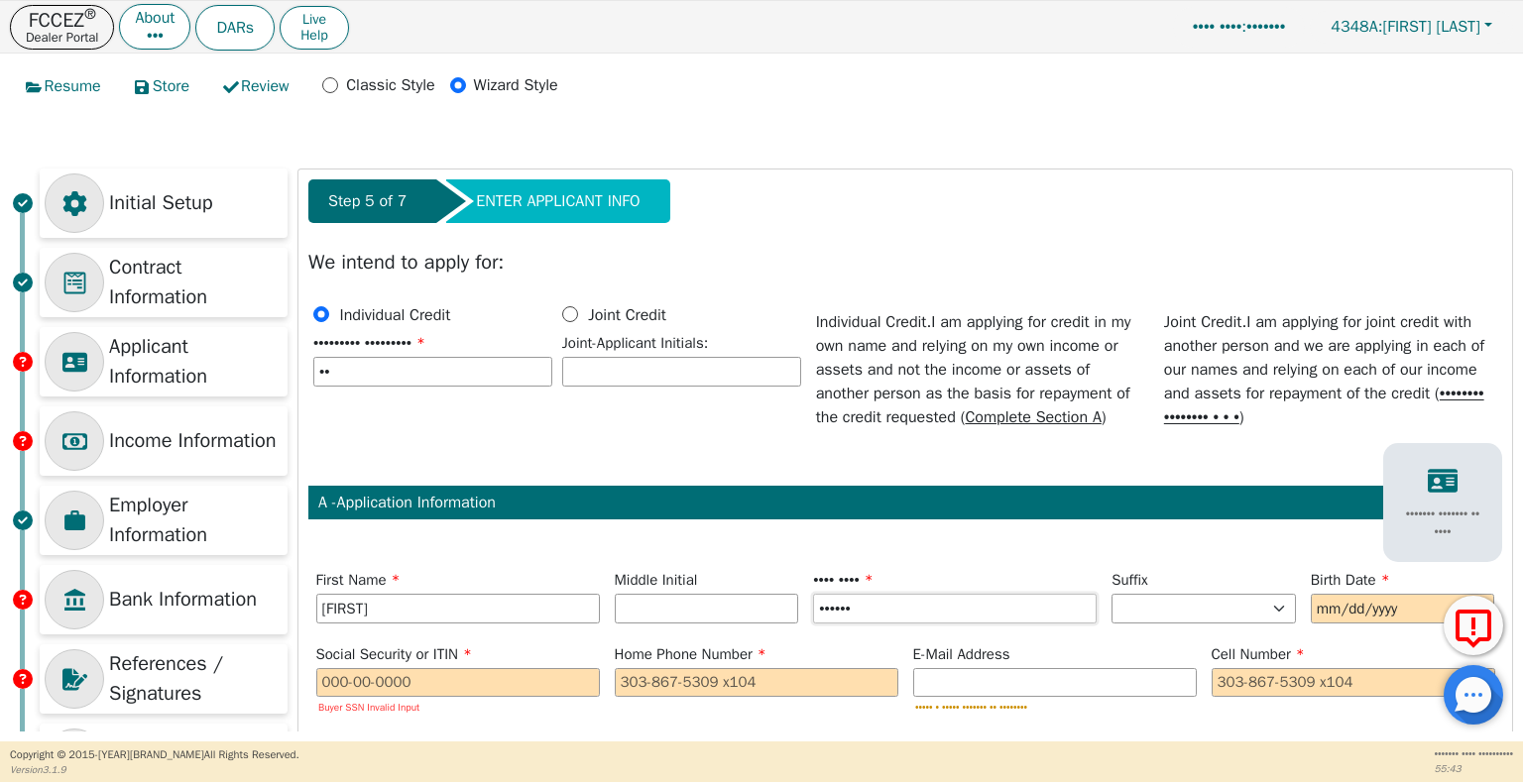 type on "••••••" 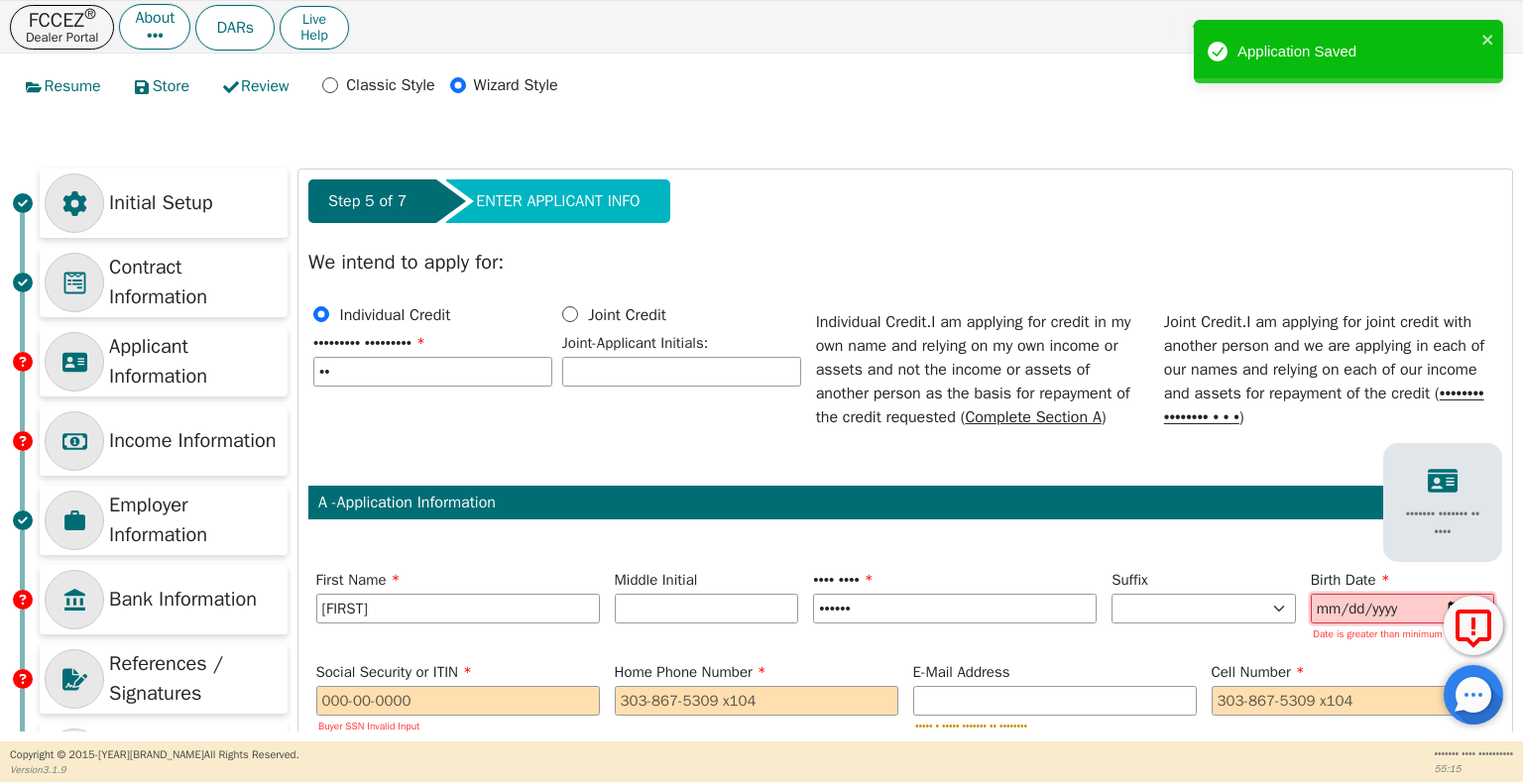 type on "[DATE]" 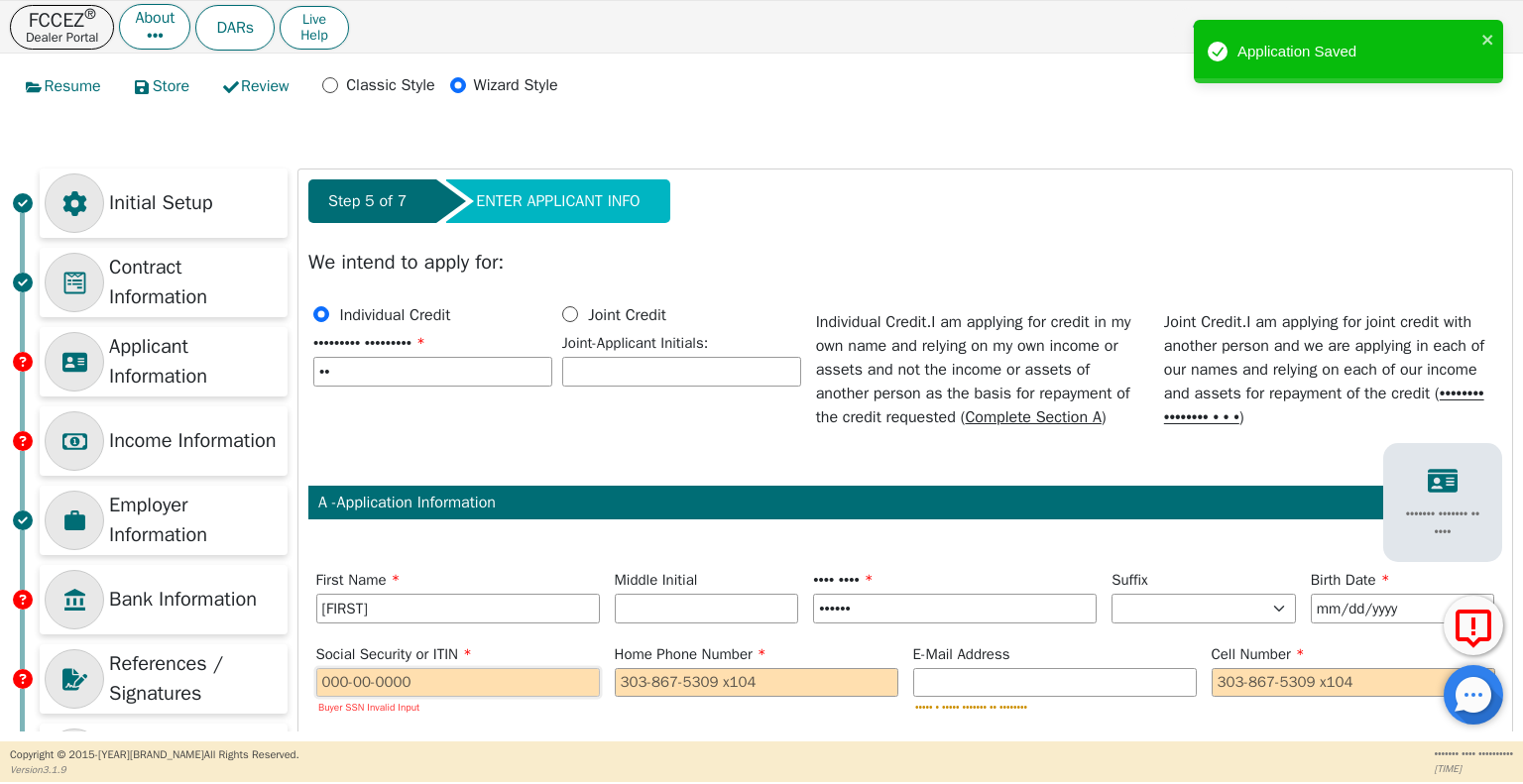 click at bounding box center [458, 683] 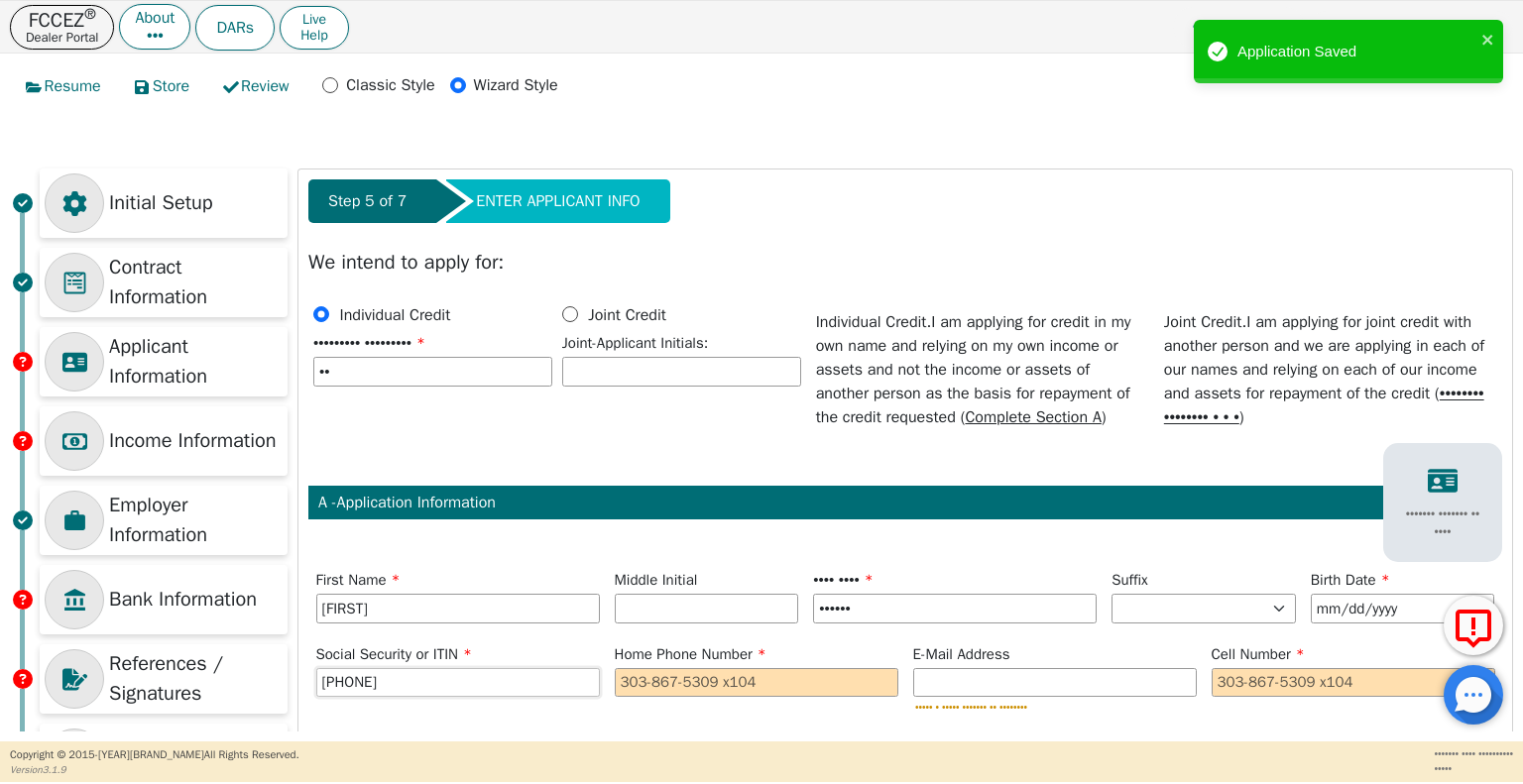 type on "[PHONE]" 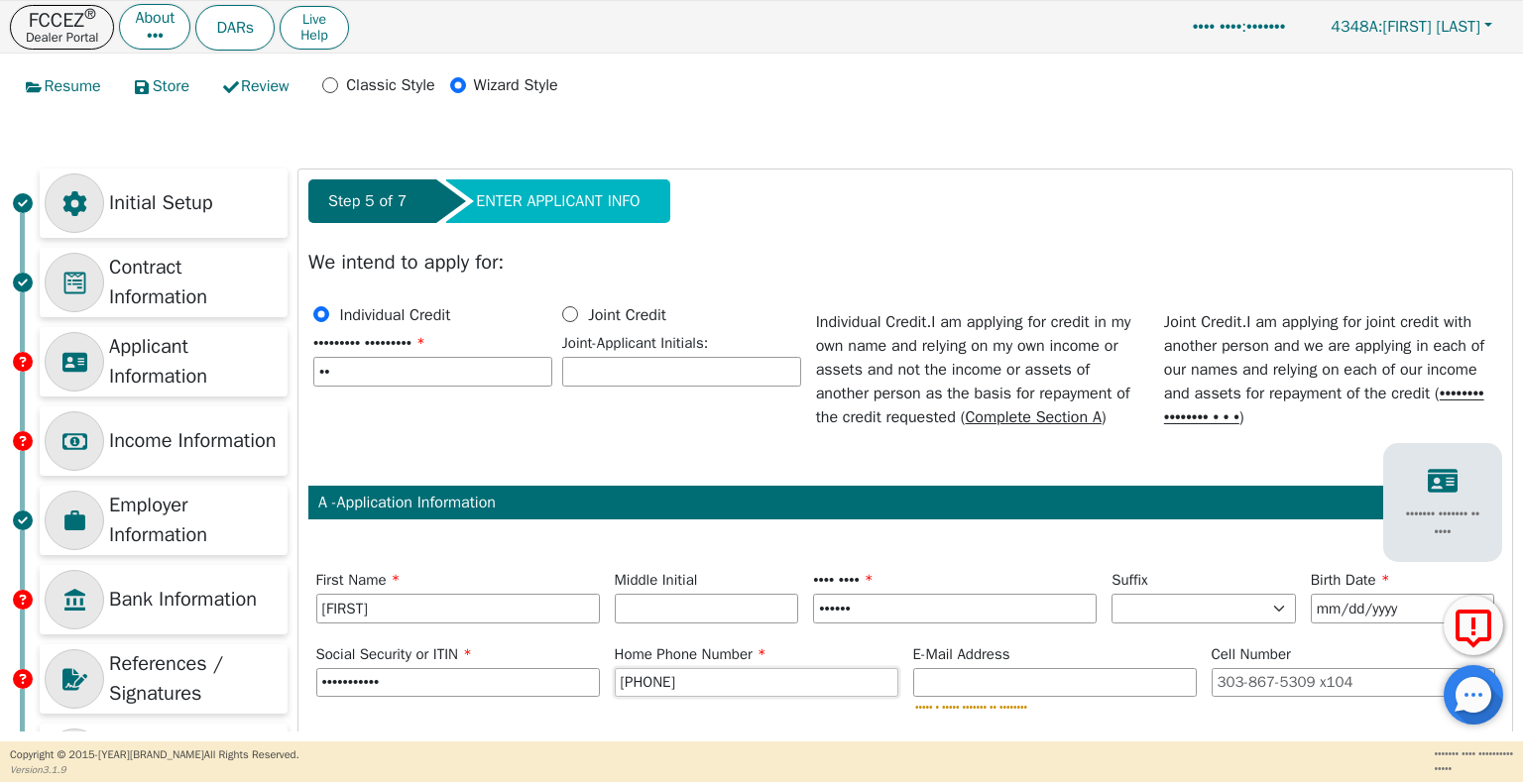 type on "[PHONE]" 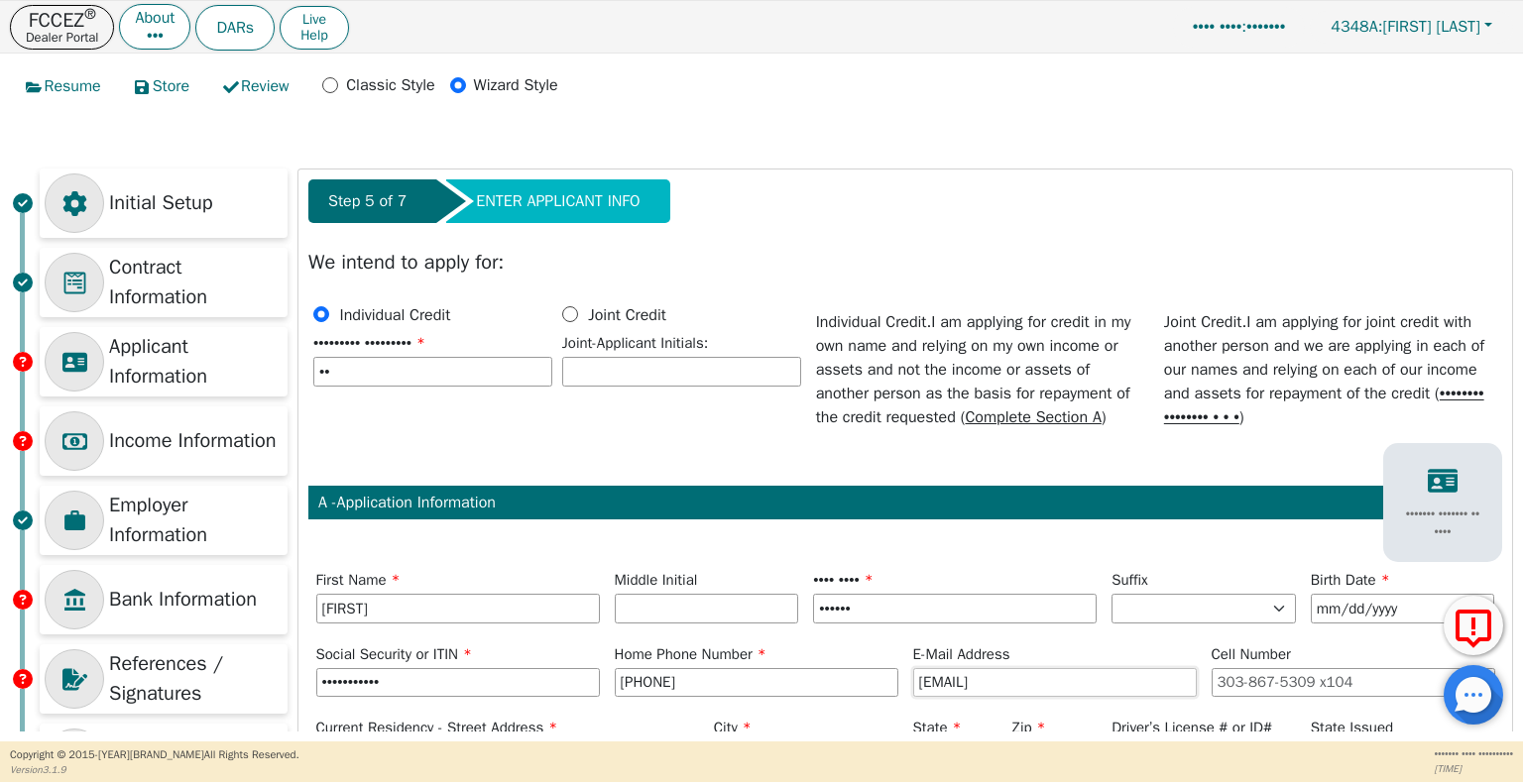 type on "[EMAIL]" 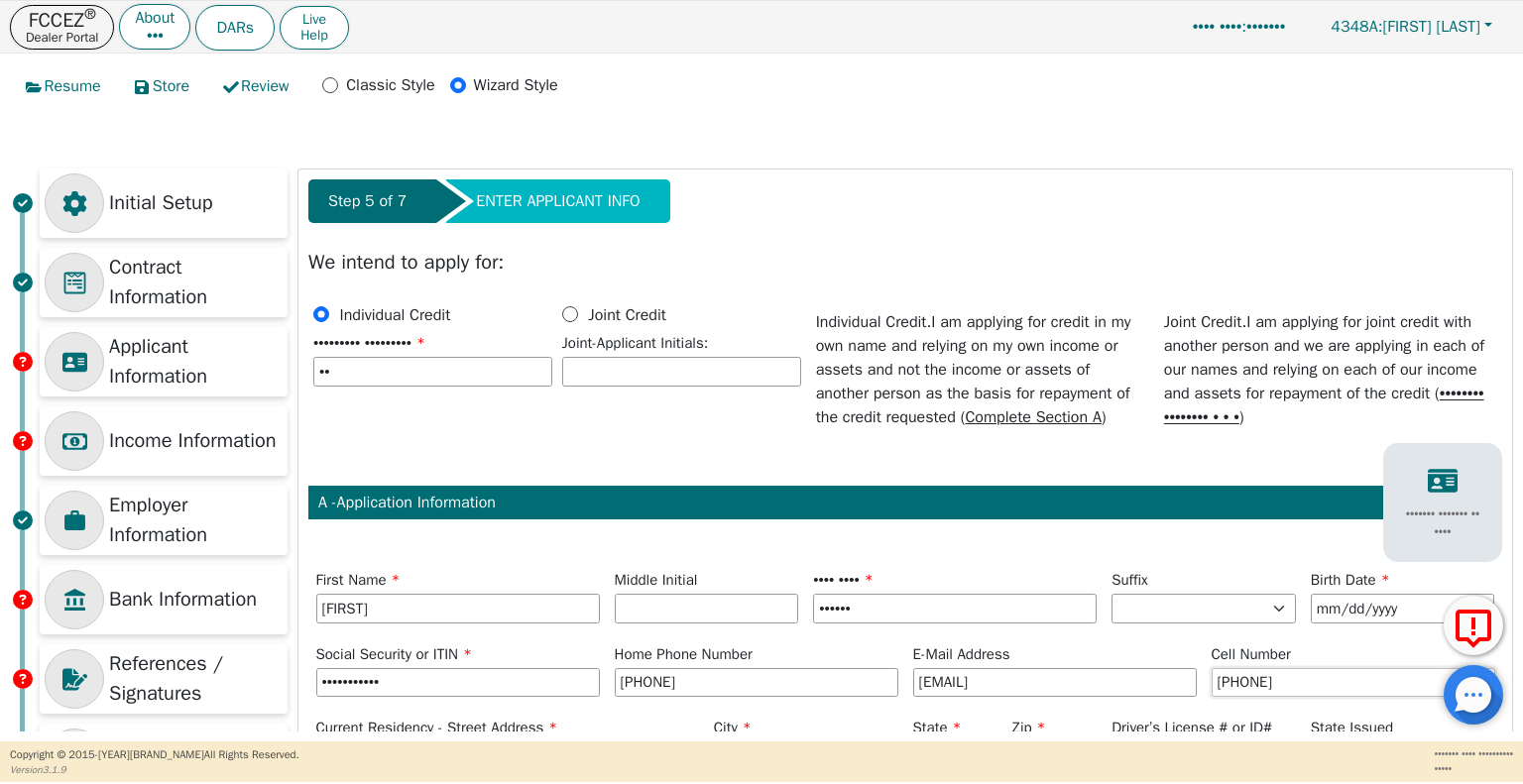 type on "[PHONE]" 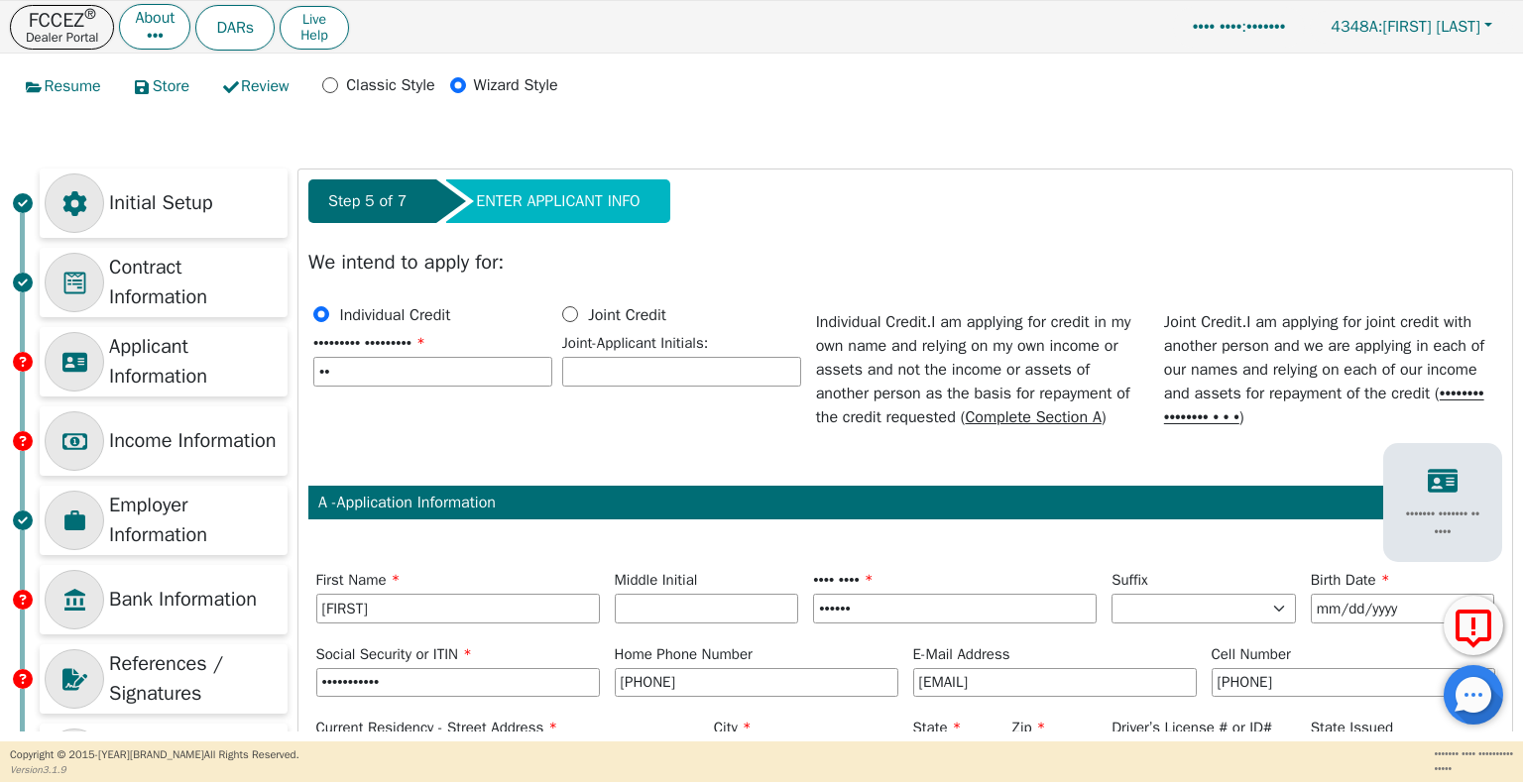 scroll, scrollTop: 26, scrollLeft: 0, axis: vertical 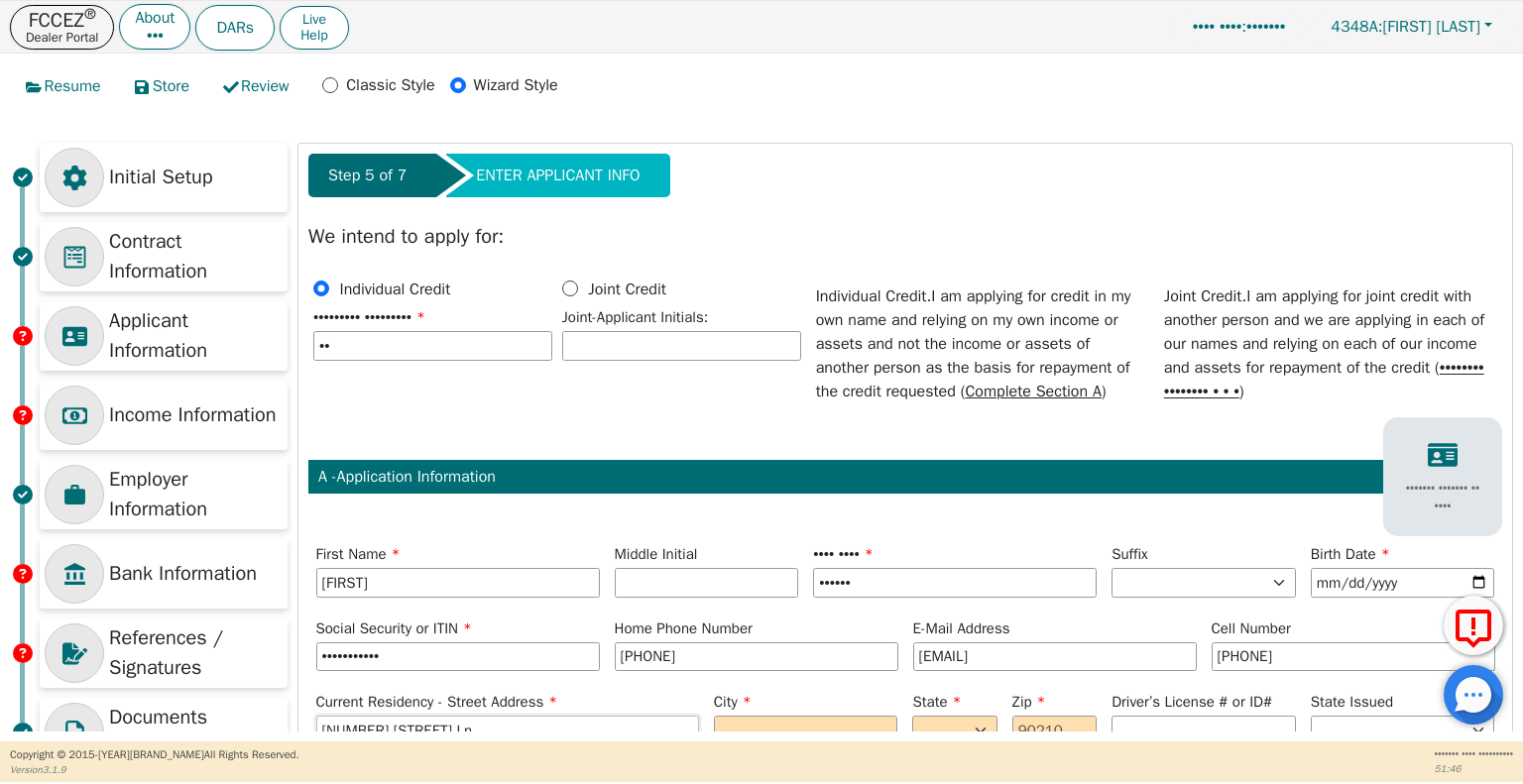 type on "[NUMBER] [STREET] Ln" 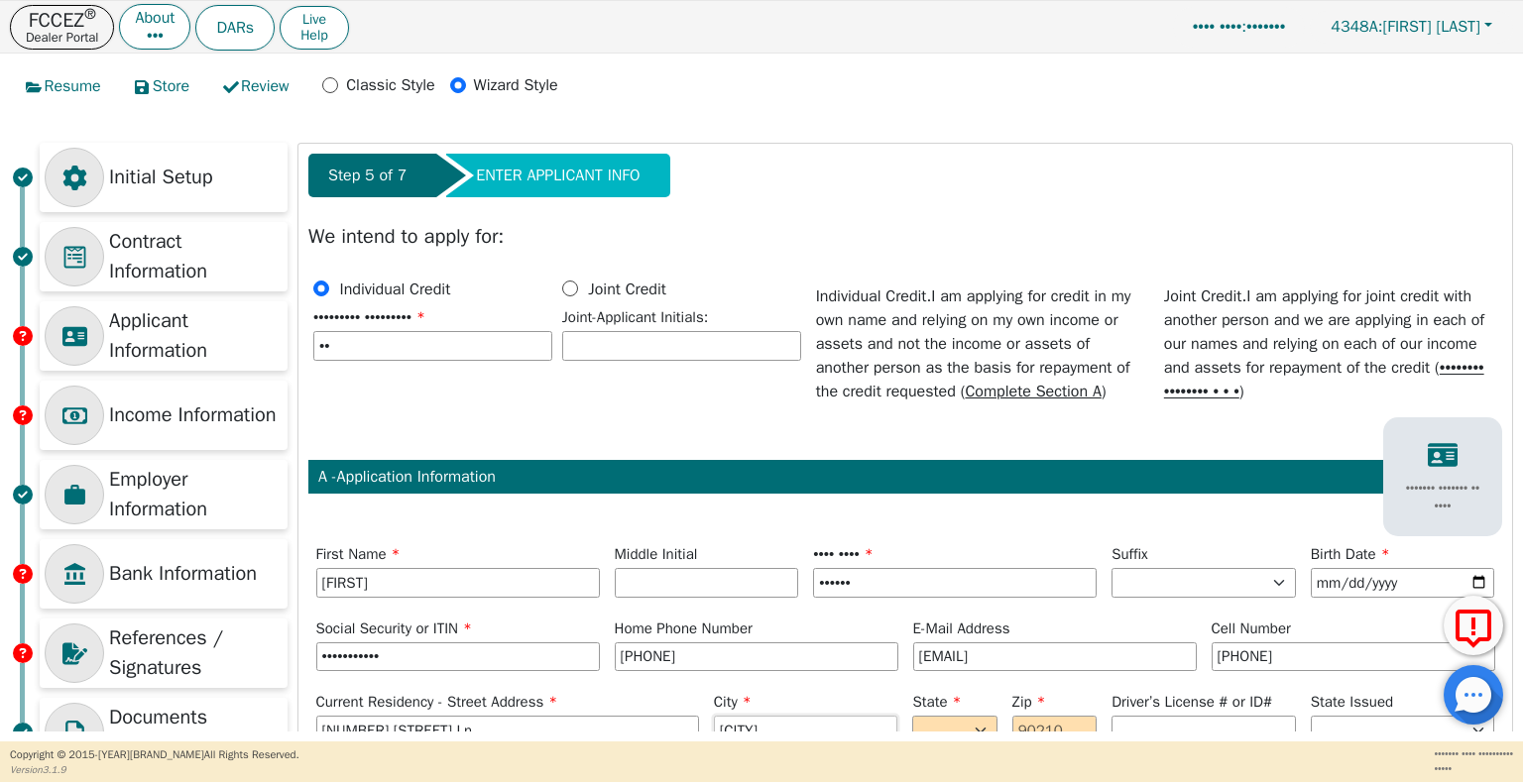 type on "[CITY]" 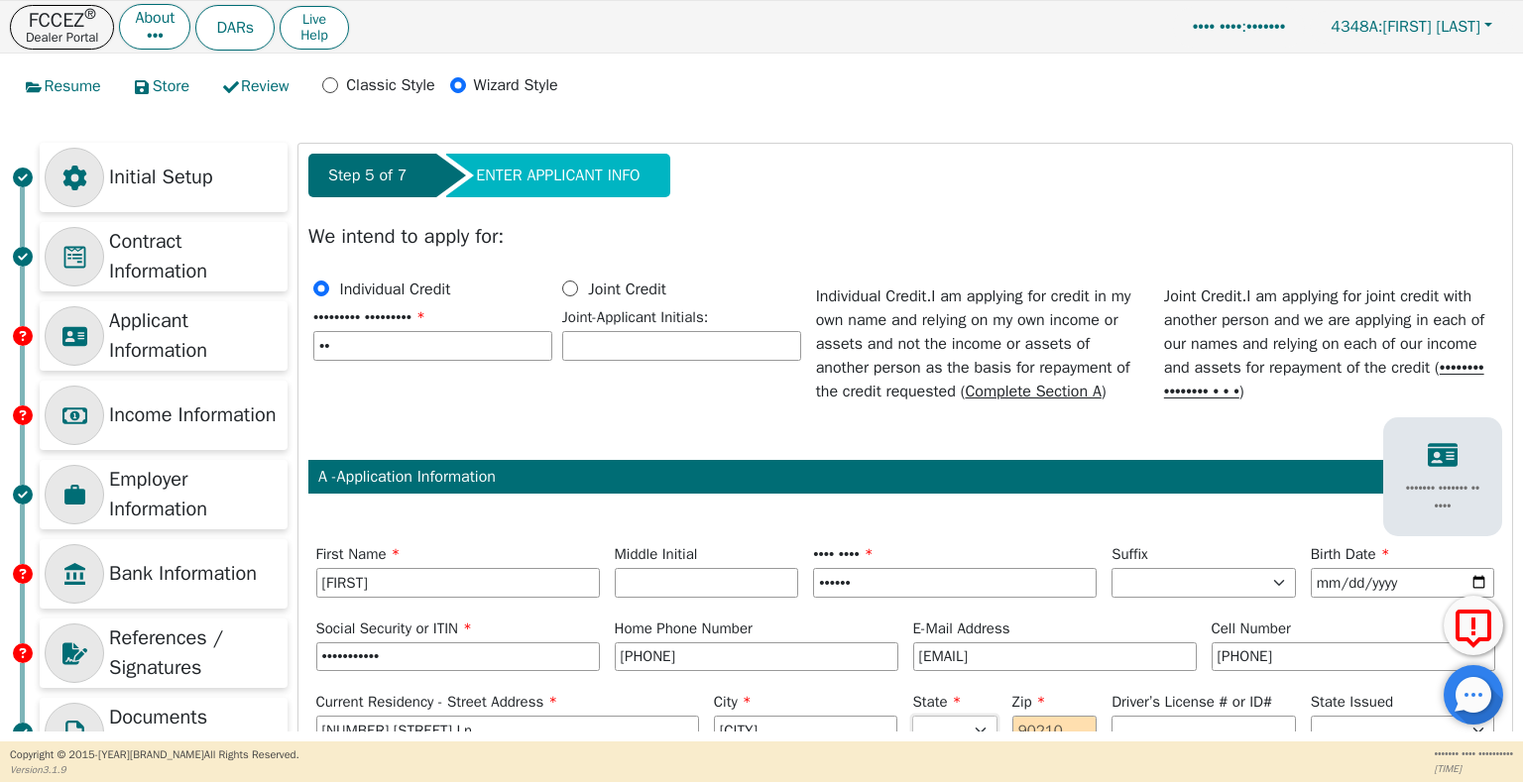 select on "[STATE]" 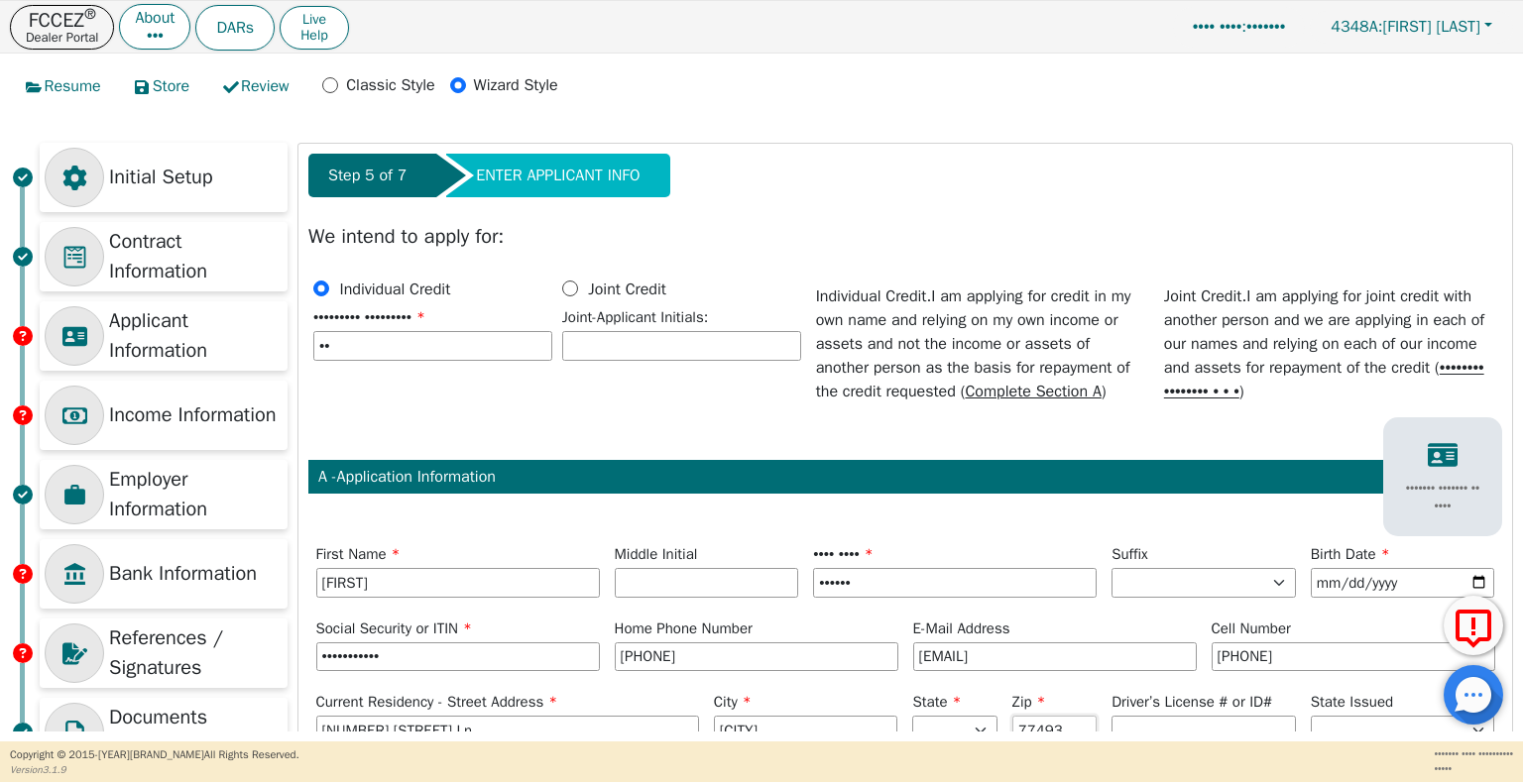 type on "77493" 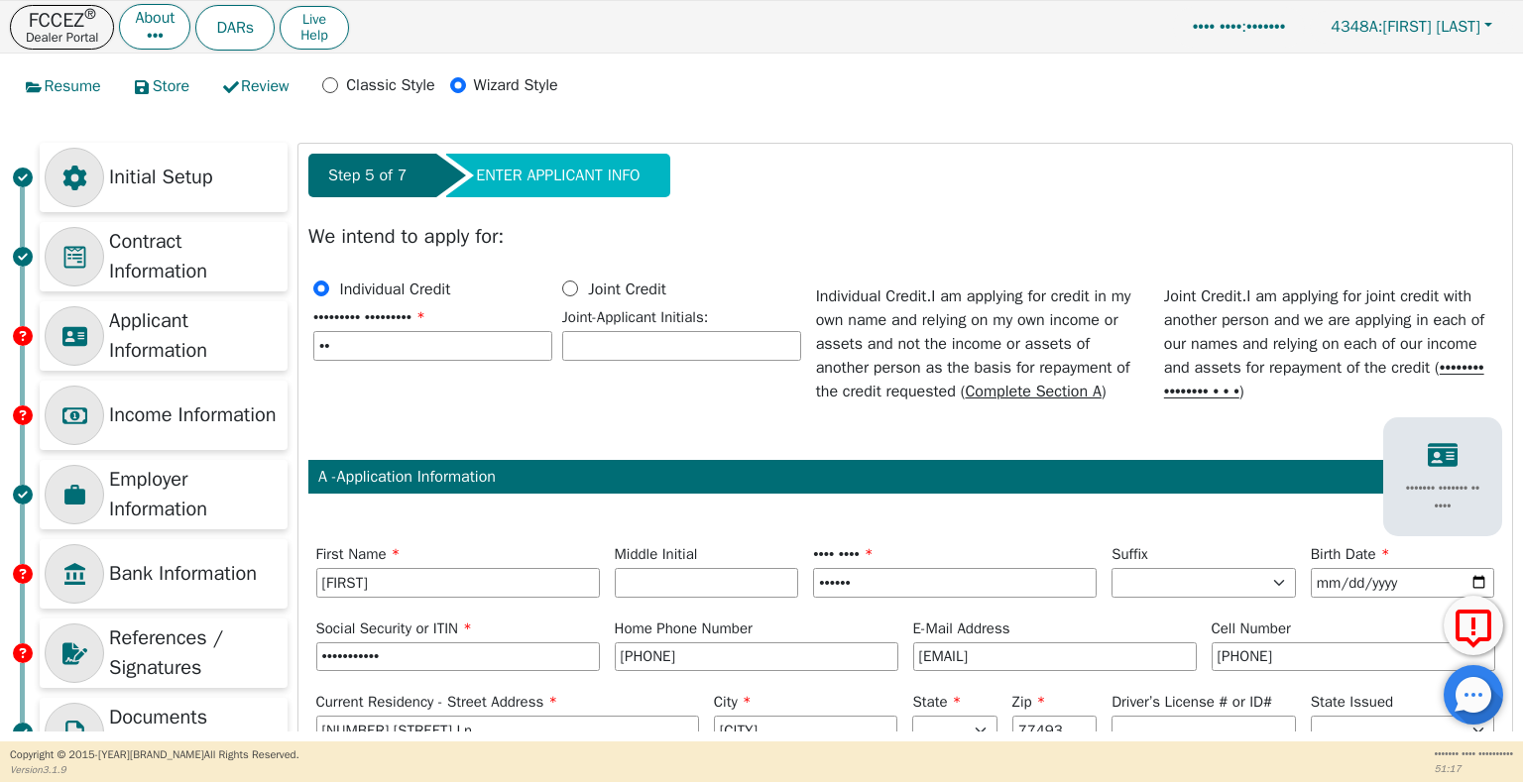 scroll, scrollTop: 220, scrollLeft: 0, axis: vertical 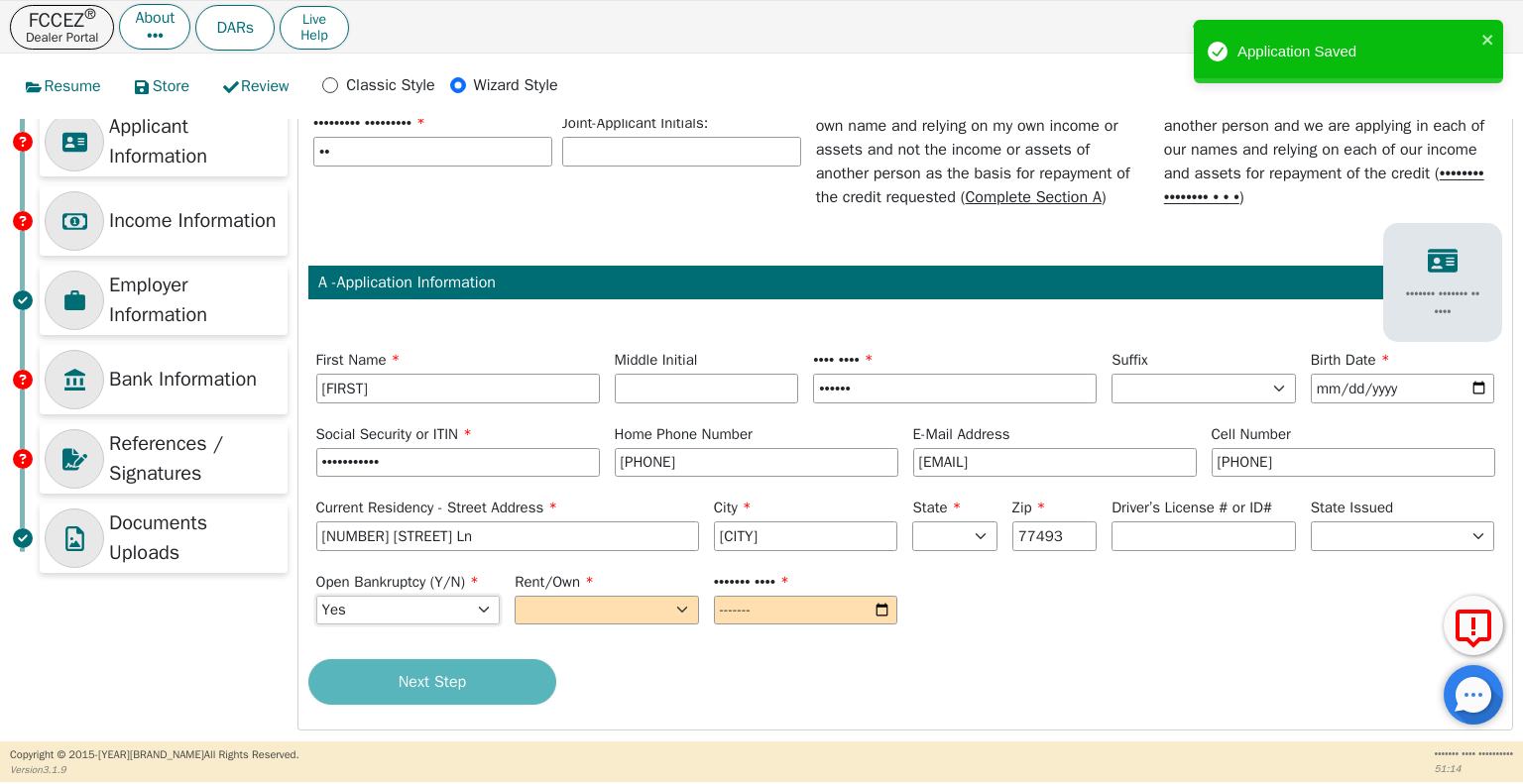 select on "•" 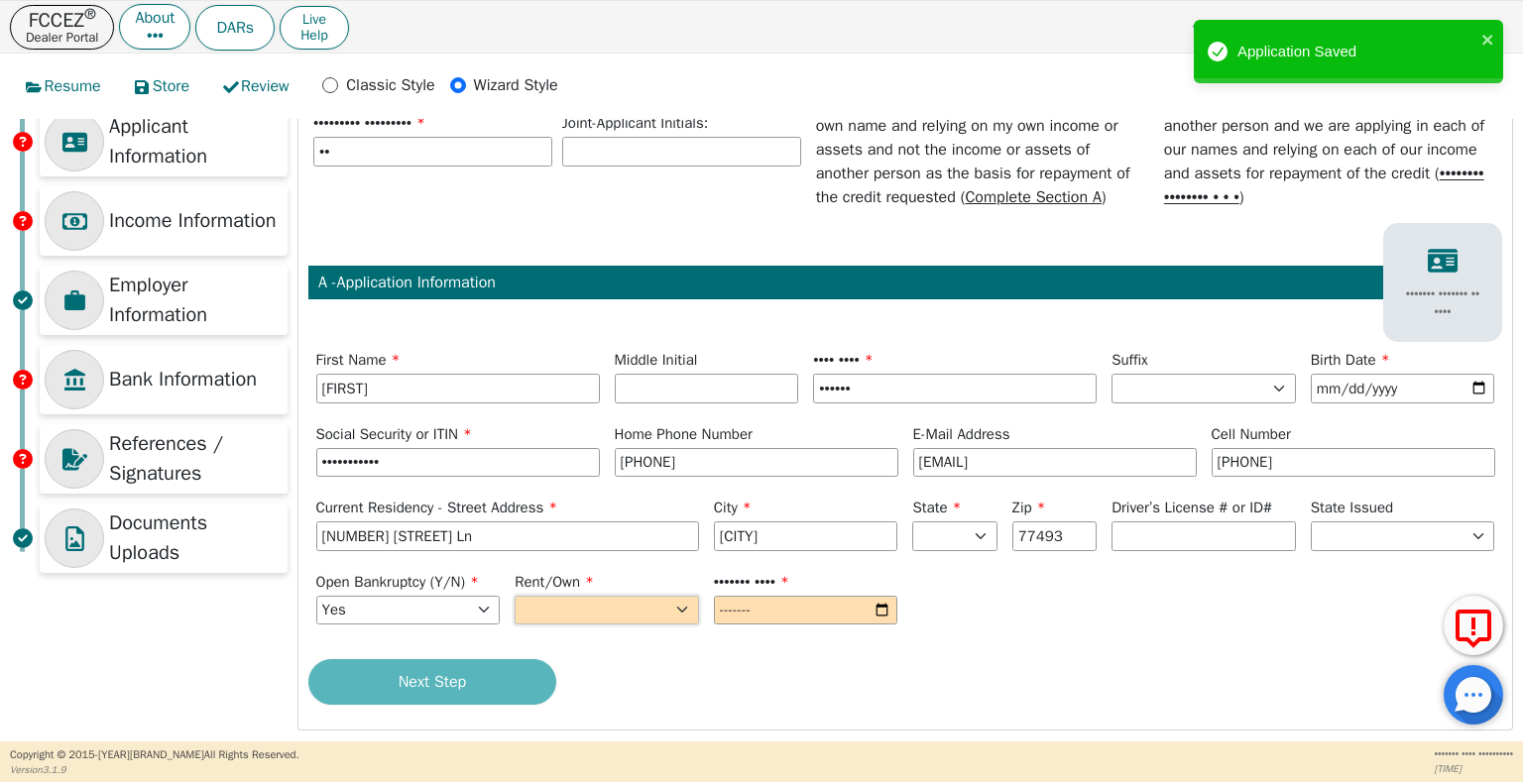 select on "Rent" 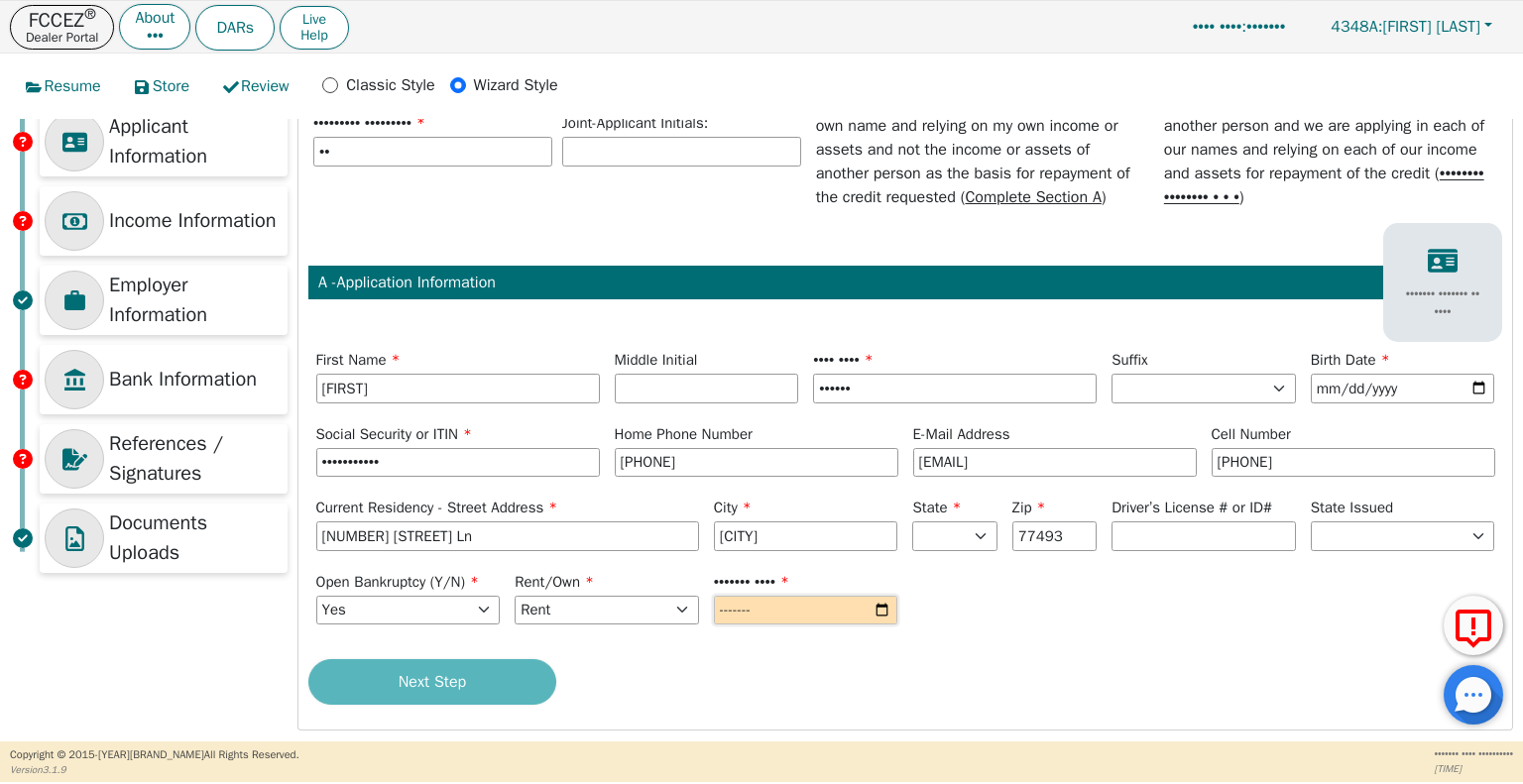 click at bounding box center [806, 611] 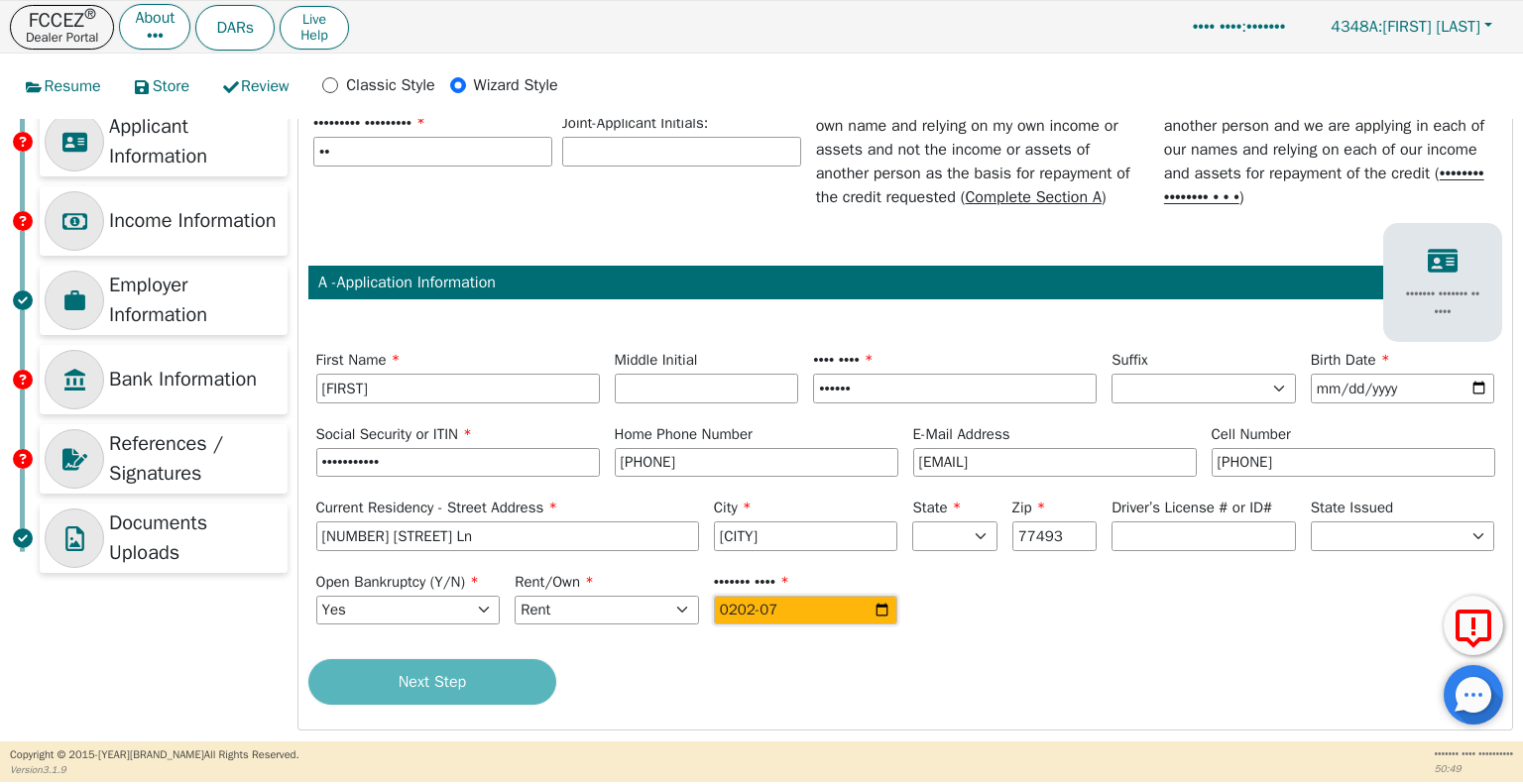 type on "2024-07" 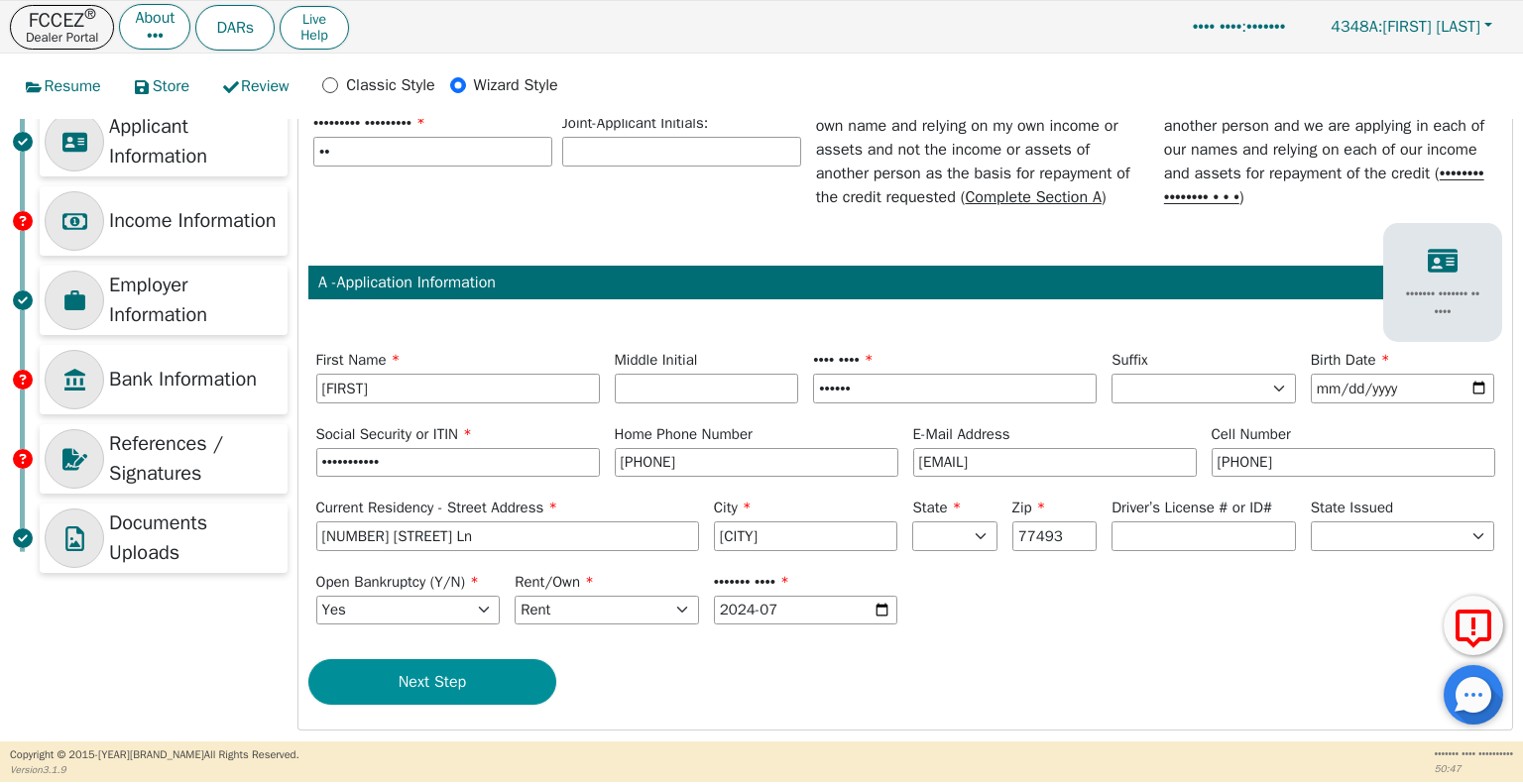 click on "Next Step" at bounding box center (432, 682) 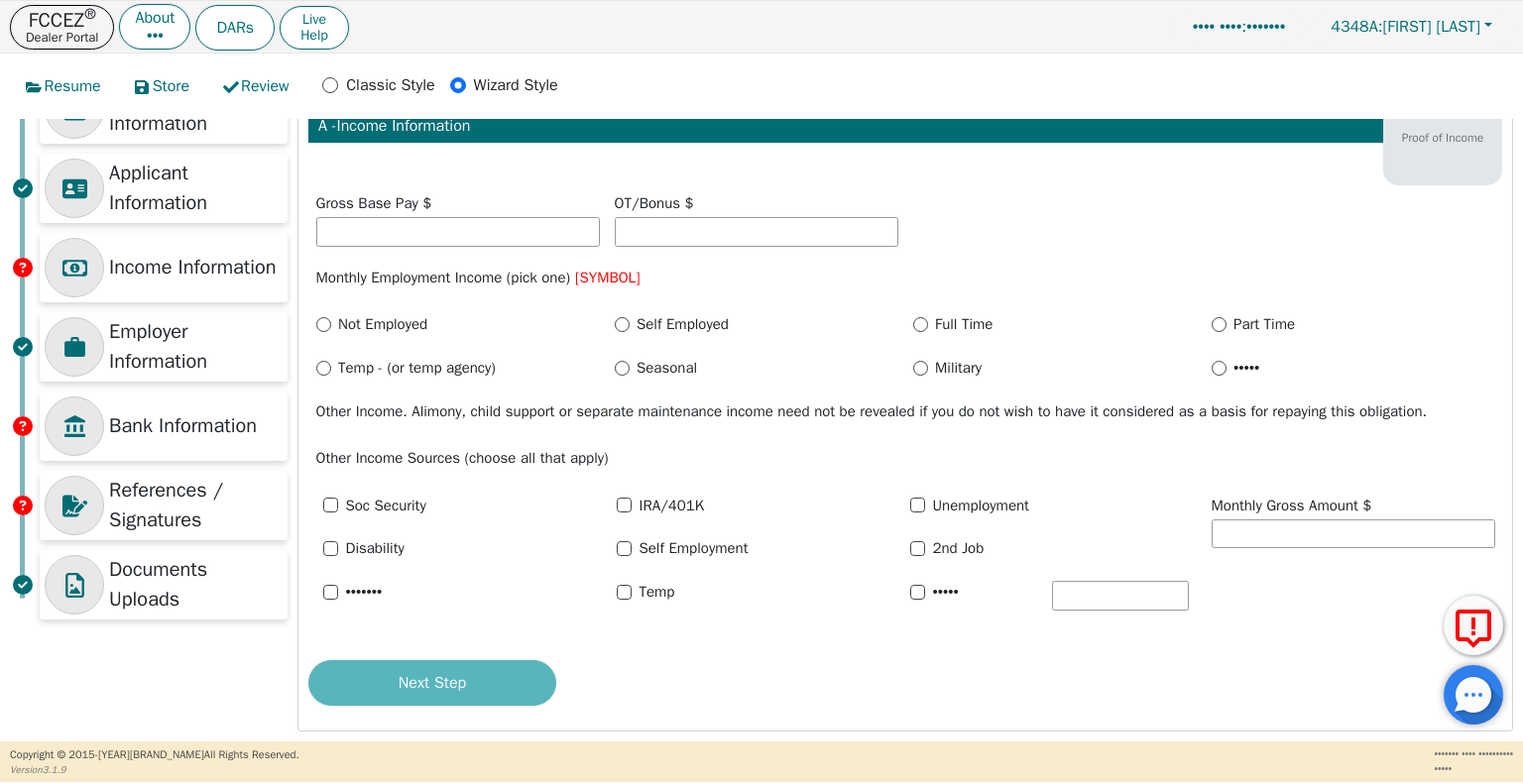 click on "Gross Base Pay $" at bounding box center (458, 219) 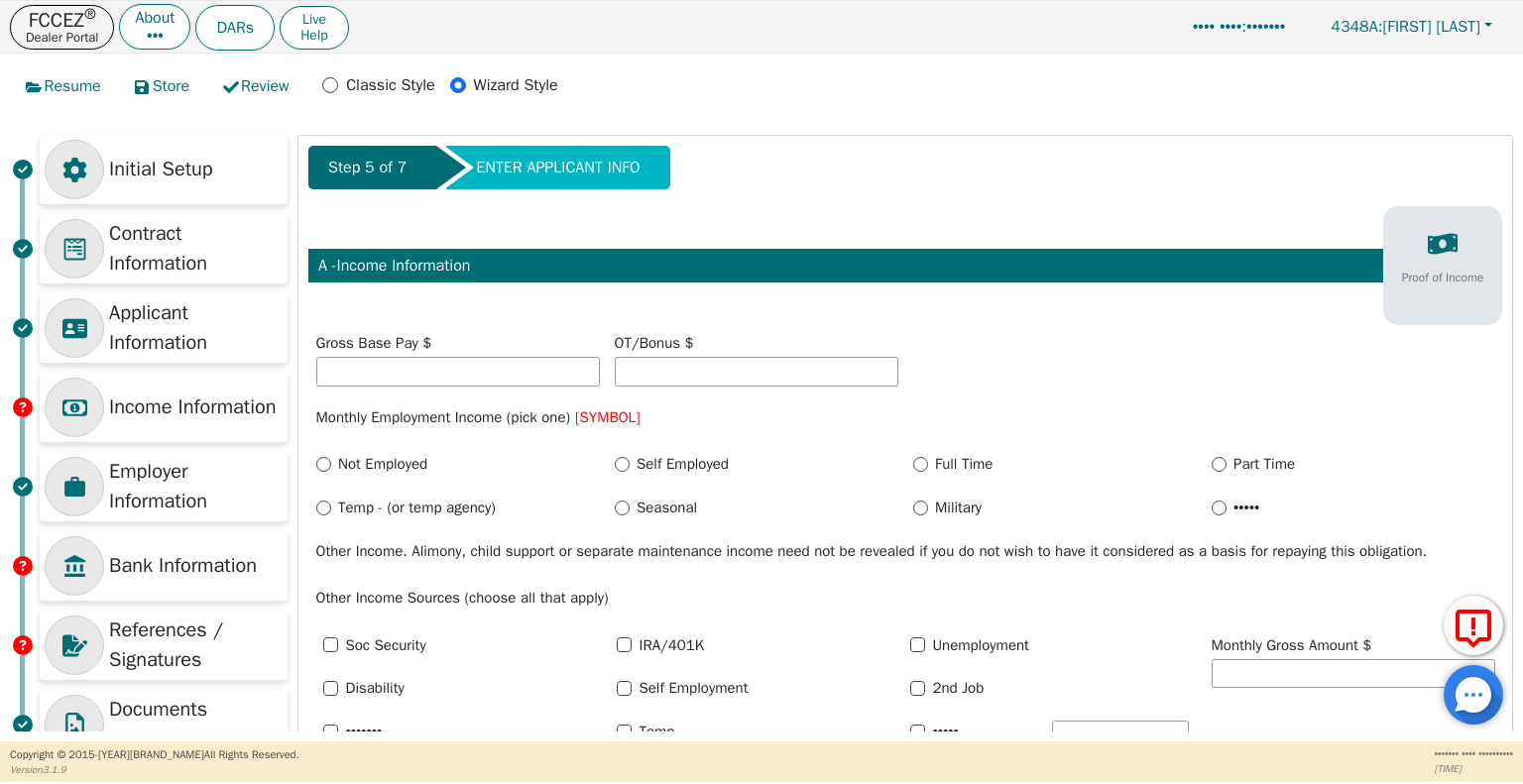 scroll, scrollTop: 0, scrollLeft: 0, axis: both 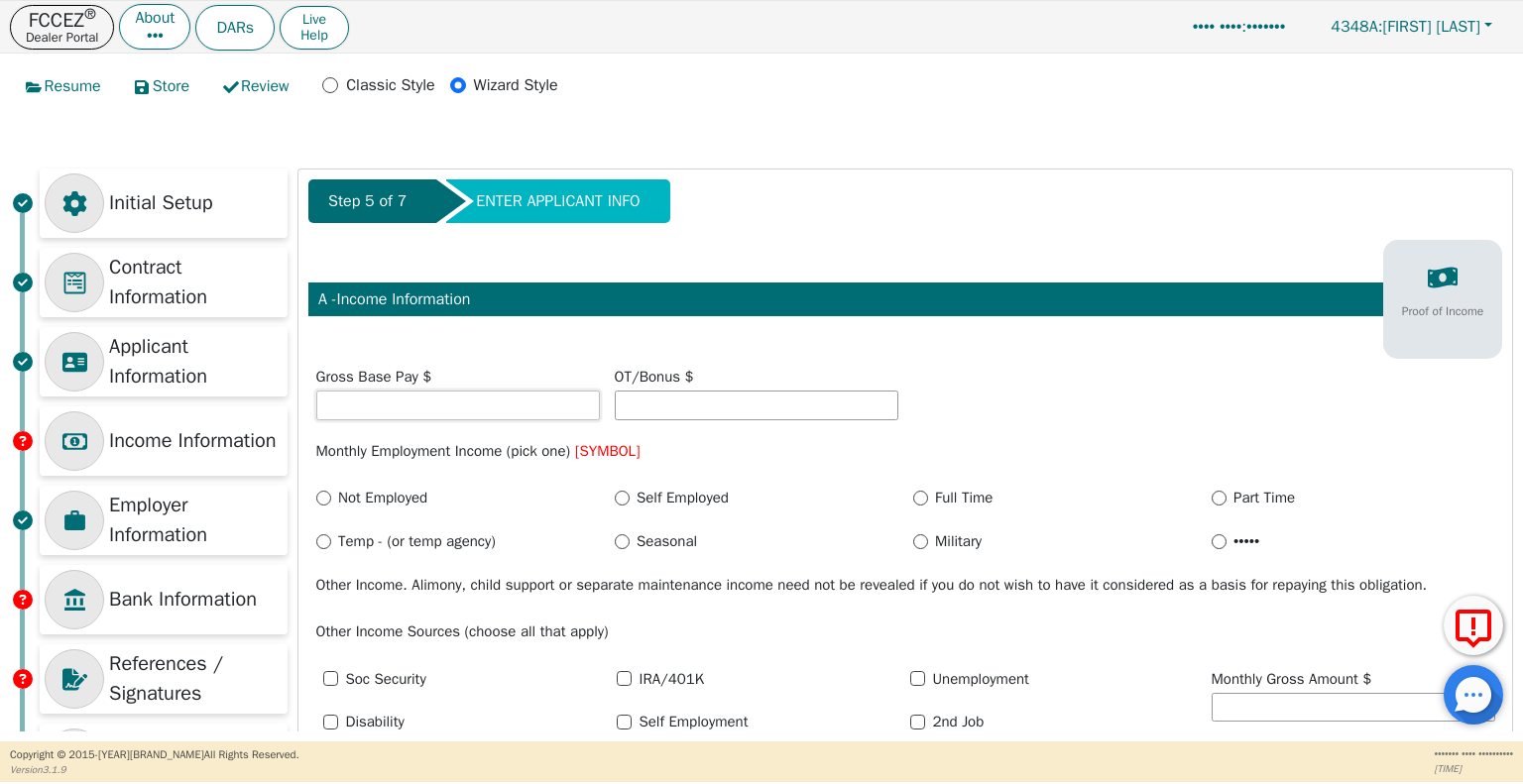 click at bounding box center [458, 405] 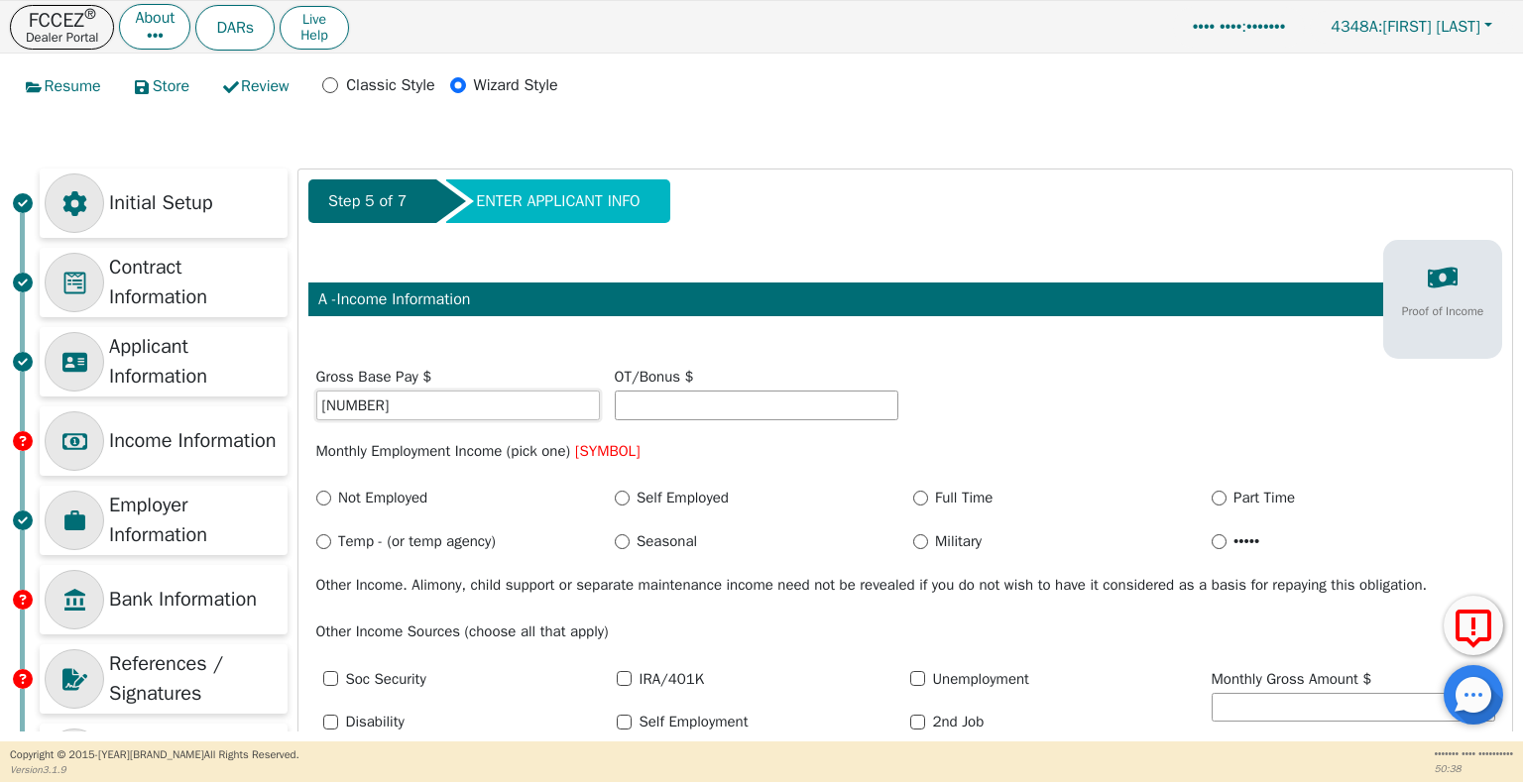 type on "[NUMBER]" 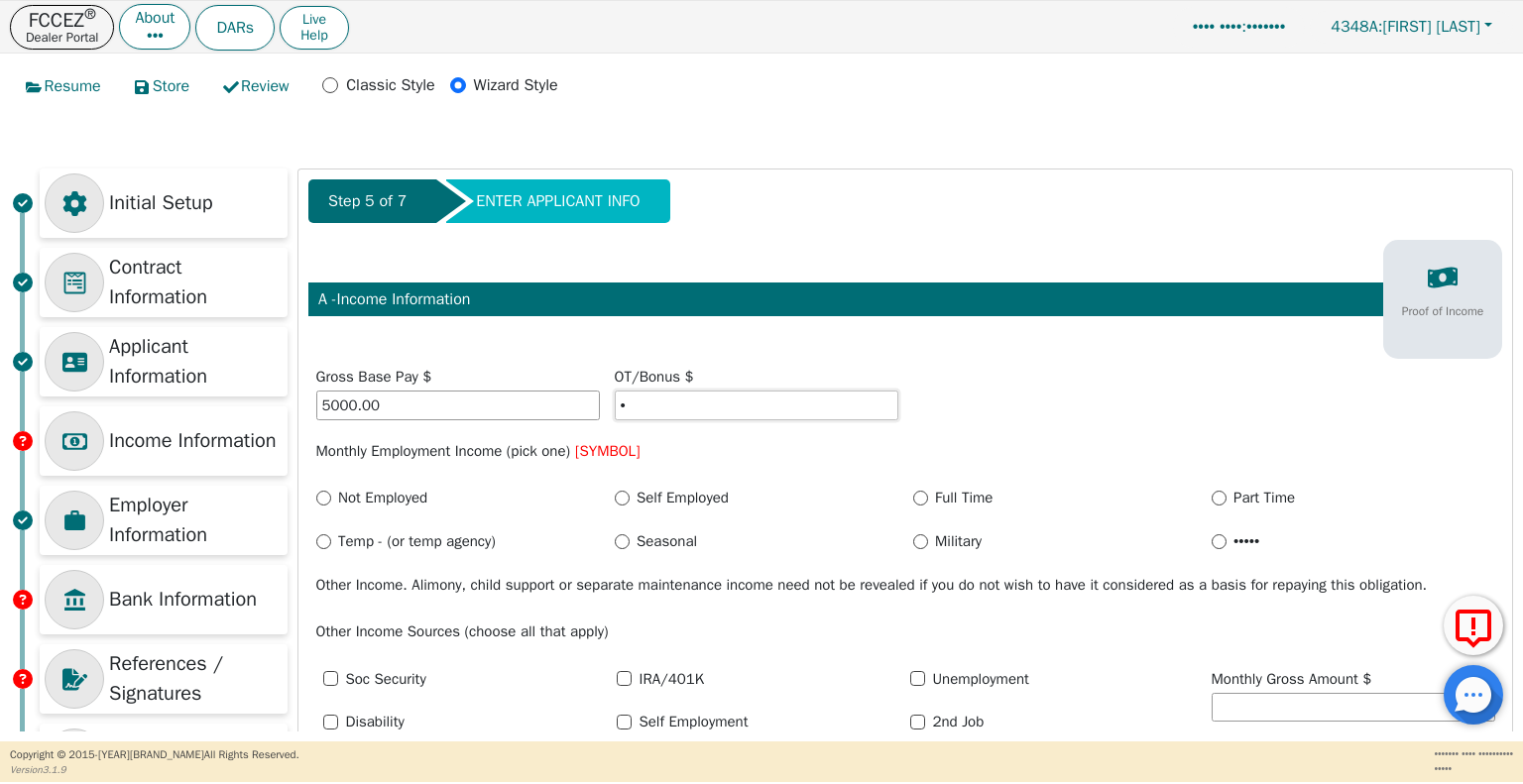 type on "•" 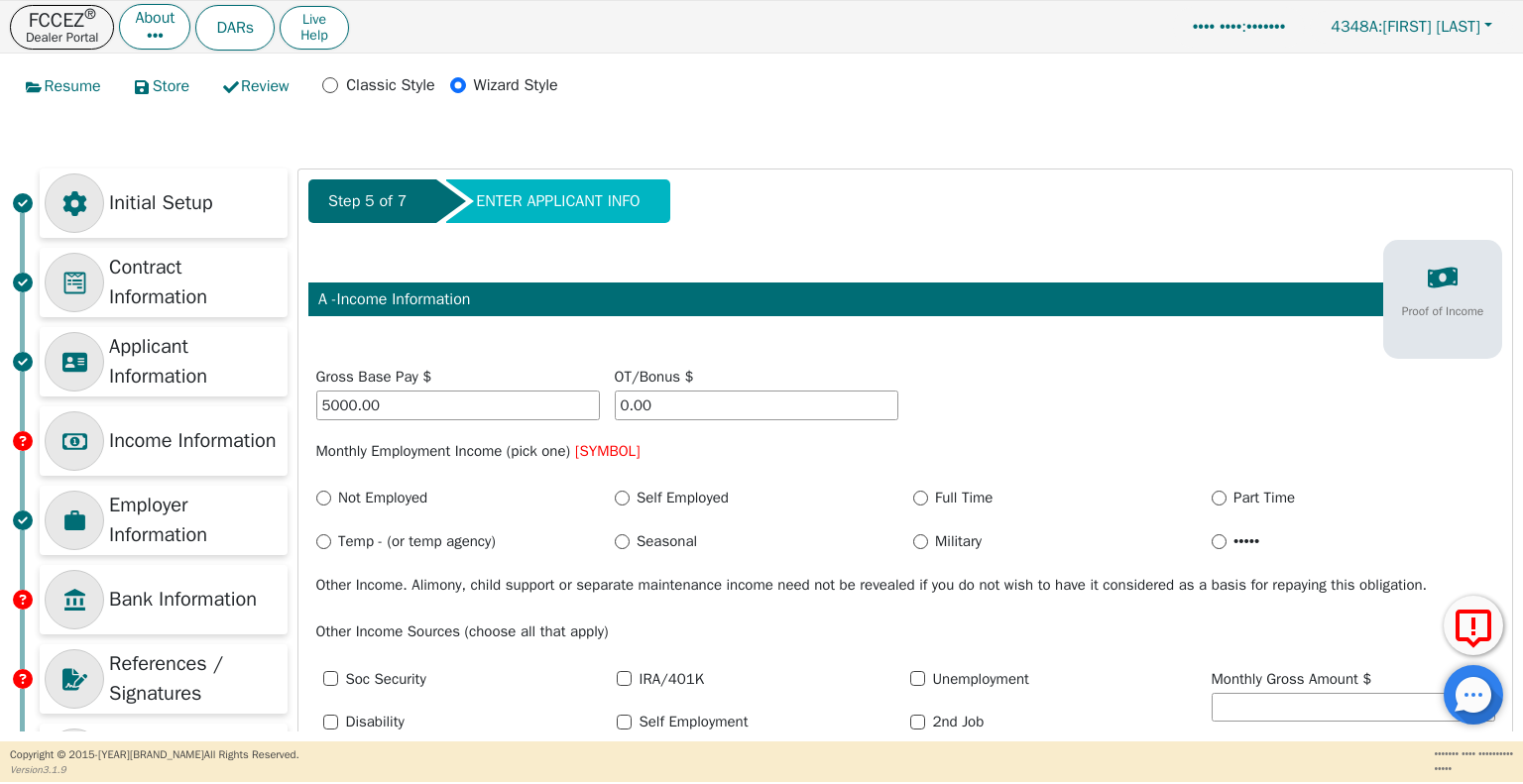 click on "Step 5 of 7 ENTER APPLICANT INFO A -  Income Information Proof of Income Gross Base Pay $ 5000.00 OT/Bonus $ 0.00 Monthly Employment Income (pick one) * Not Employed Self Employed Full Time Part Time Temp - (or temp agency) Seasonal Military Other
Other Income. Alimony, child support or separate maintenance income
need not be revealed if you do not wish to have it considered as a
basis for repaying this obligation.
Other Income Sources (choose all that apply) Soc Security IRA/401K Unemployment Disability Self Employment 2nd Job Pension Temp Other Monthly Gross Amount $ Next Step" at bounding box center [905, 536] 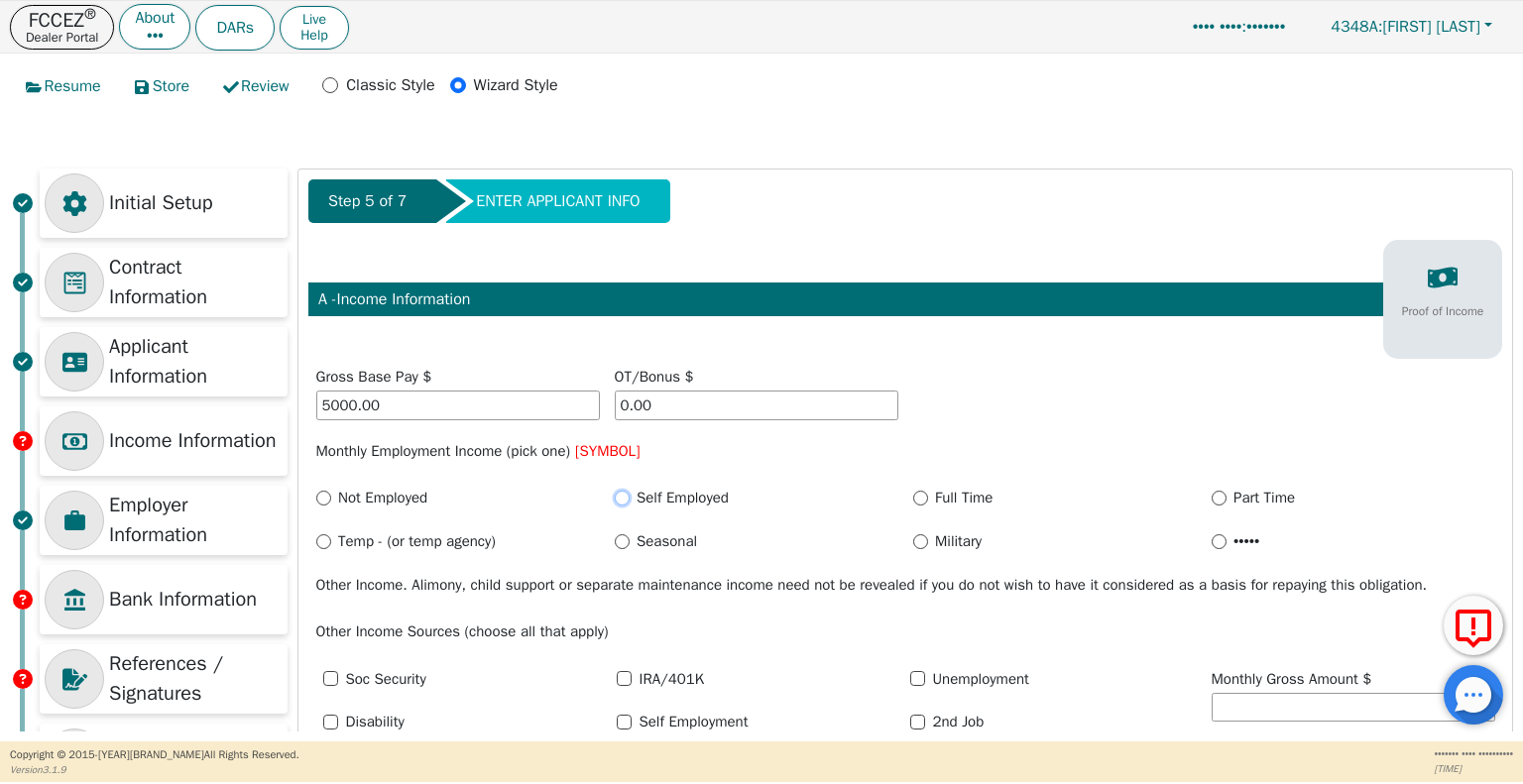 click on "Self Employed" at bounding box center [622, 498] 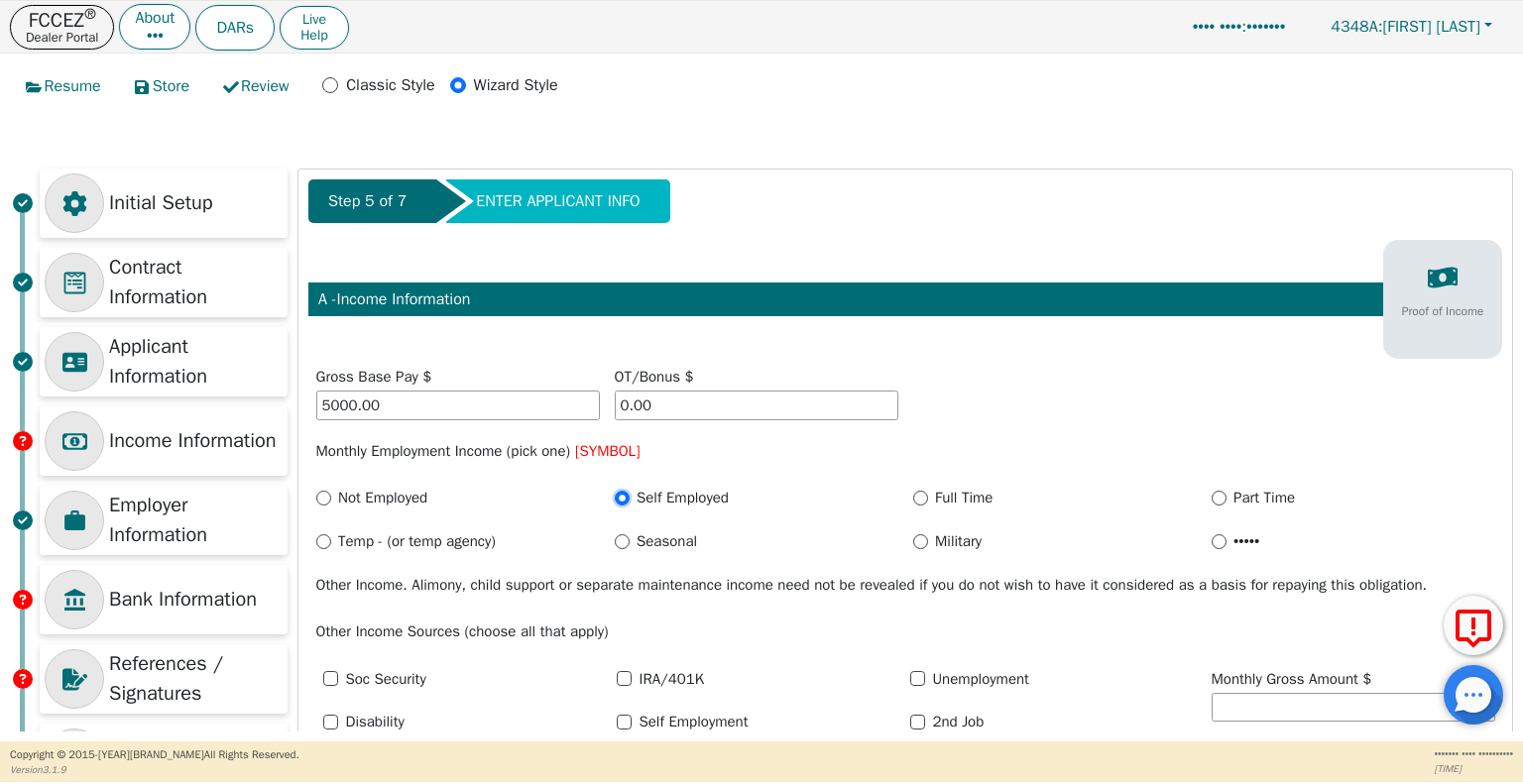 radio on "true" 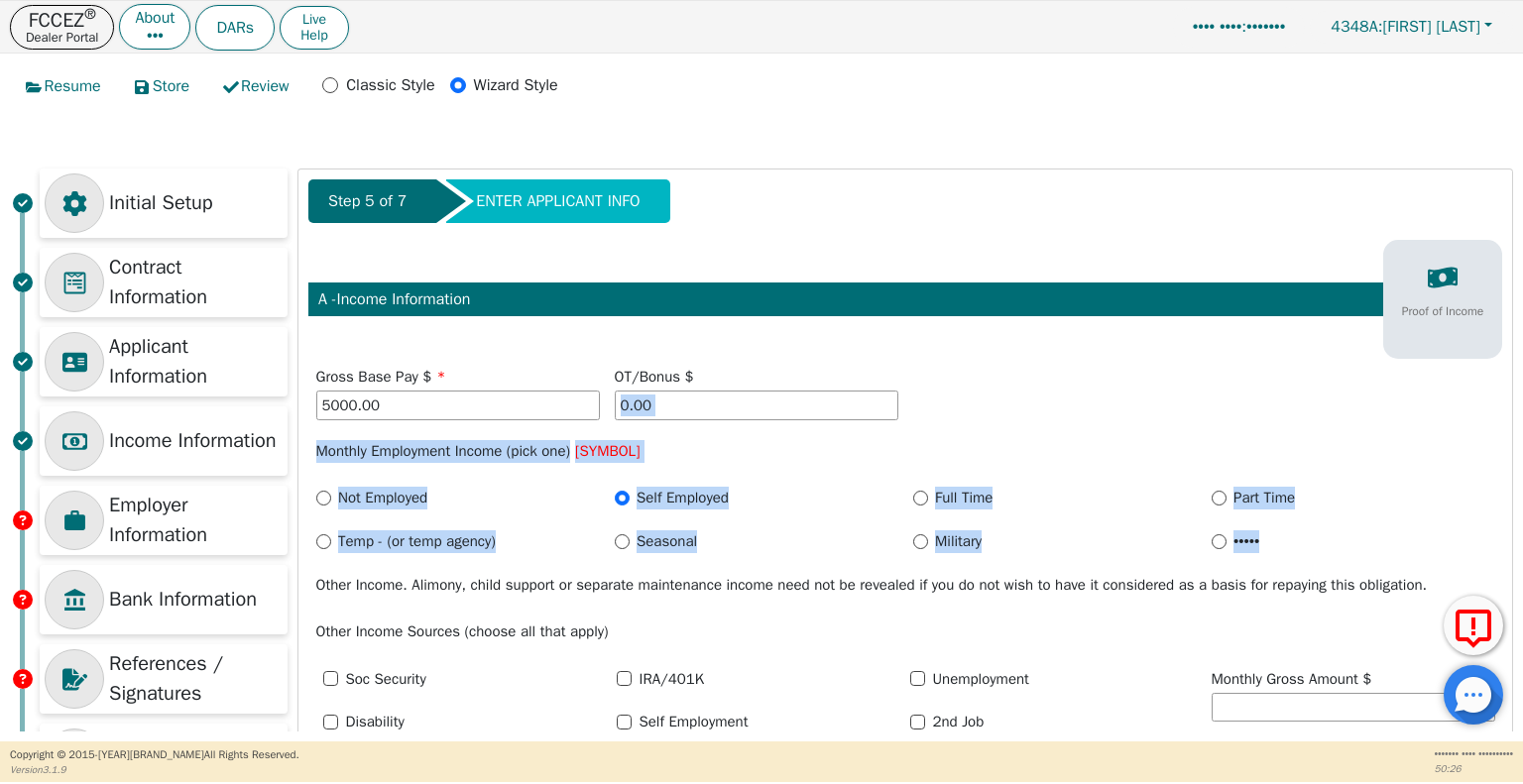 drag, startPoint x: 1516, startPoint y: 364, endPoint x: 1522, endPoint y: 550, distance: 186.09675 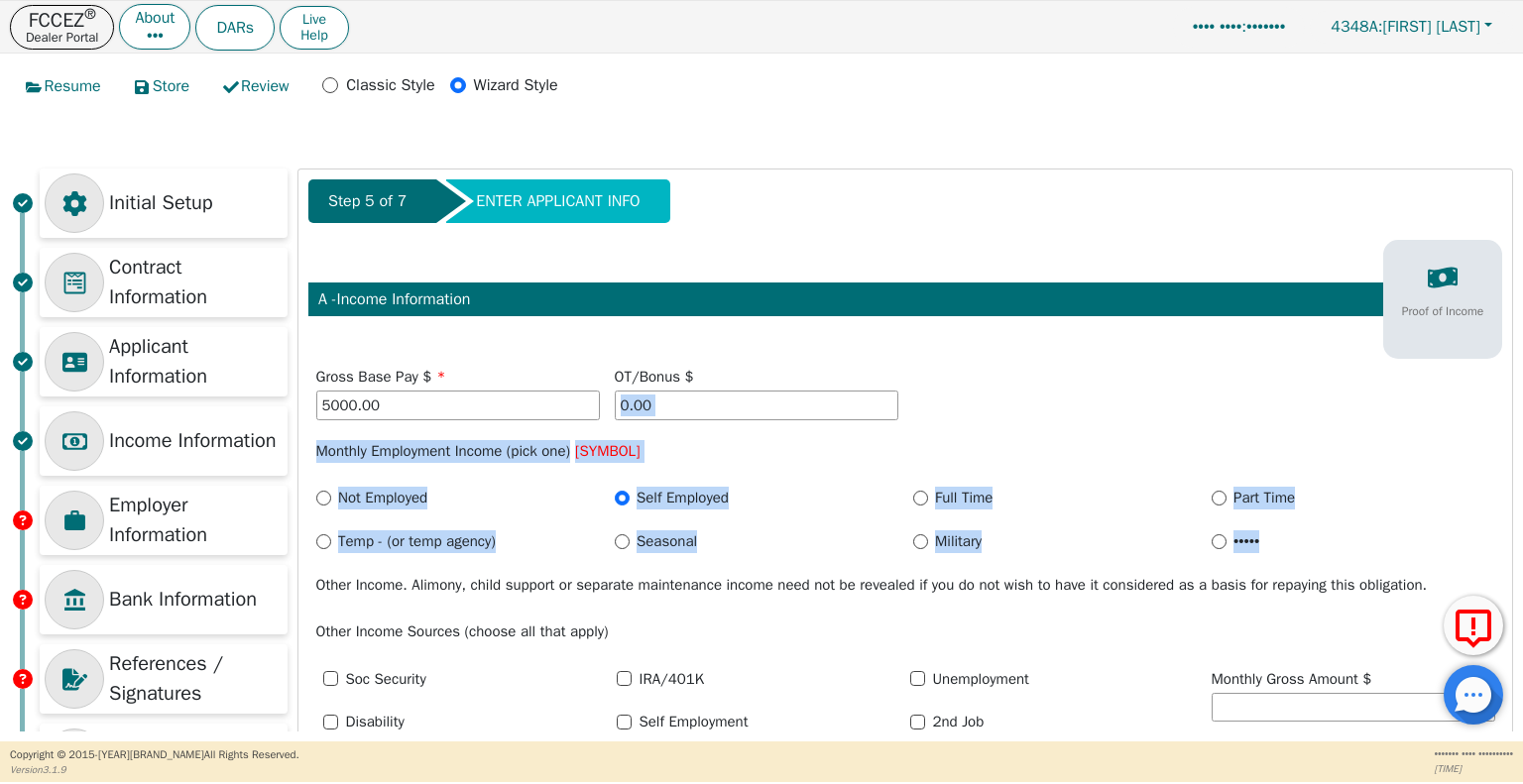 click on "Step 5 of 7 ENTER APPLICANT INFO A -  Income Information Proof of Income Gross Base Pay $ 5000.00 OT/Bonus $ 0.00 Monthly Employment Income (pick one) * Not Employed Self Employed Full Time Part Time Temp - (or temp agency) Seasonal Military Other
Other Income. Alimony, child support or separate maintenance income
need not be revealed if you do not wish to have it considered as a
basis for repaying this obligation.
Other Income Sources (choose all that apply) Soc Security IRA/401K Unemployment Disability Self Employment 2nd Job Pension Temp Other Monthly Gross Amount $ Next Step" at bounding box center (905, 536) 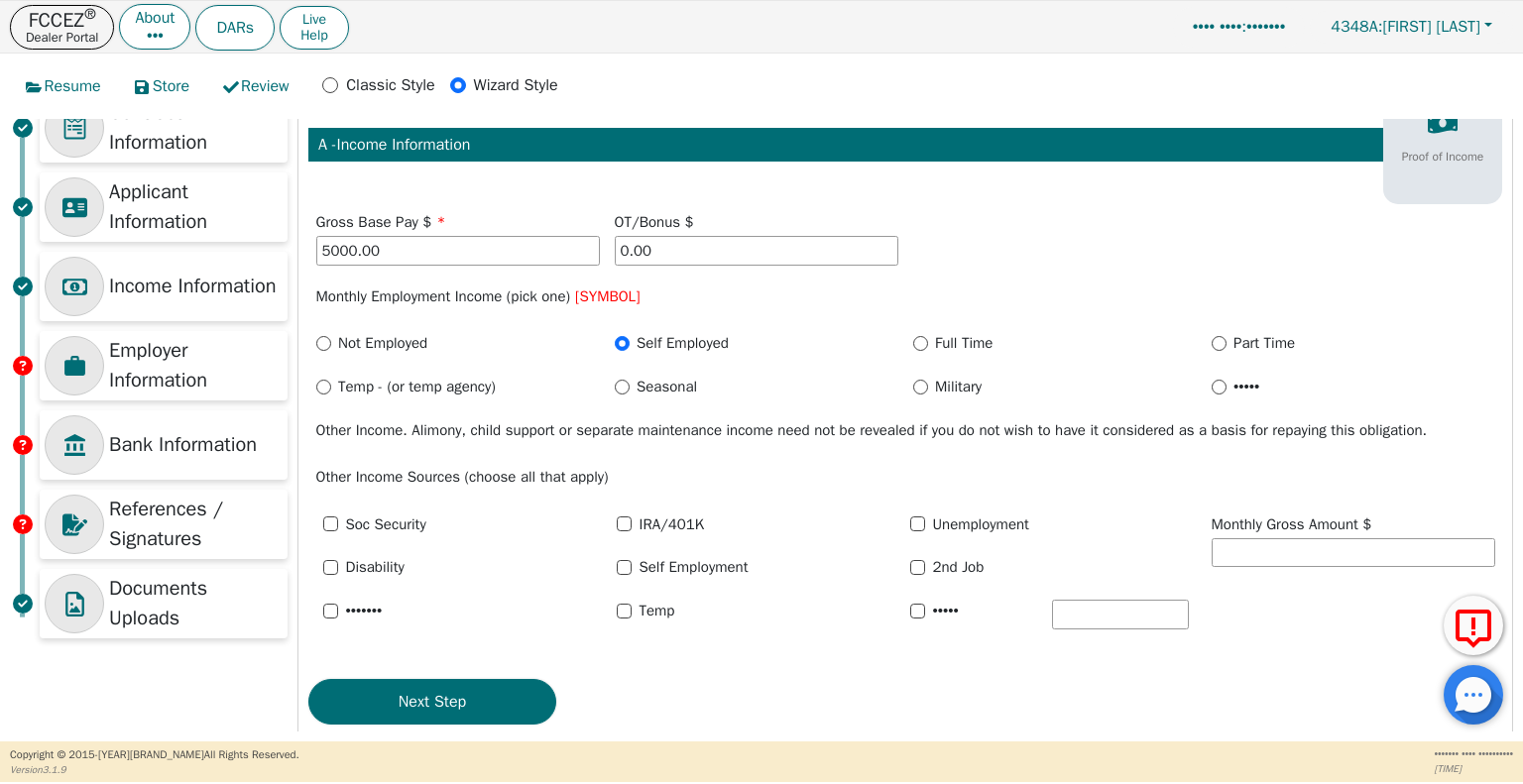 scroll, scrollTop: 173, scrollLeft: 0, axis: vertical 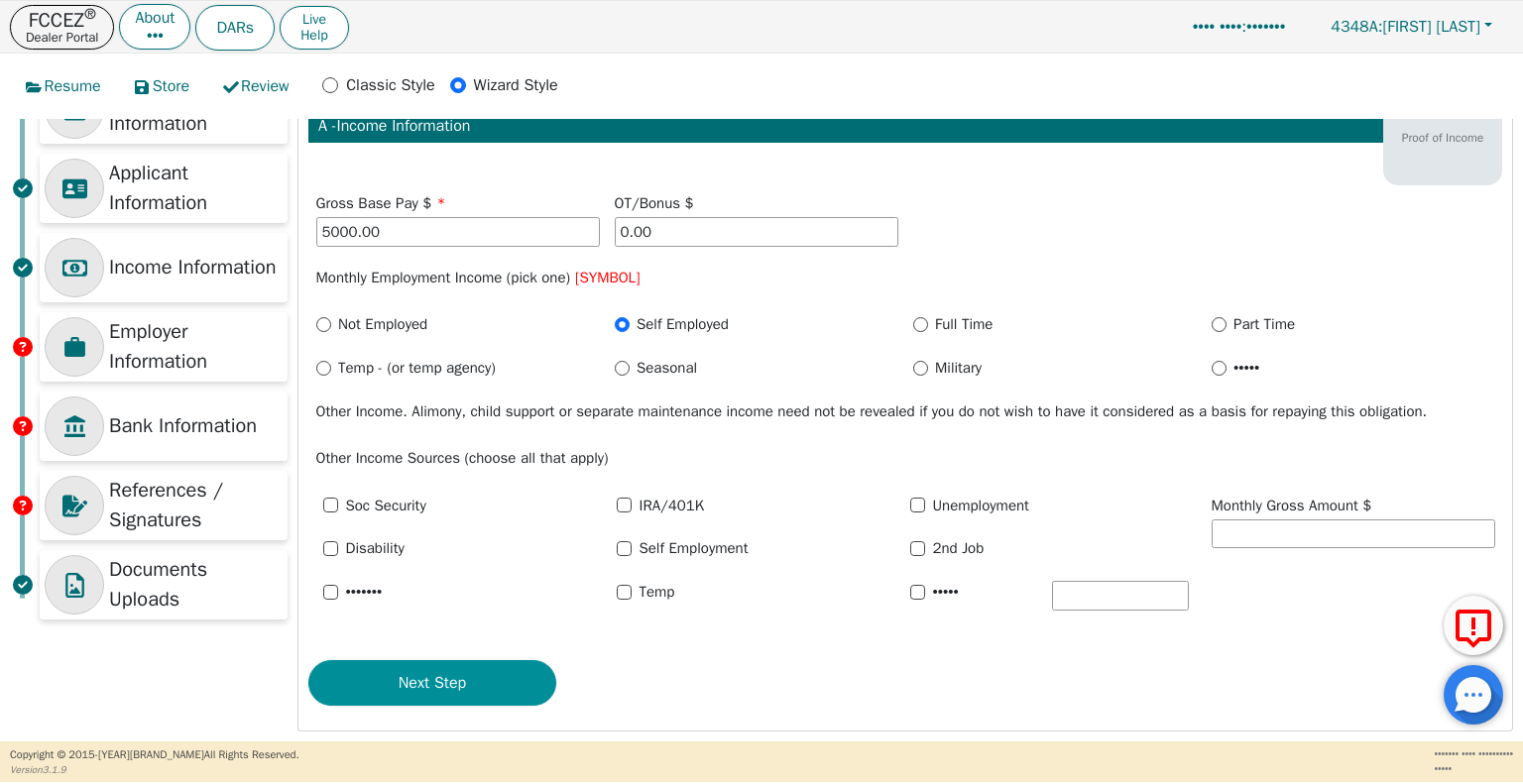 click on "Next Step" at bounding box center [432, 683] 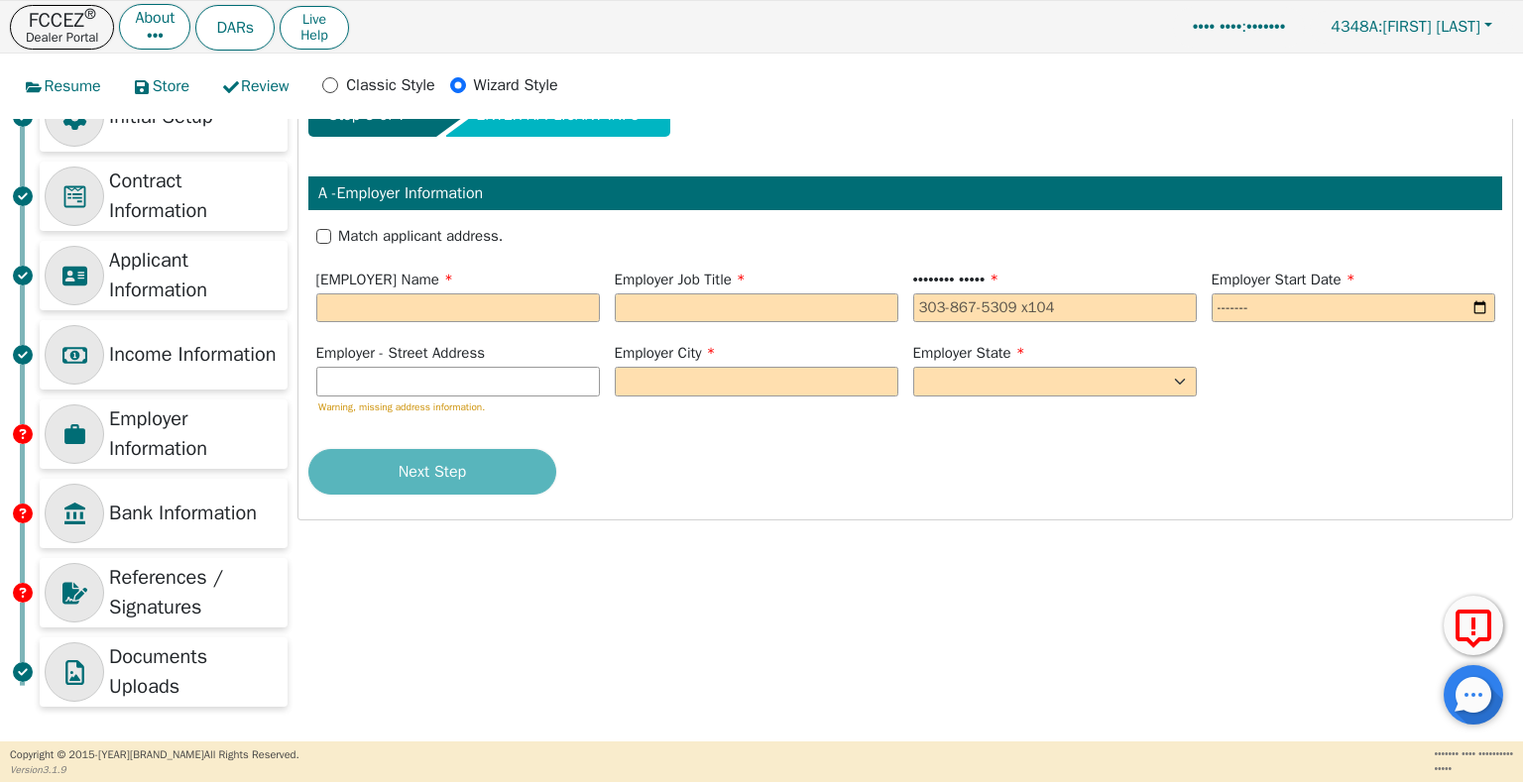 scroll, scrollTop: 72, scrollLeft: 0, axis: vertical 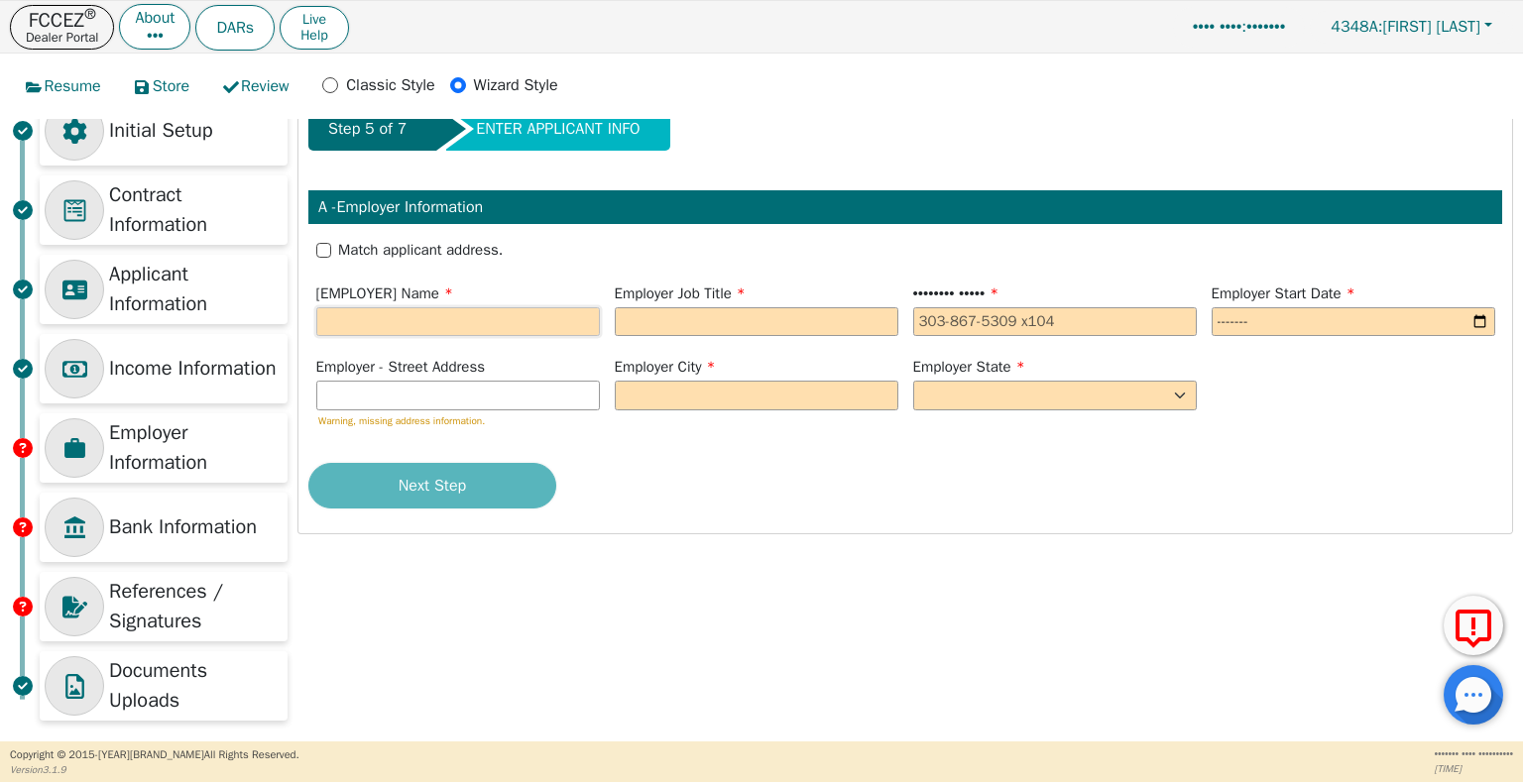 click at bounding box center [458, 322] 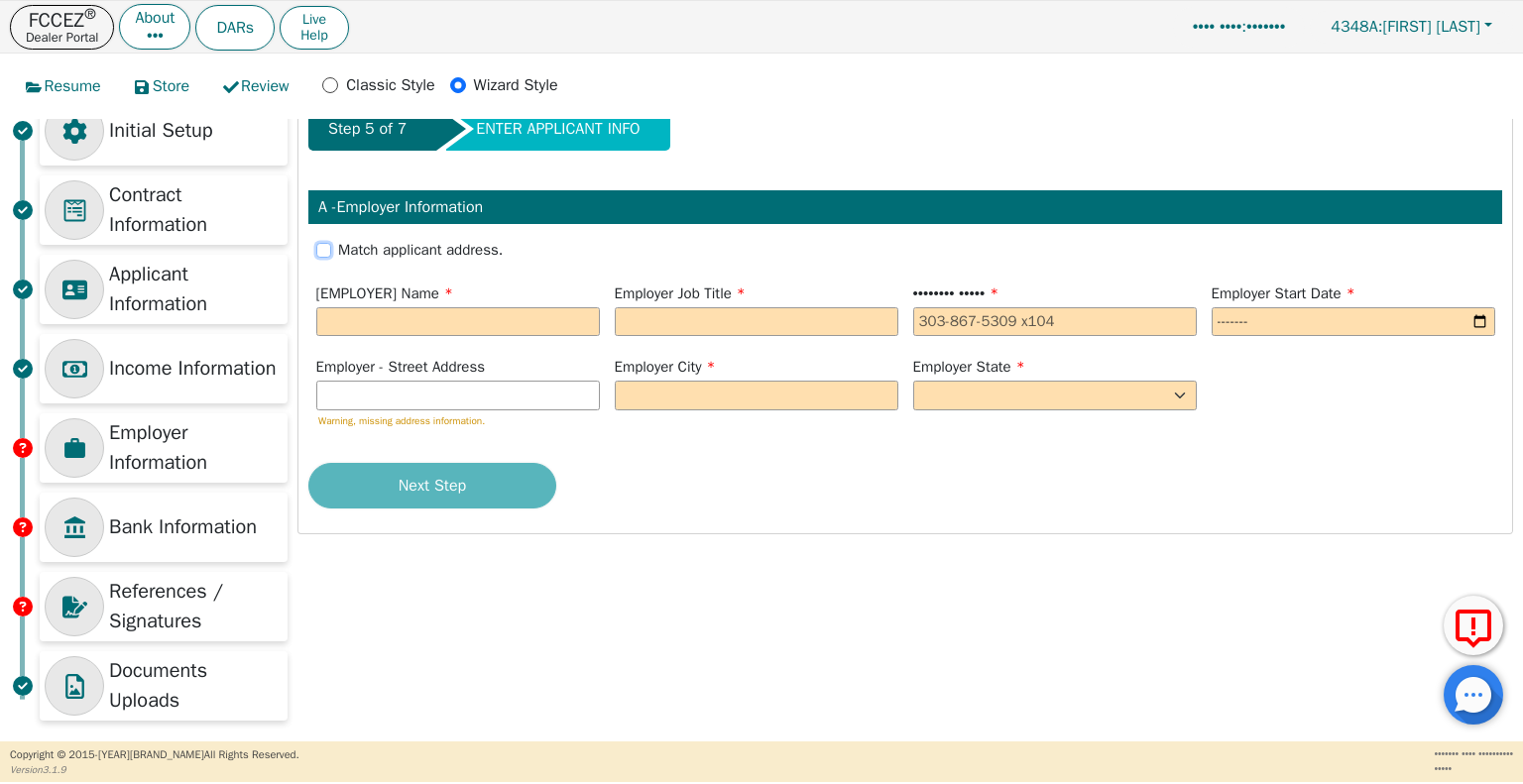 click on "Match applicant address." at bounding box center (323, 250) 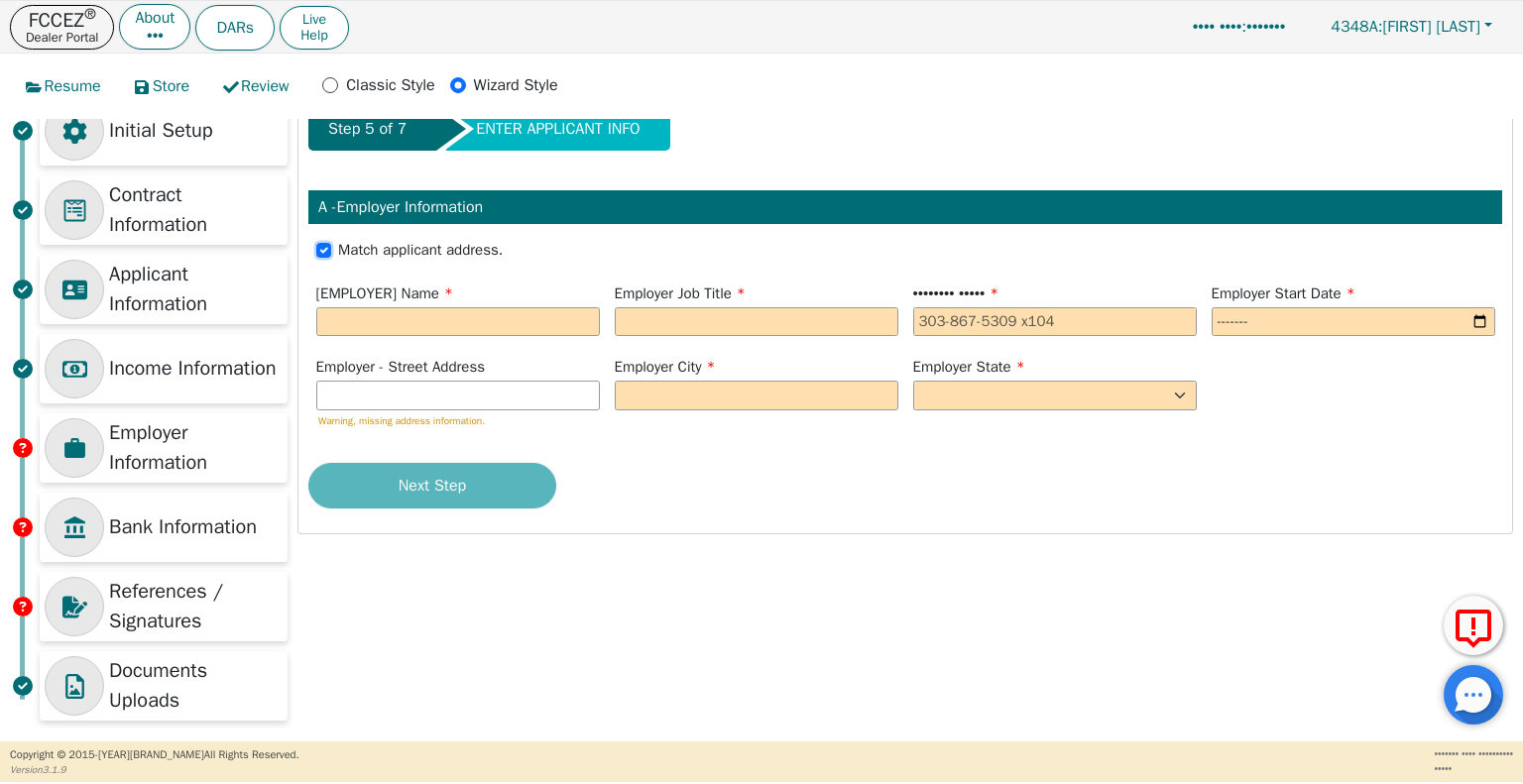 checkbox on "true" 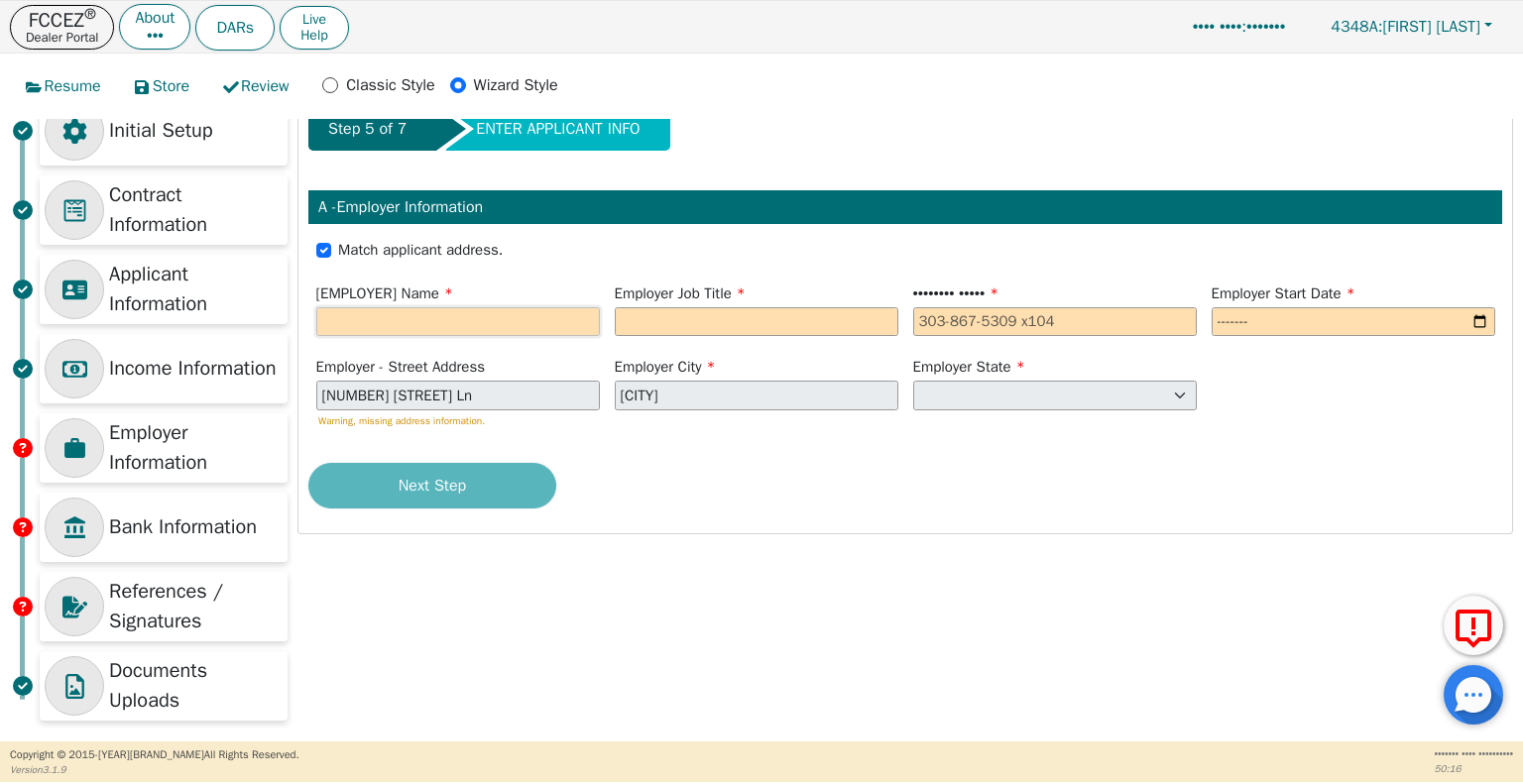 click at bounding box center (458, 322) 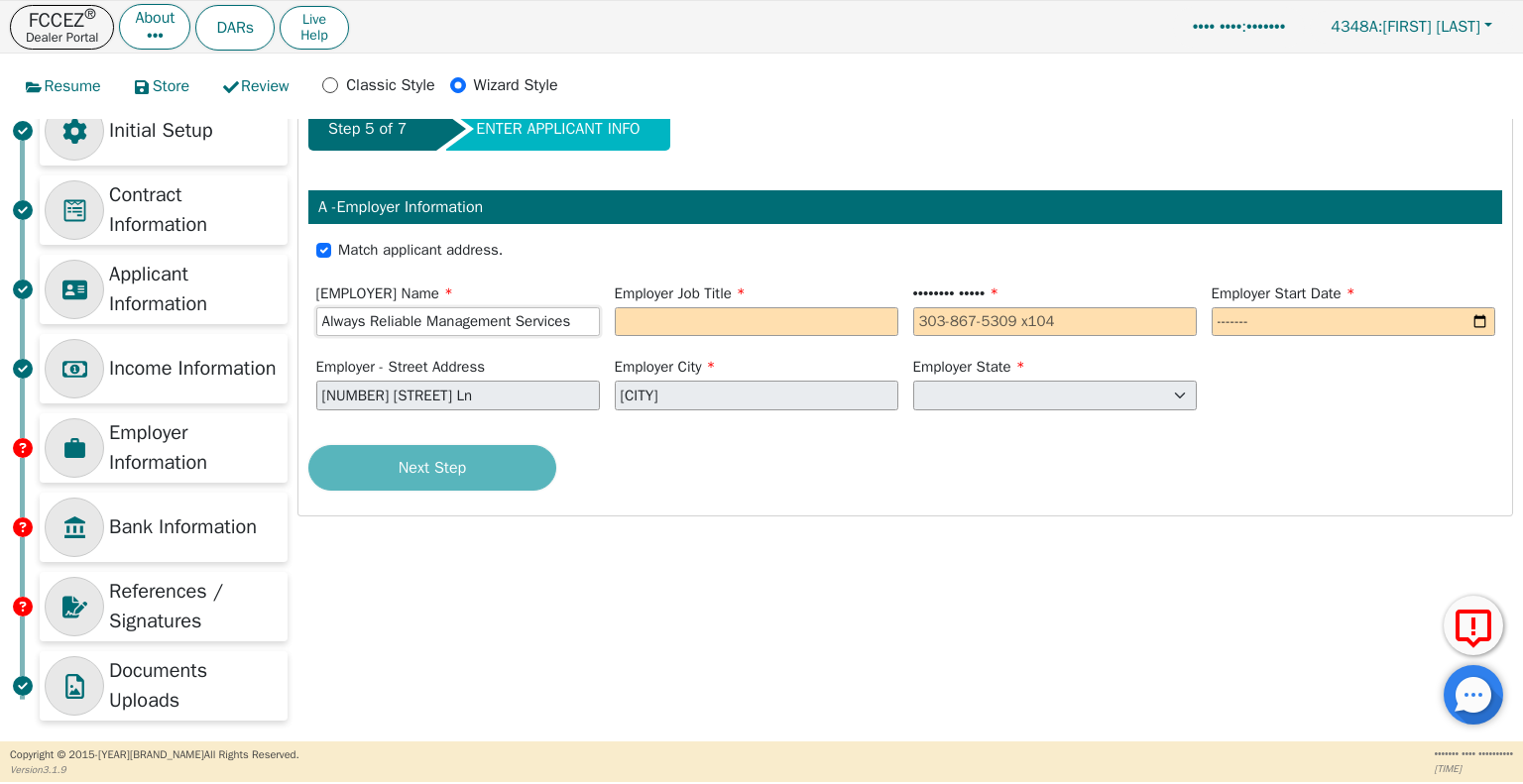 type on "Always Reliable Management Services" 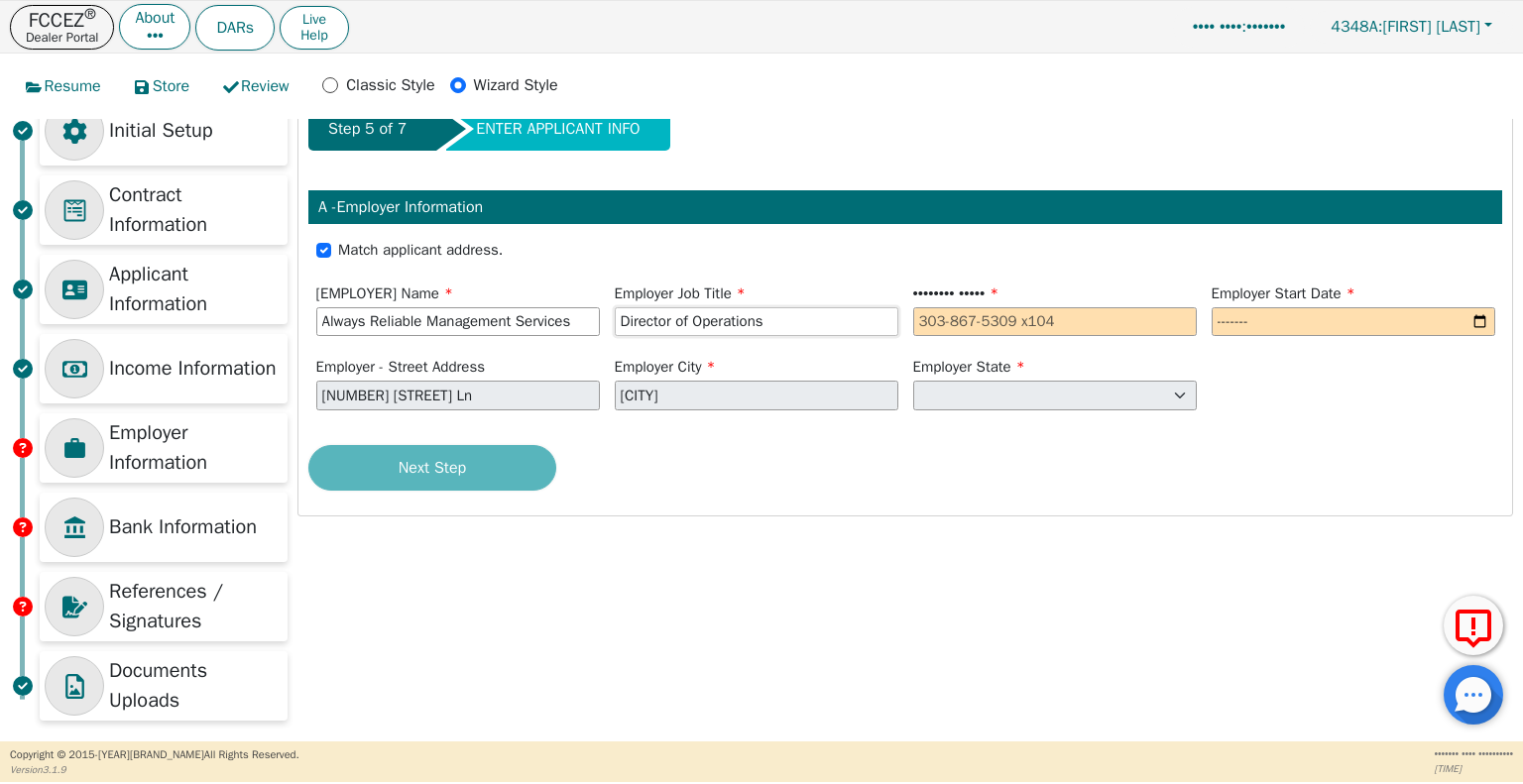 type on "Director of Operations" 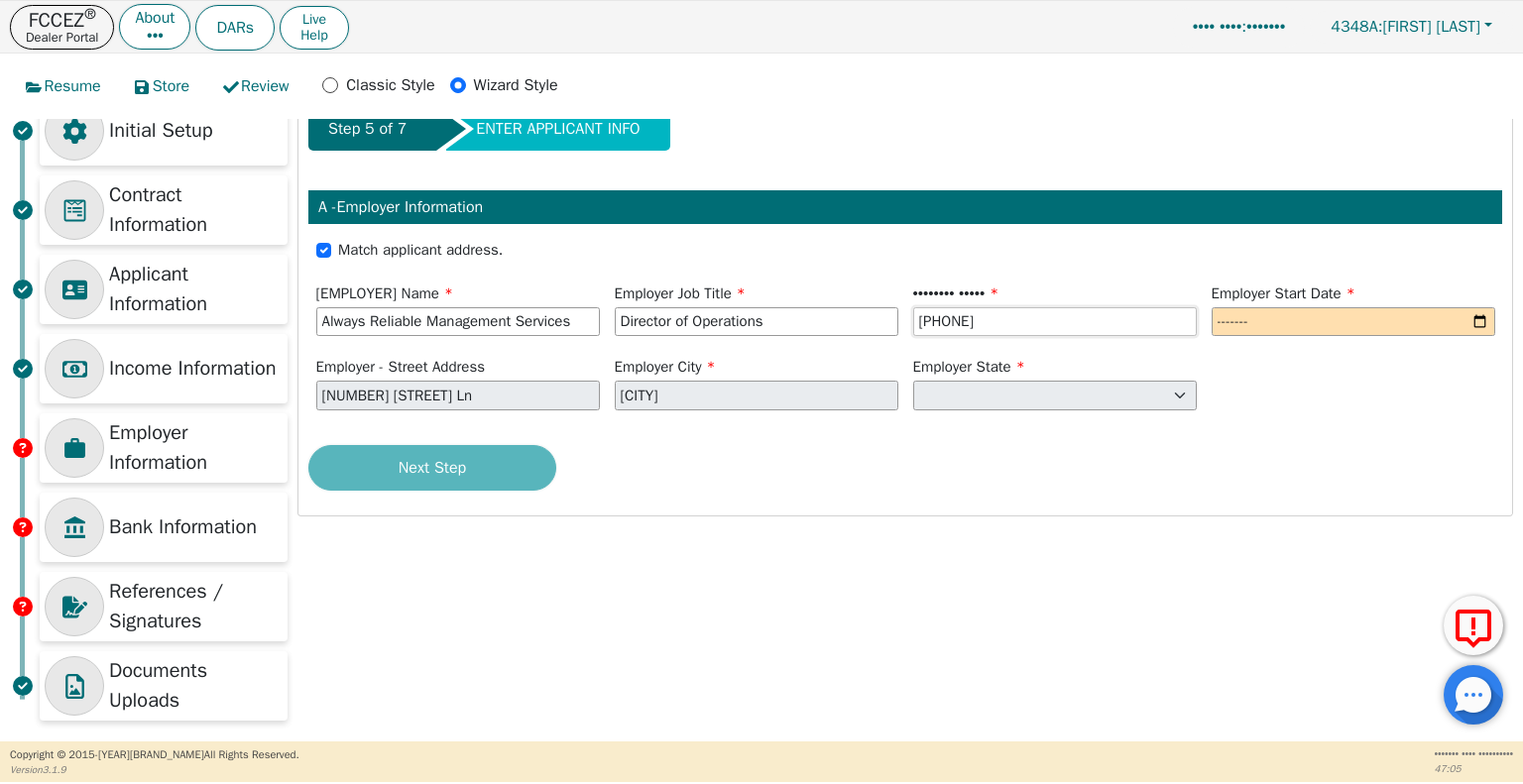 type on "[PHONE]" 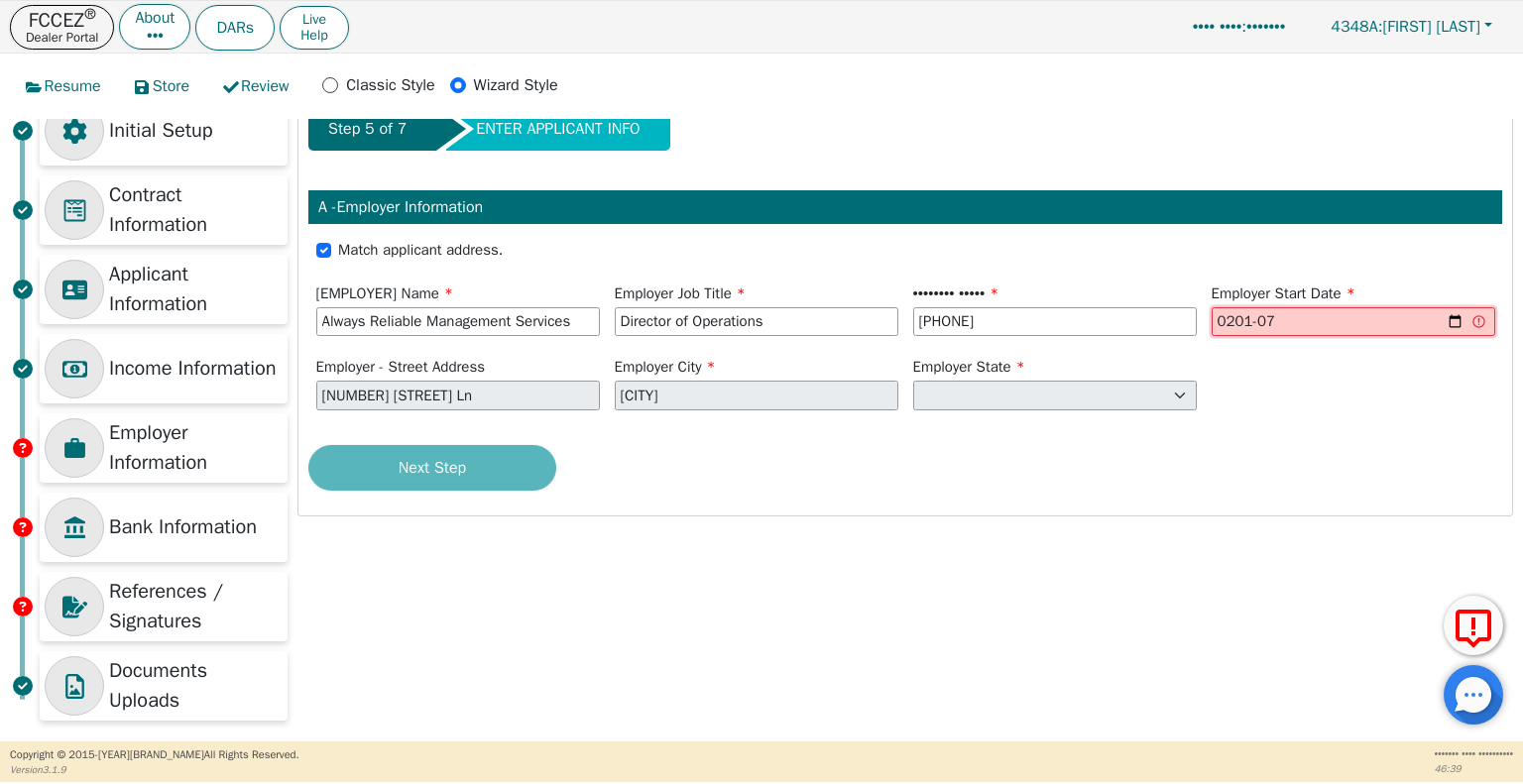 type on "•••••••" 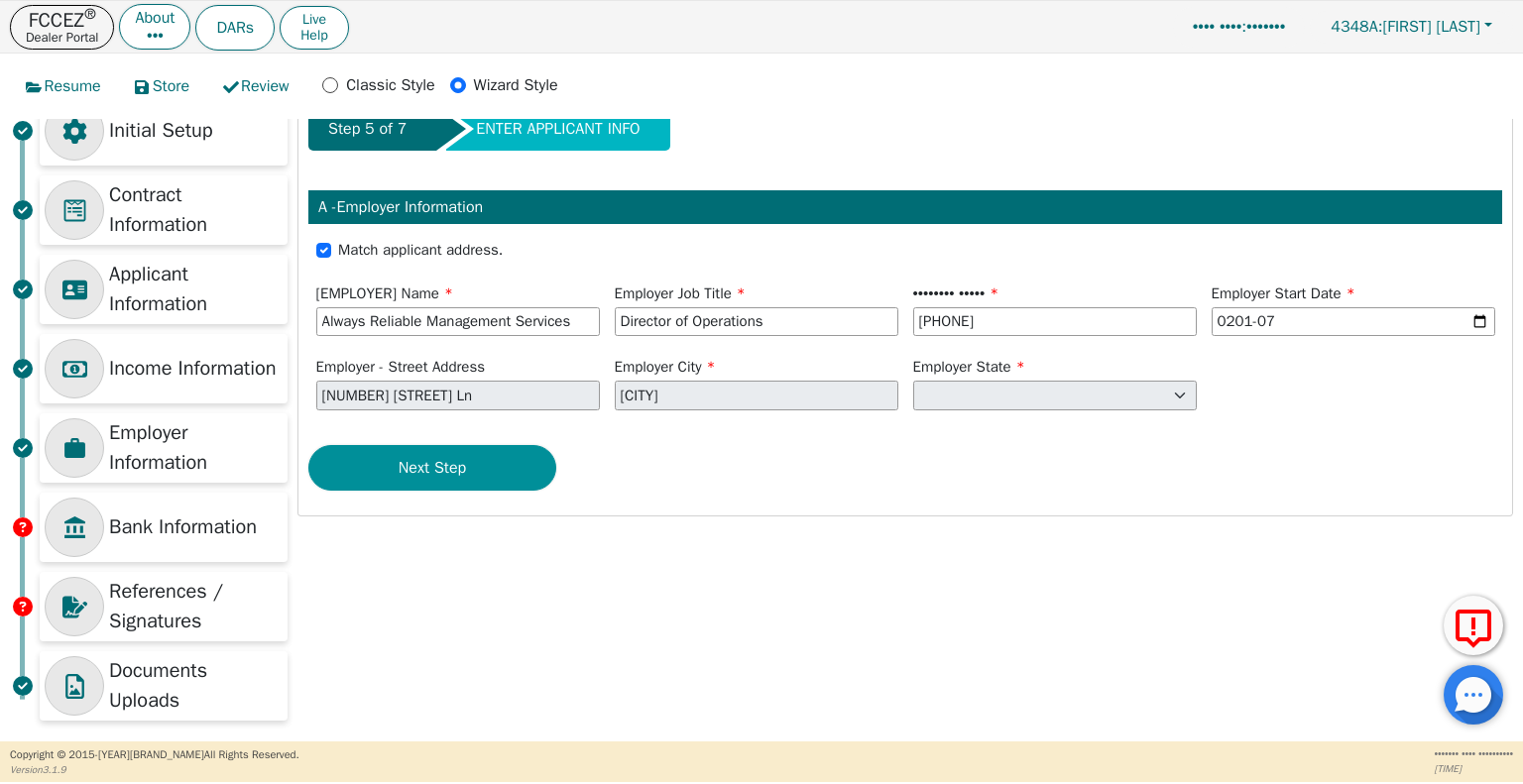 click on "Next Step" at bounding box center (432, 468) 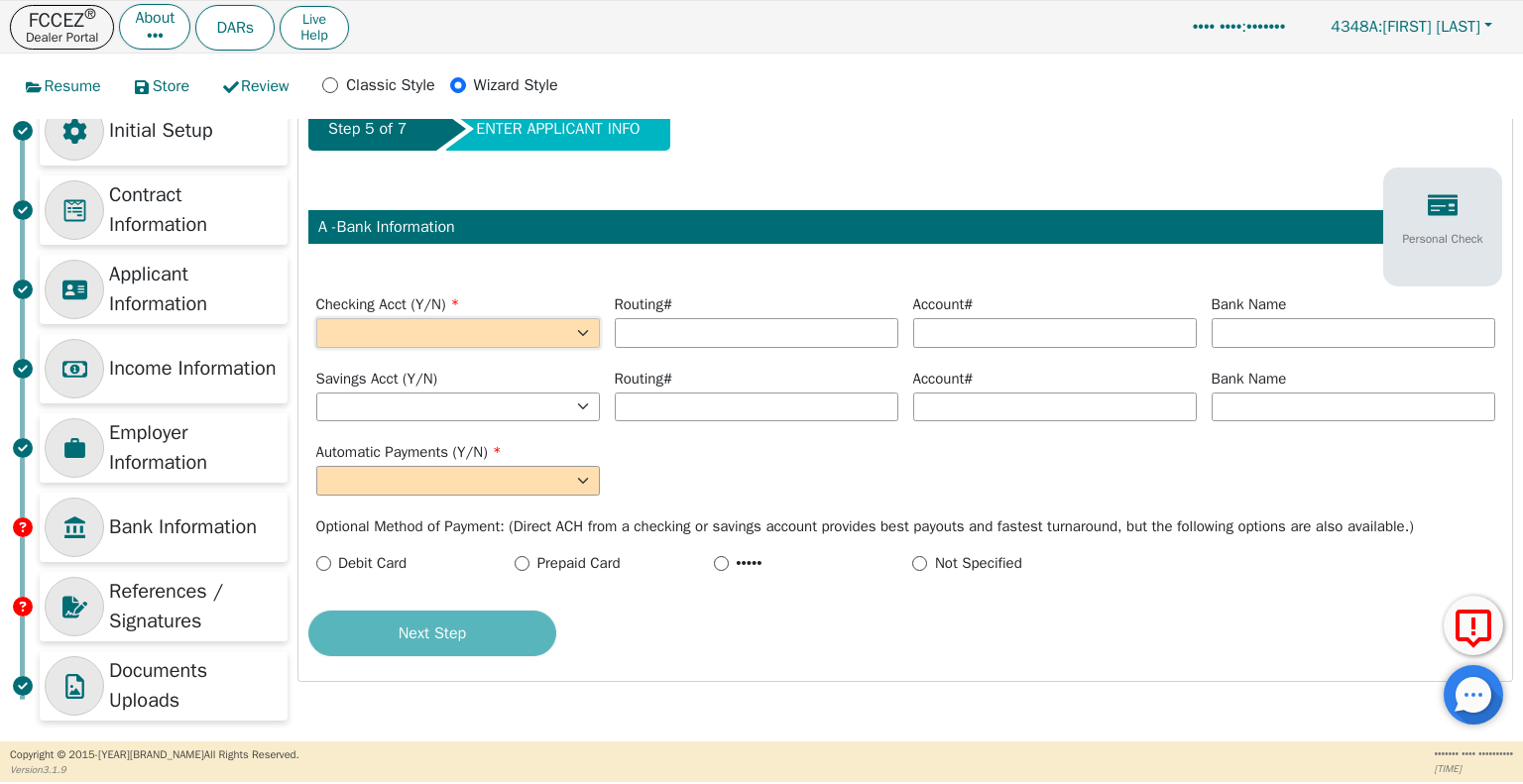 click on "••• ••" at bounding box center (458, 333) 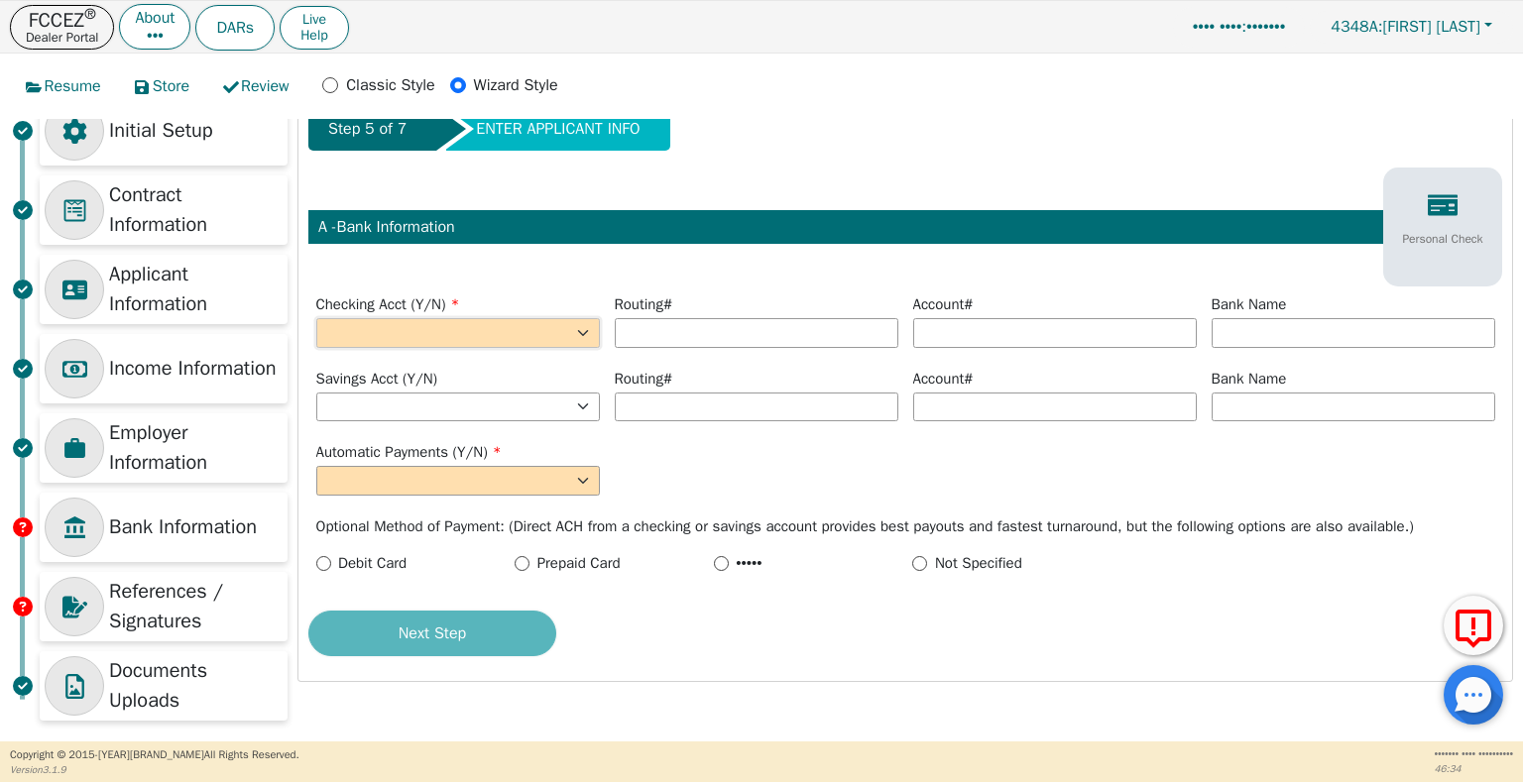 select on "y" 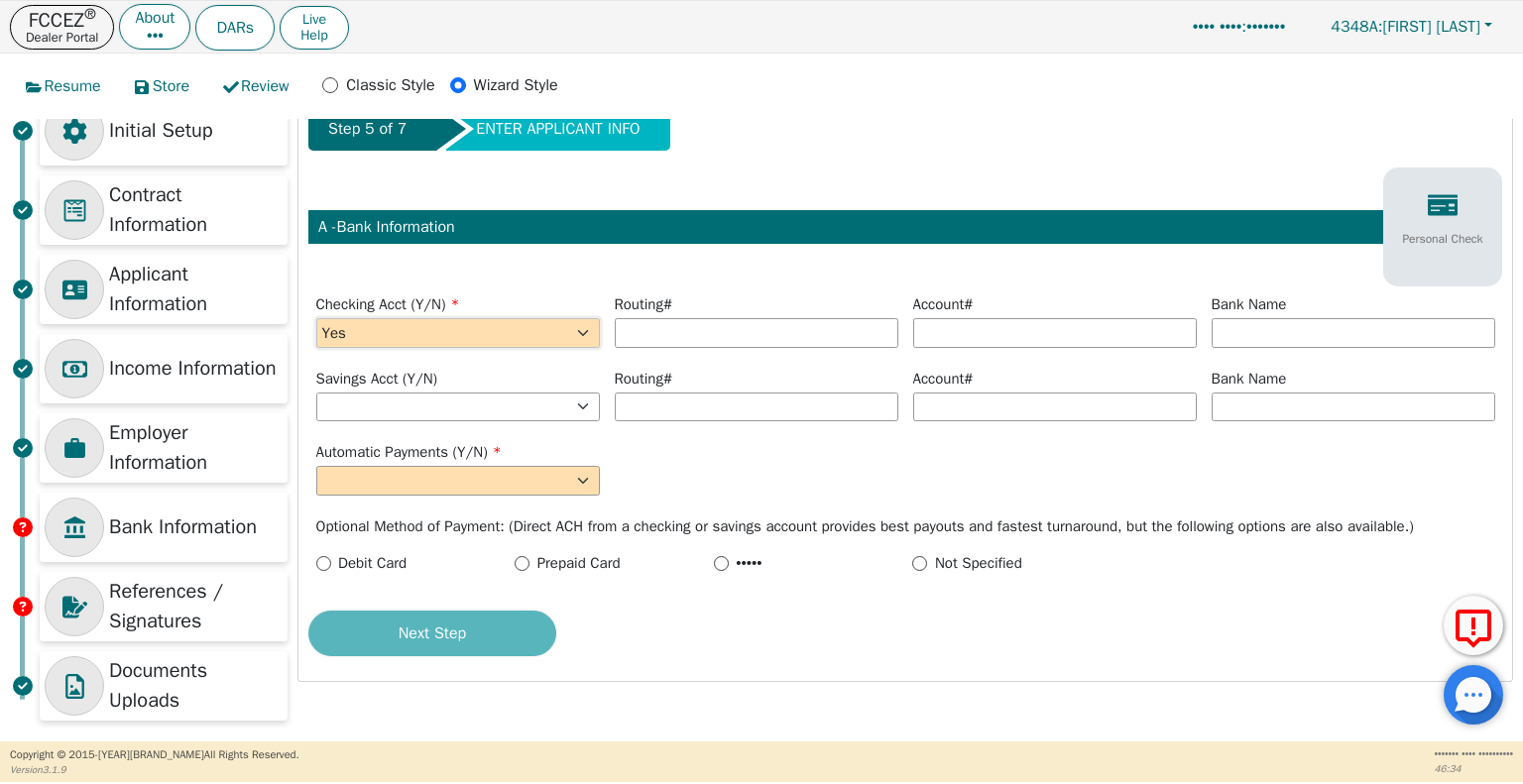 click on "••• ••" at bounding box center (458, 333) 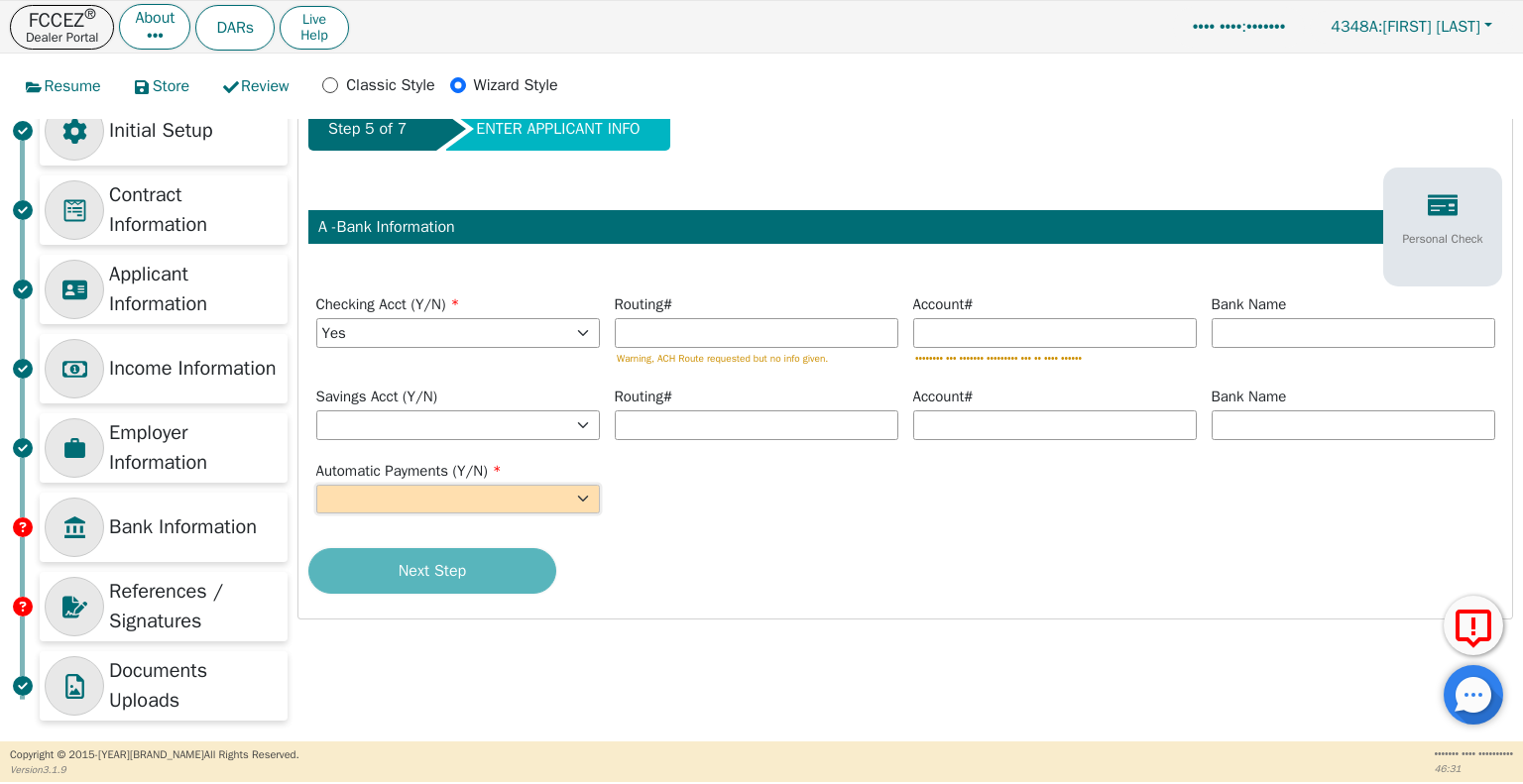 click on "••• ••" at bounding box center (458, 500) 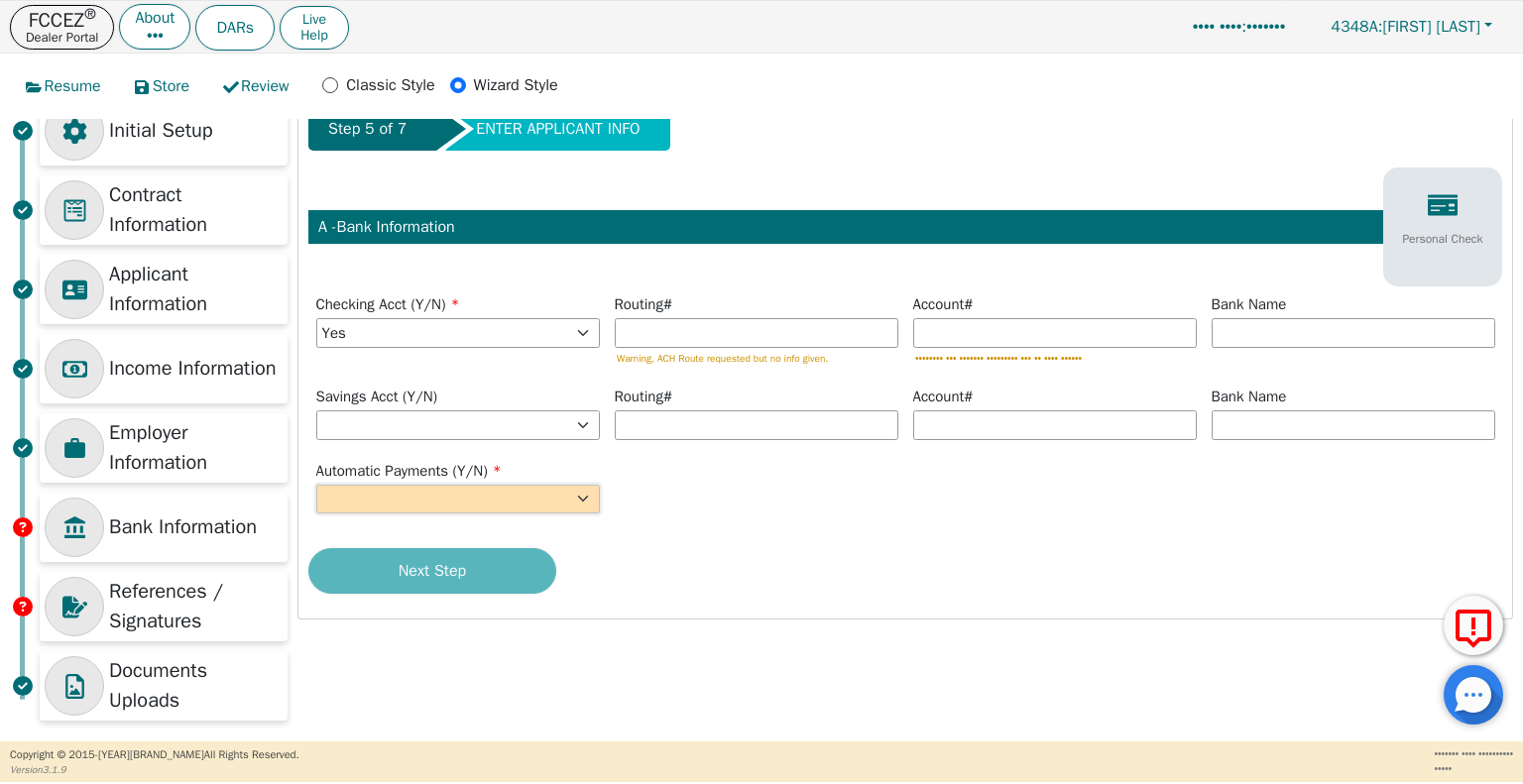 select on "y" 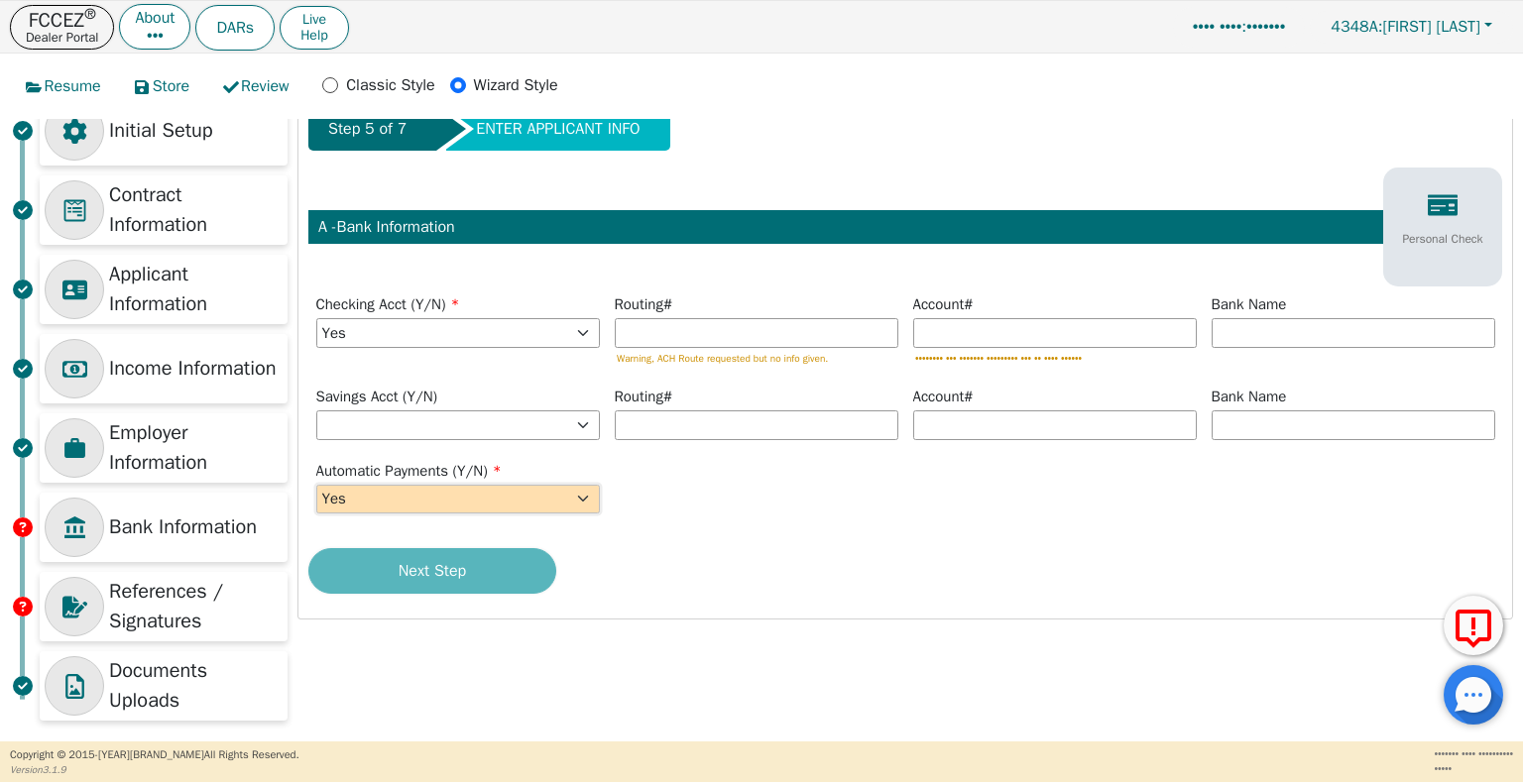click on "••• ••" at bounding box center [458, 500] 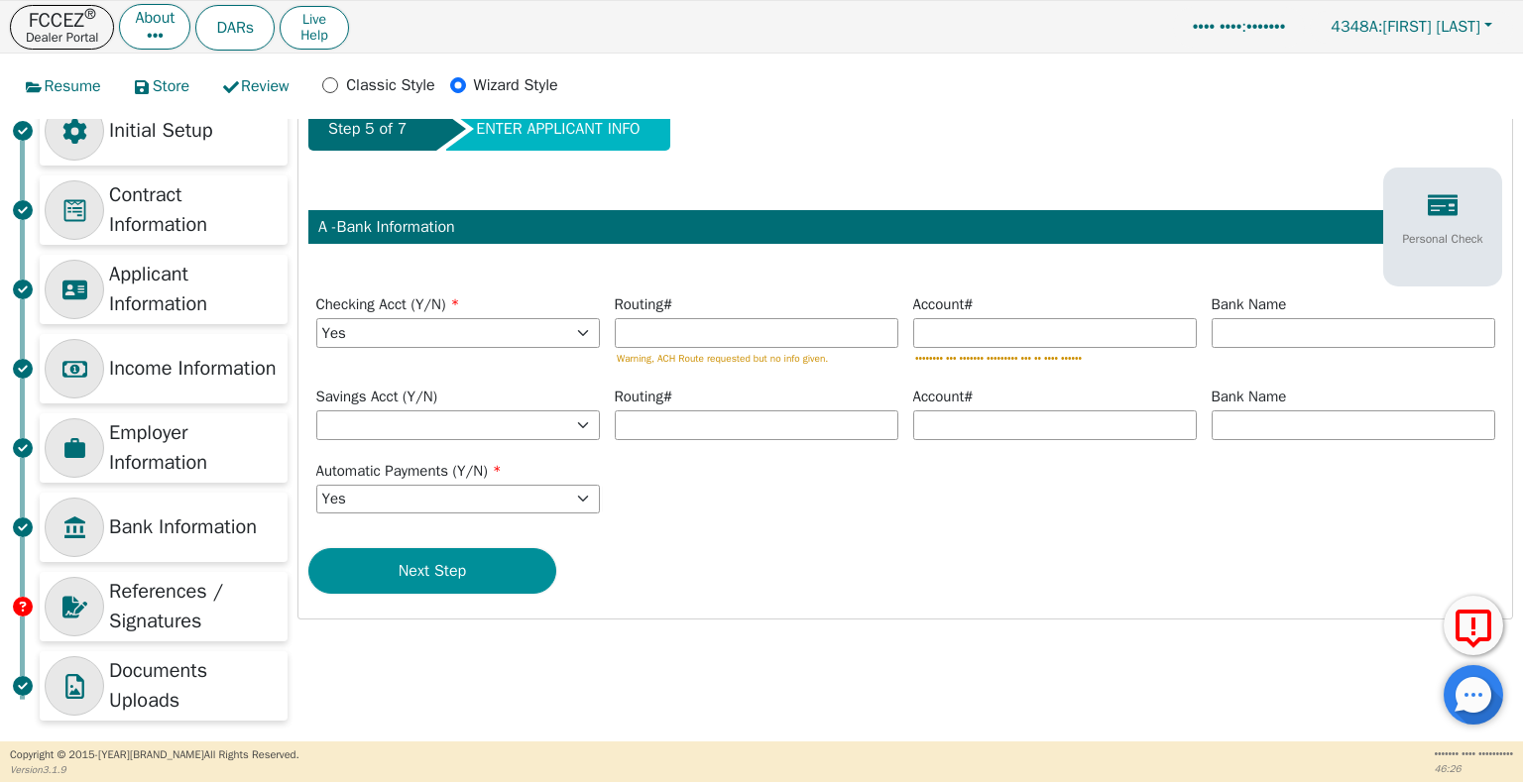 click on "Next Step" at bounding box center [432, 571] 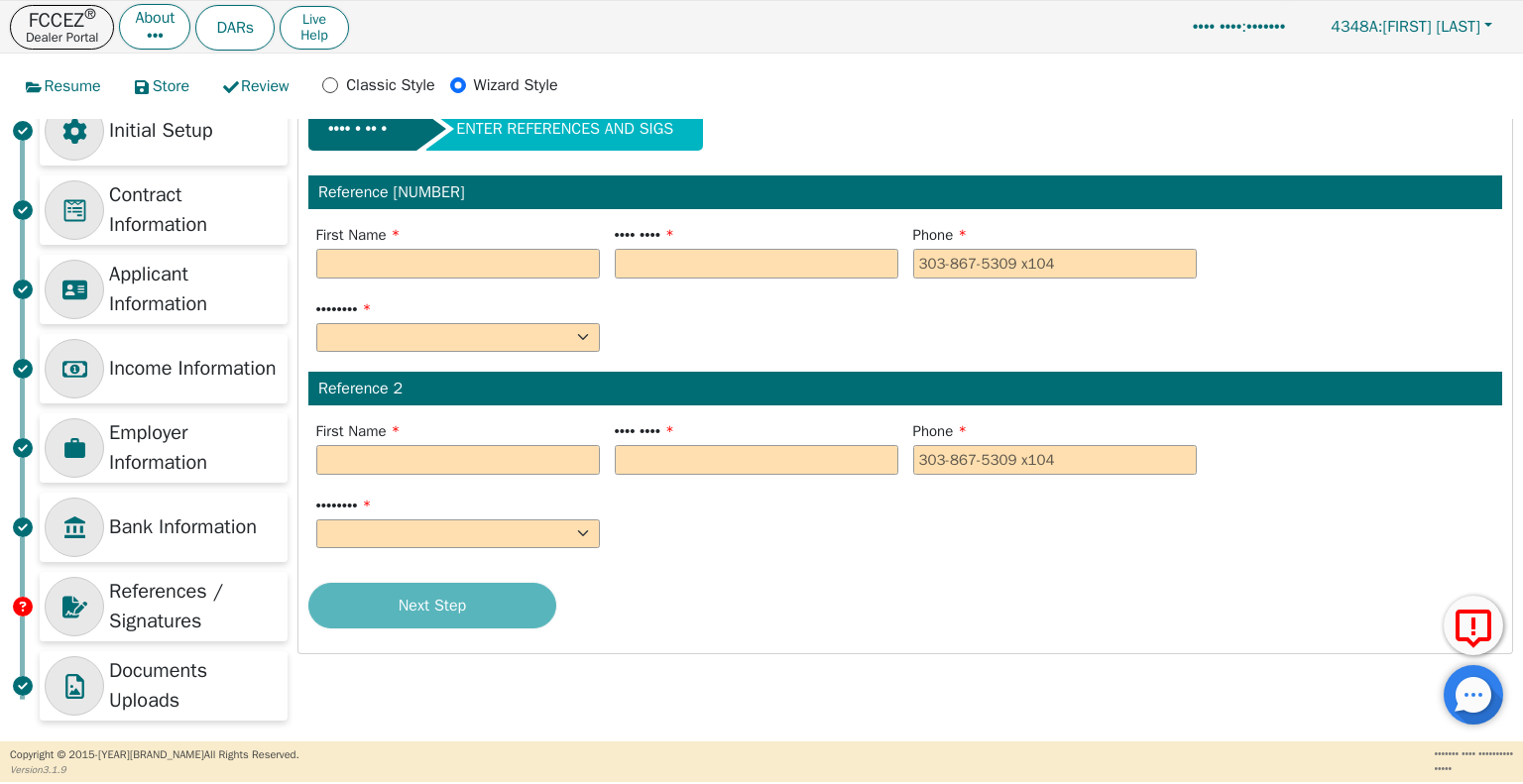 click on "First Name" at bounding box center [458, 251] 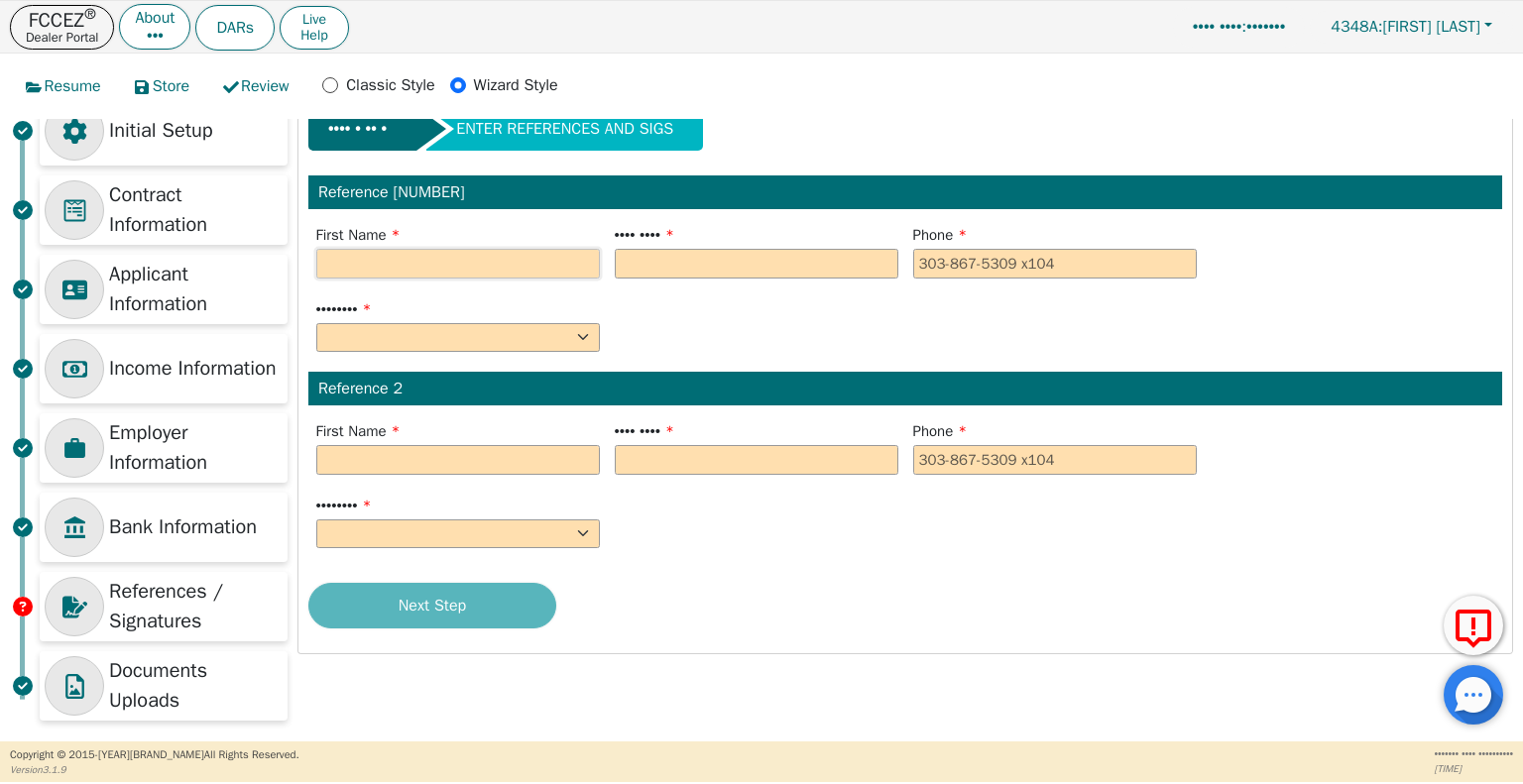 click at bounding box center [458, 264] 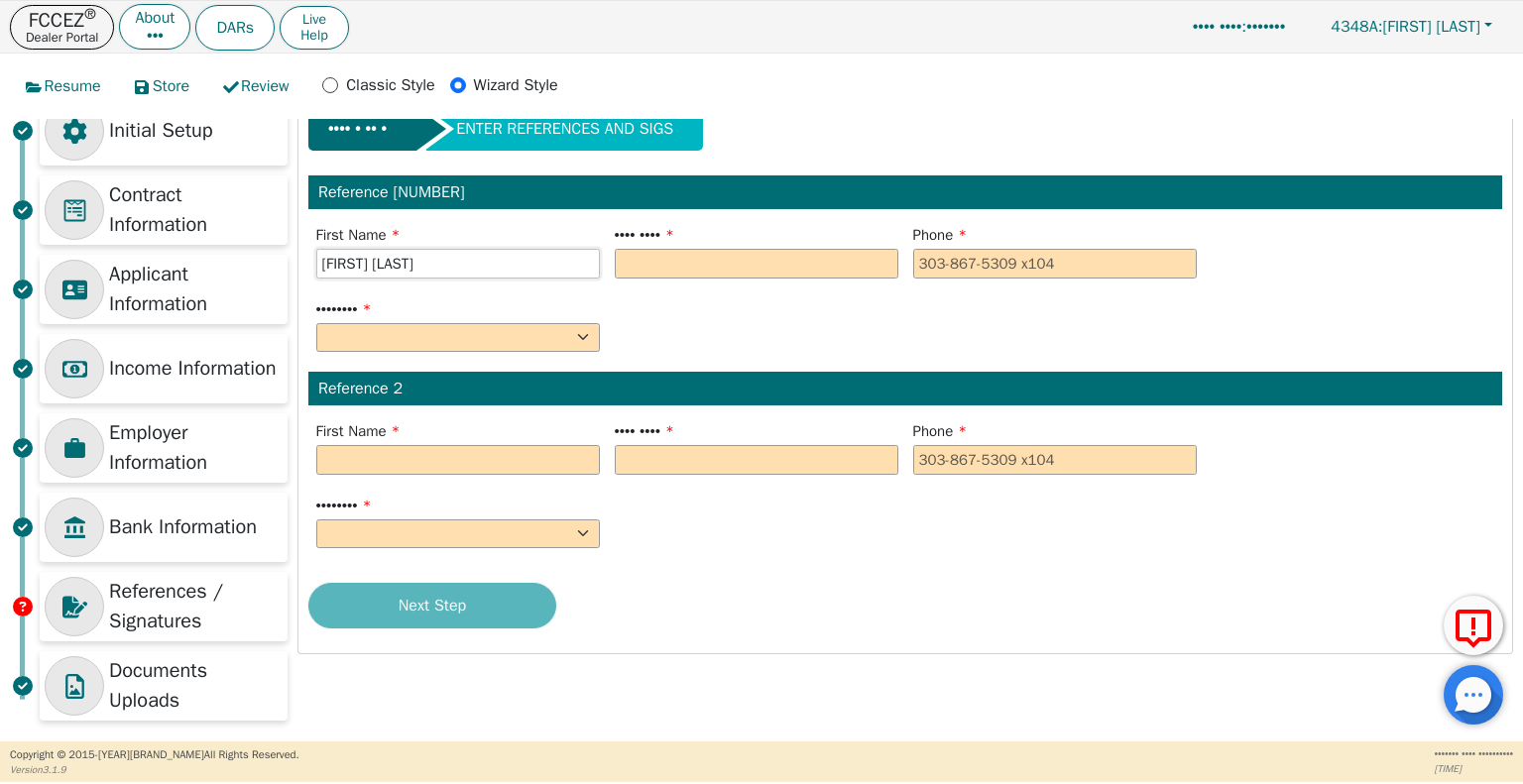 drag, startPoint x: 367, startPoint y: 245, endPoint x: 531, endPoint y: 254, distance: 164.24677 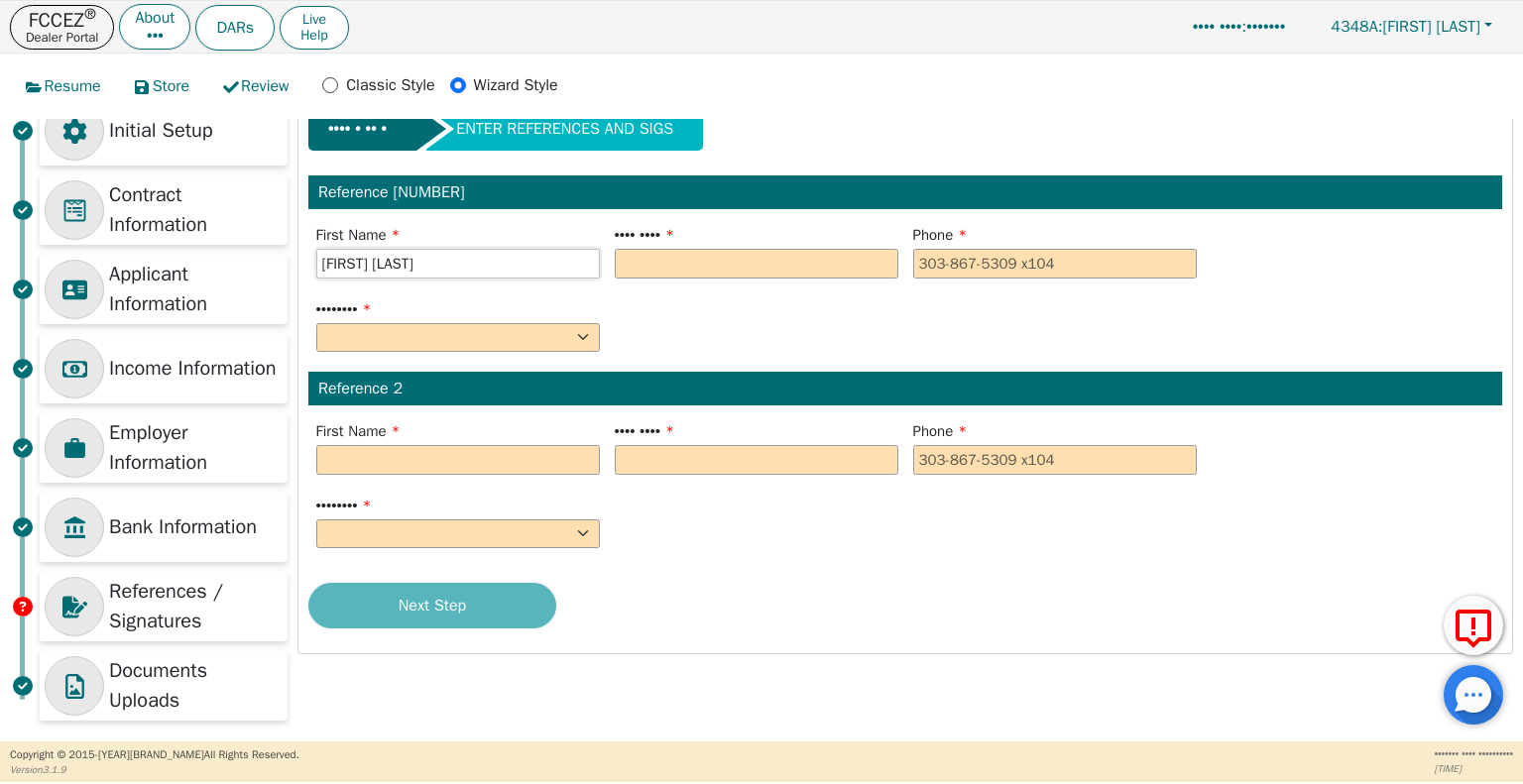 click on "[FIRST] [LAST]" at bounding box center (458, 264) 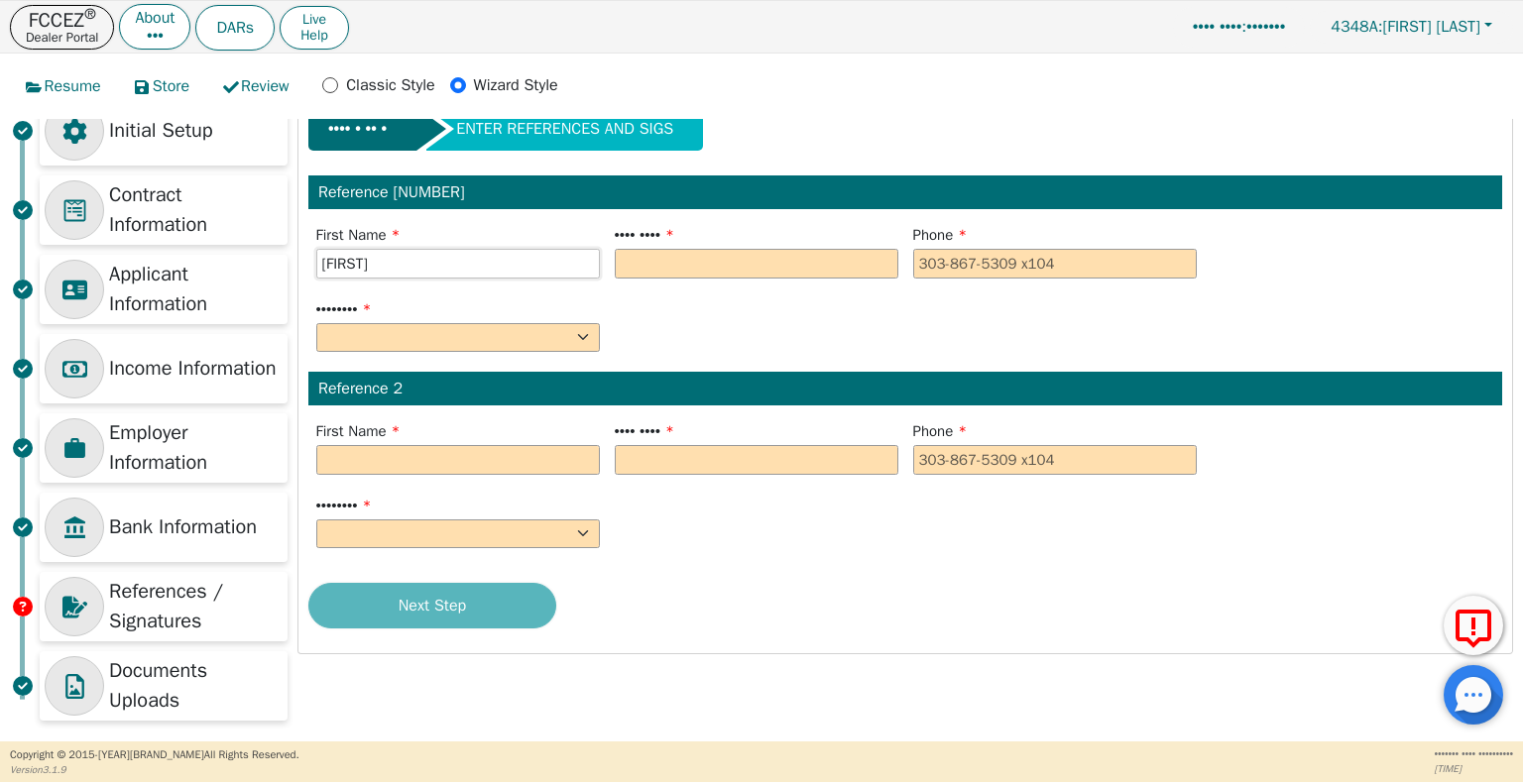 type on "[FIRST]" 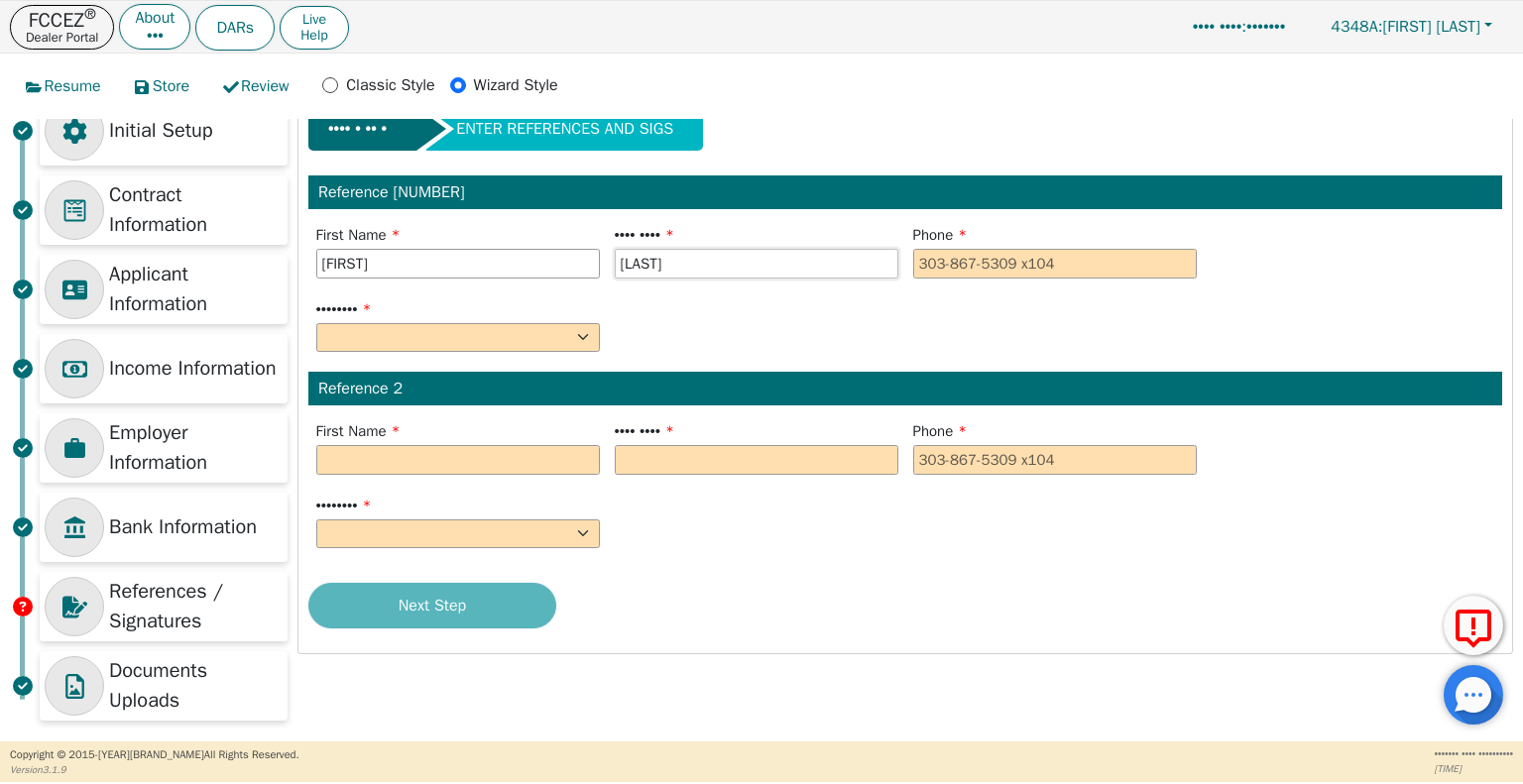 type on "[LAST]" 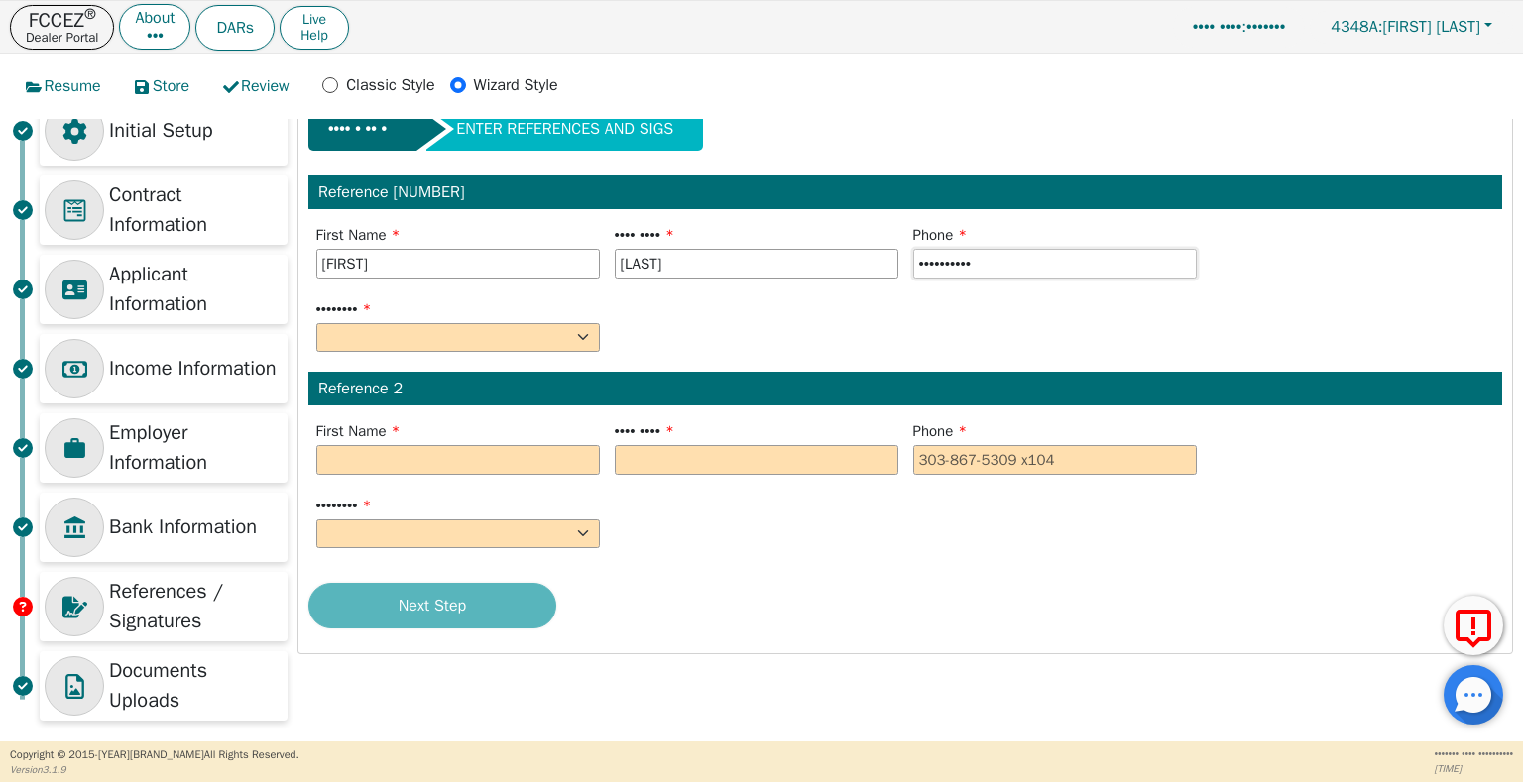 type on "••••••••••" 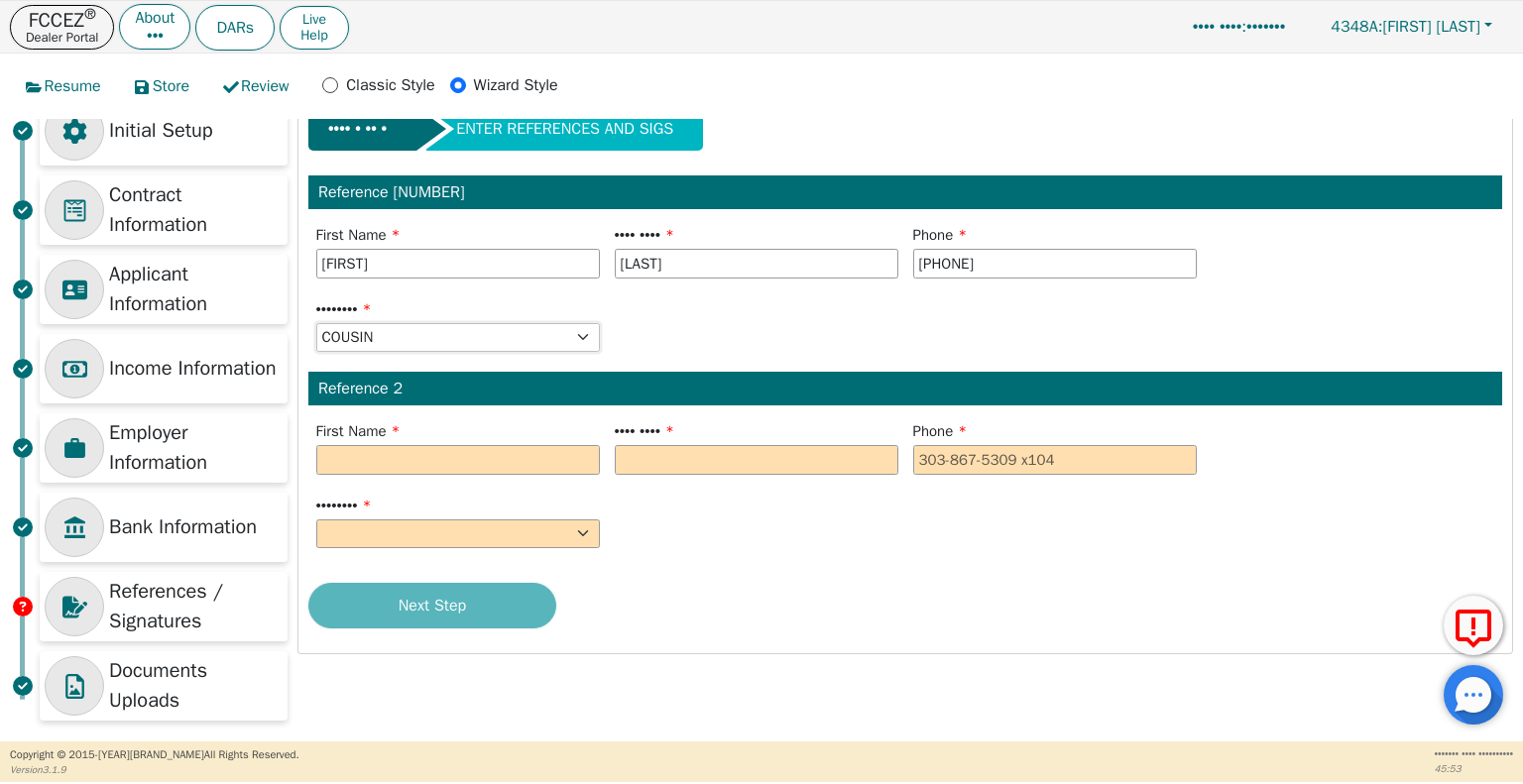 select on "••••••" 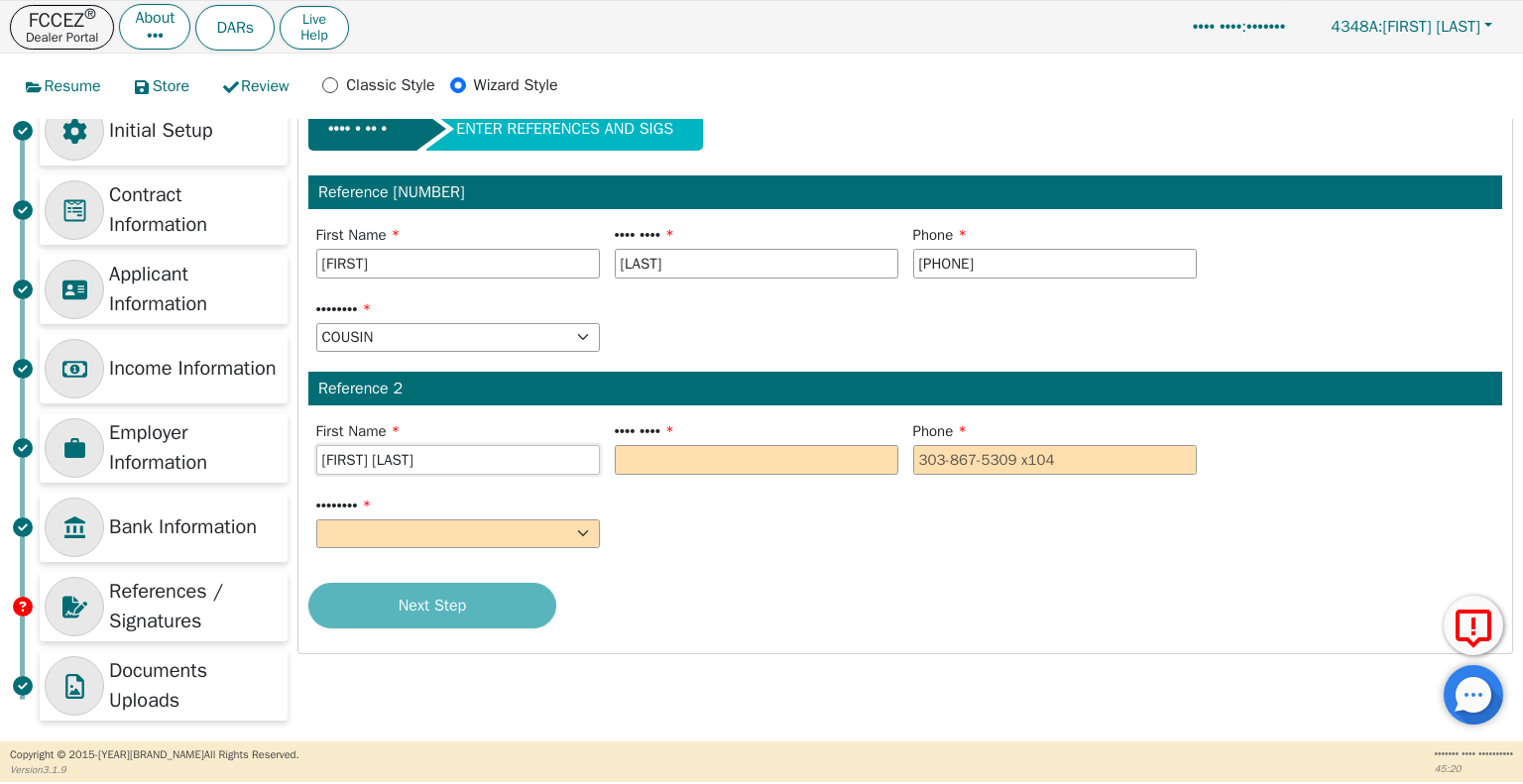 drag, startPoint x: 373, startPoint y: 442, endPoint x: 504, endPoint y: 447, distance: 131.09539 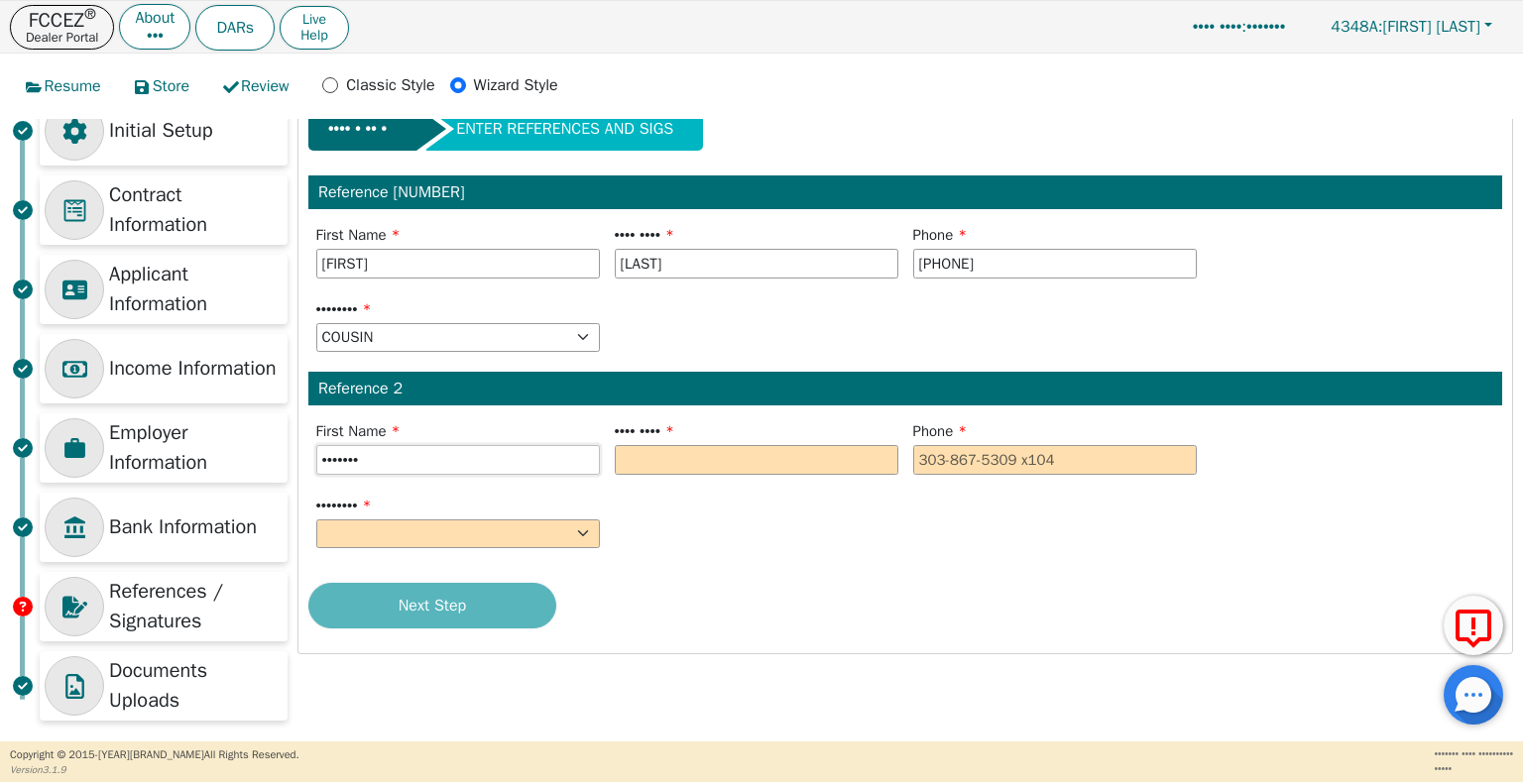 type on "•••••••" 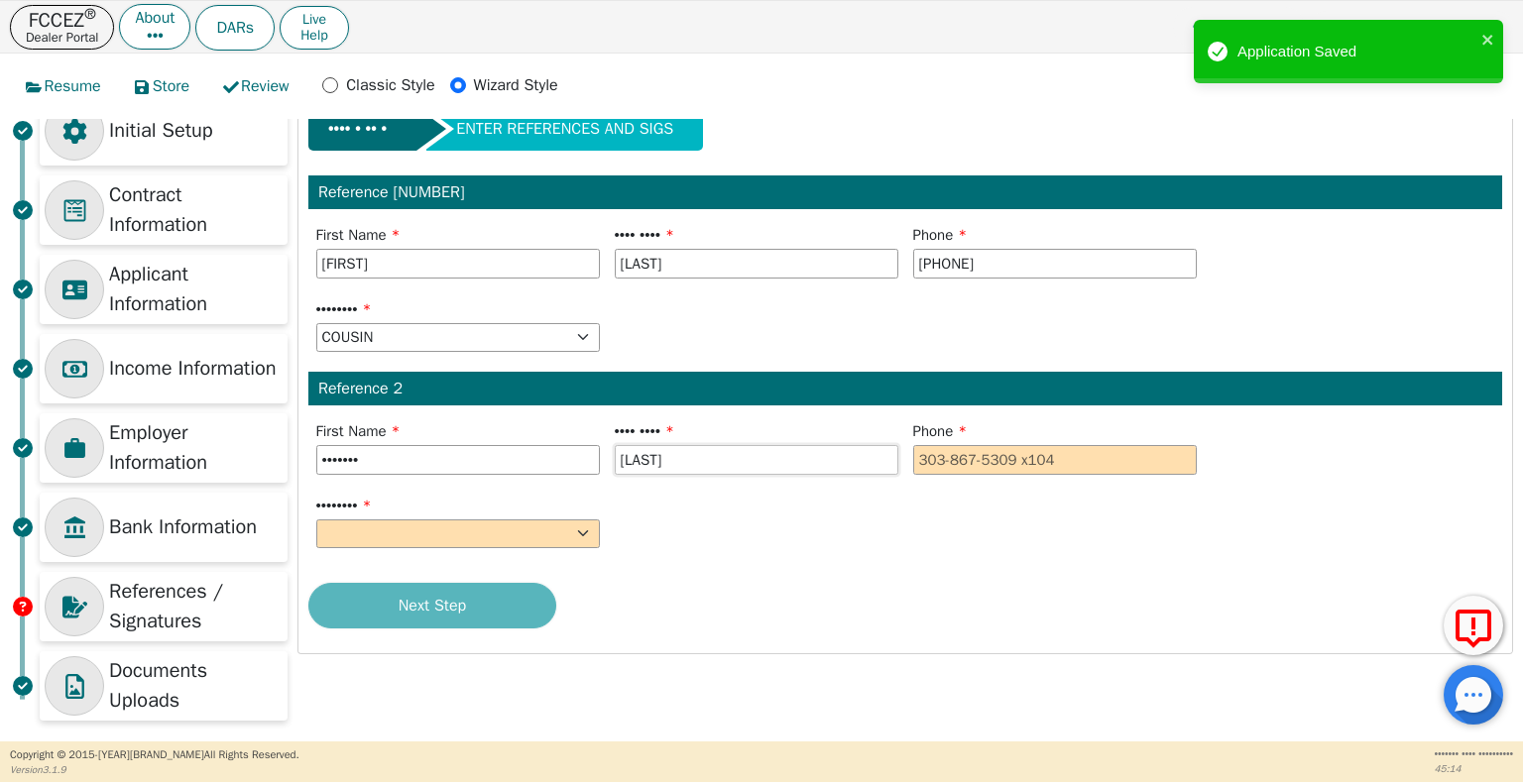 type on "[LAST]" 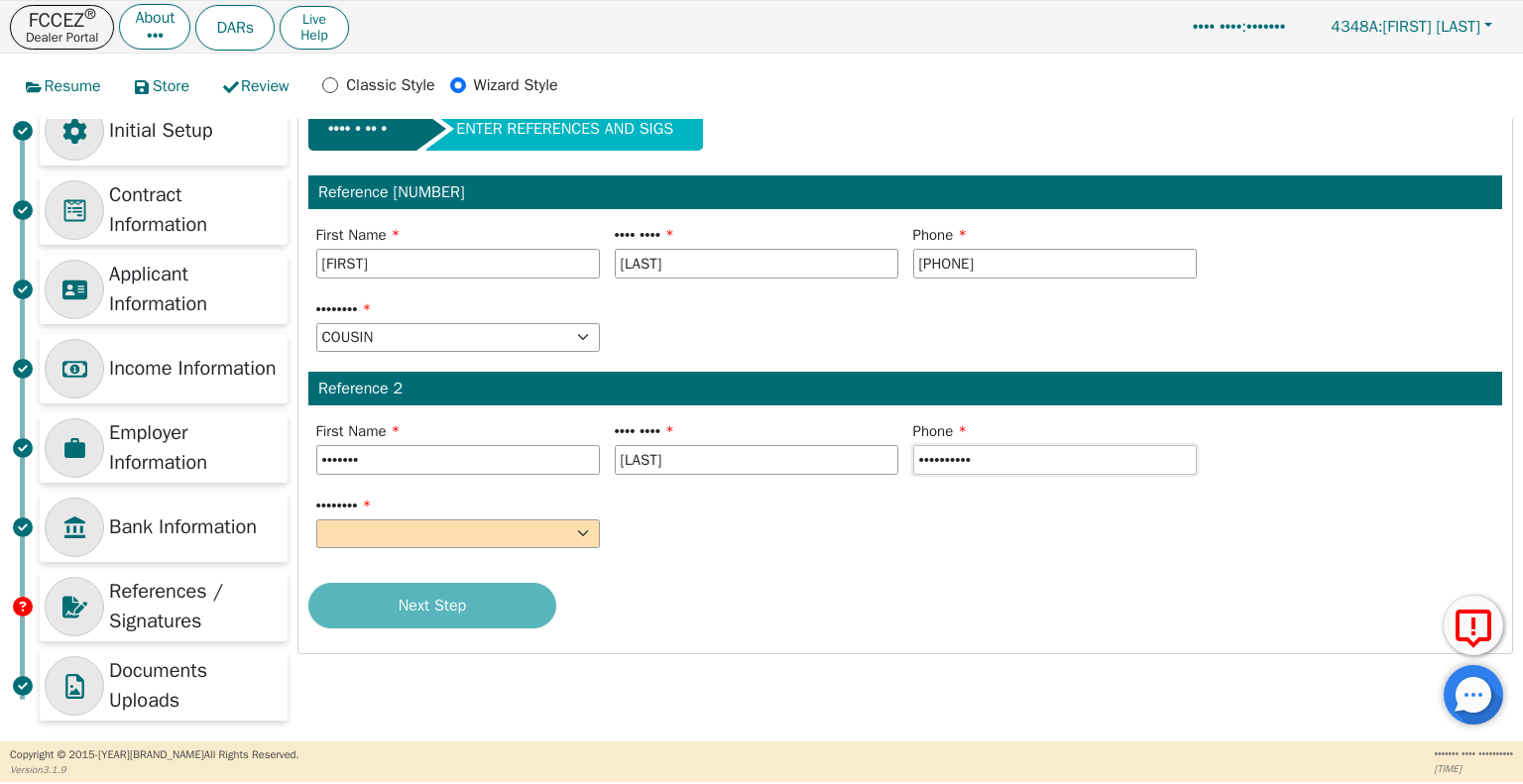 type on "••••••••••" 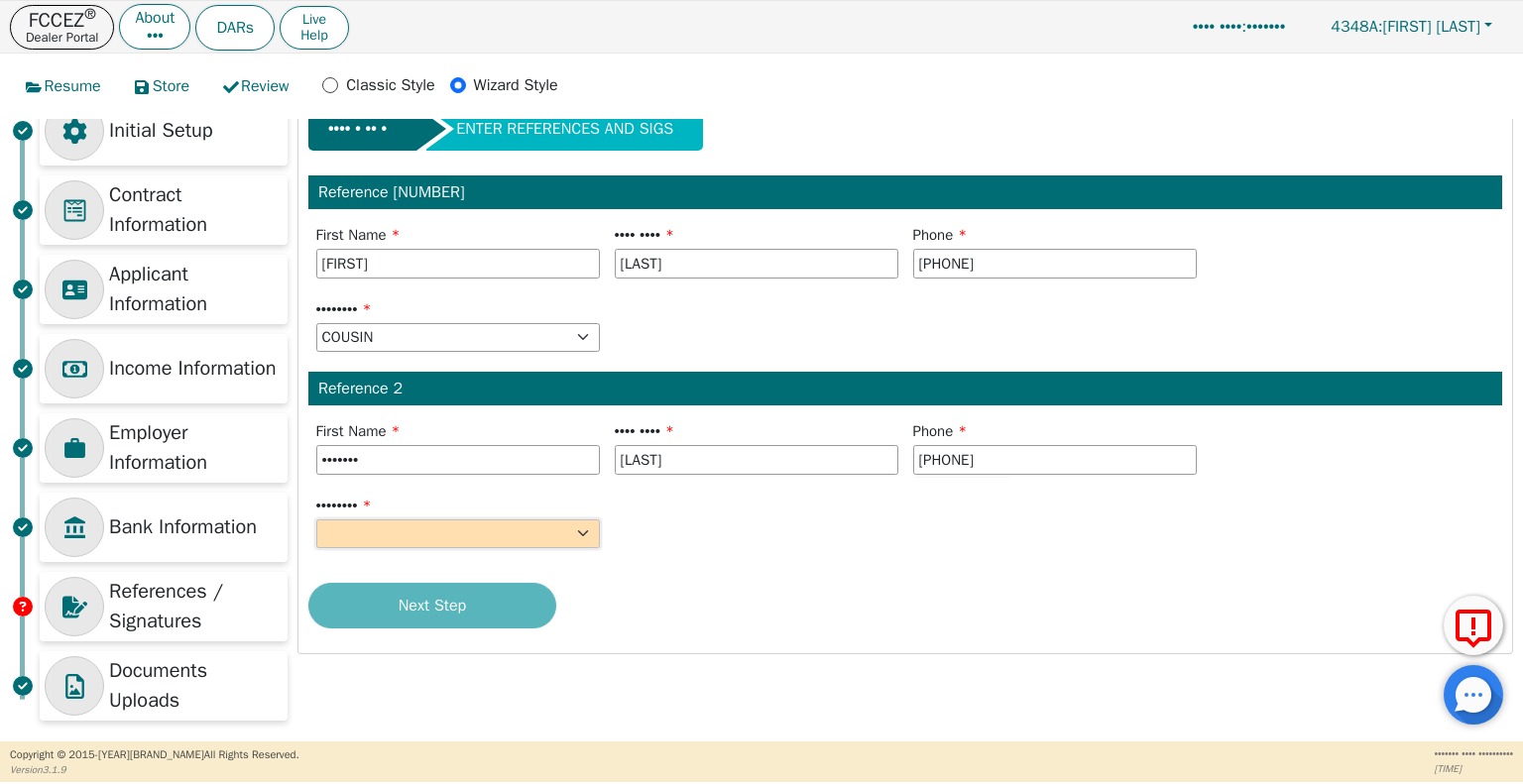 click on "•••••• •••••• •••••• ••••••• •••••••• ••• ••••••••• •••••••• •••••• •••••• •••••••• •••••••• ••••••••••• ••••• ••••• ••••• ••••• ••••• •••• ••••• •••••• •••••" at bounding box center (458, 534) 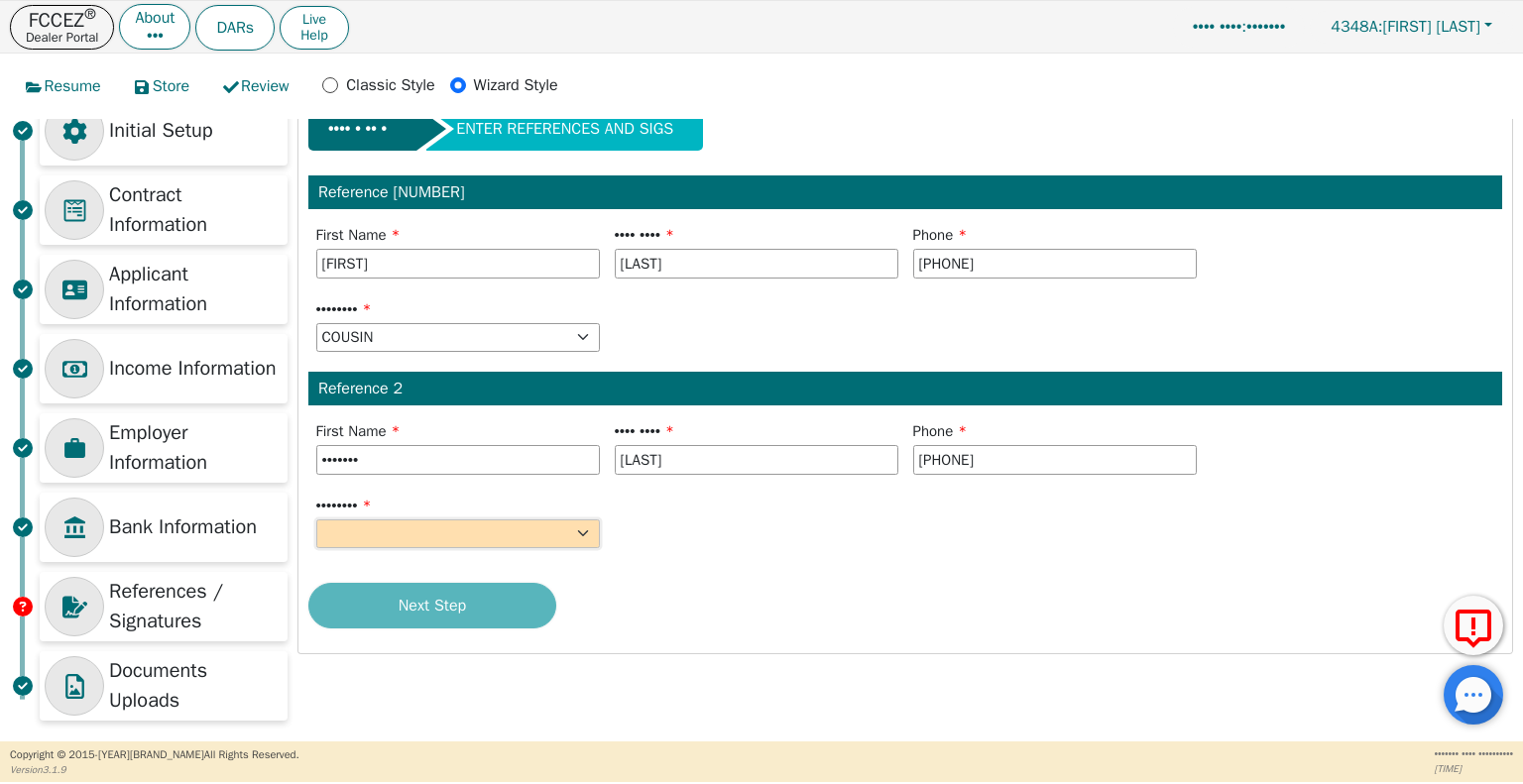 select on "••••••" 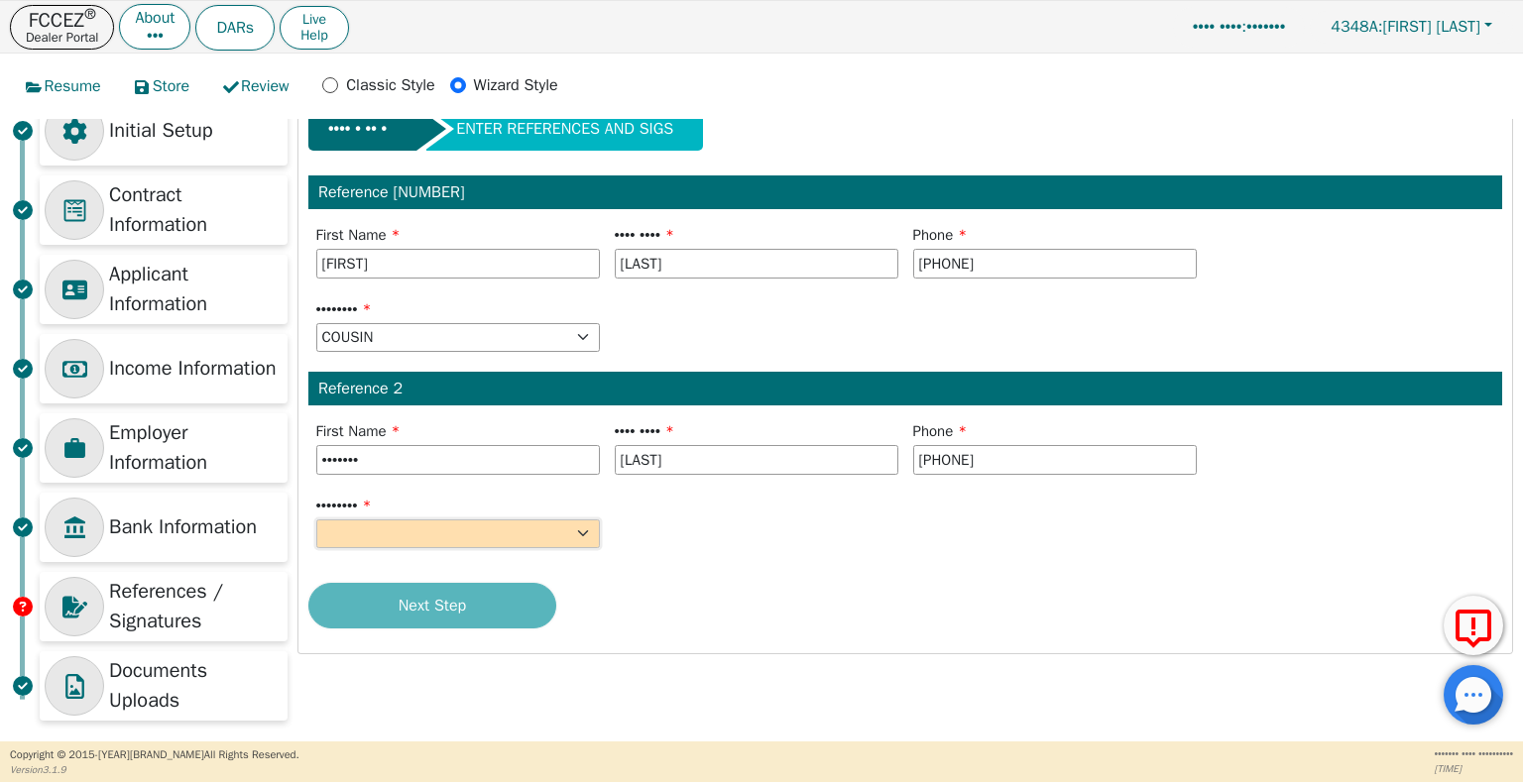 click on "•••••• •••••• •••••• ••••••• •••••••• ••• ••••••••• •••••••• •••••• •••••• •••••••• •••••••• ••••••••••• ••••• ••••• ••••• ••••• ••••• •••• ••••• •••••• •••••" at bounding box center (458, 534) 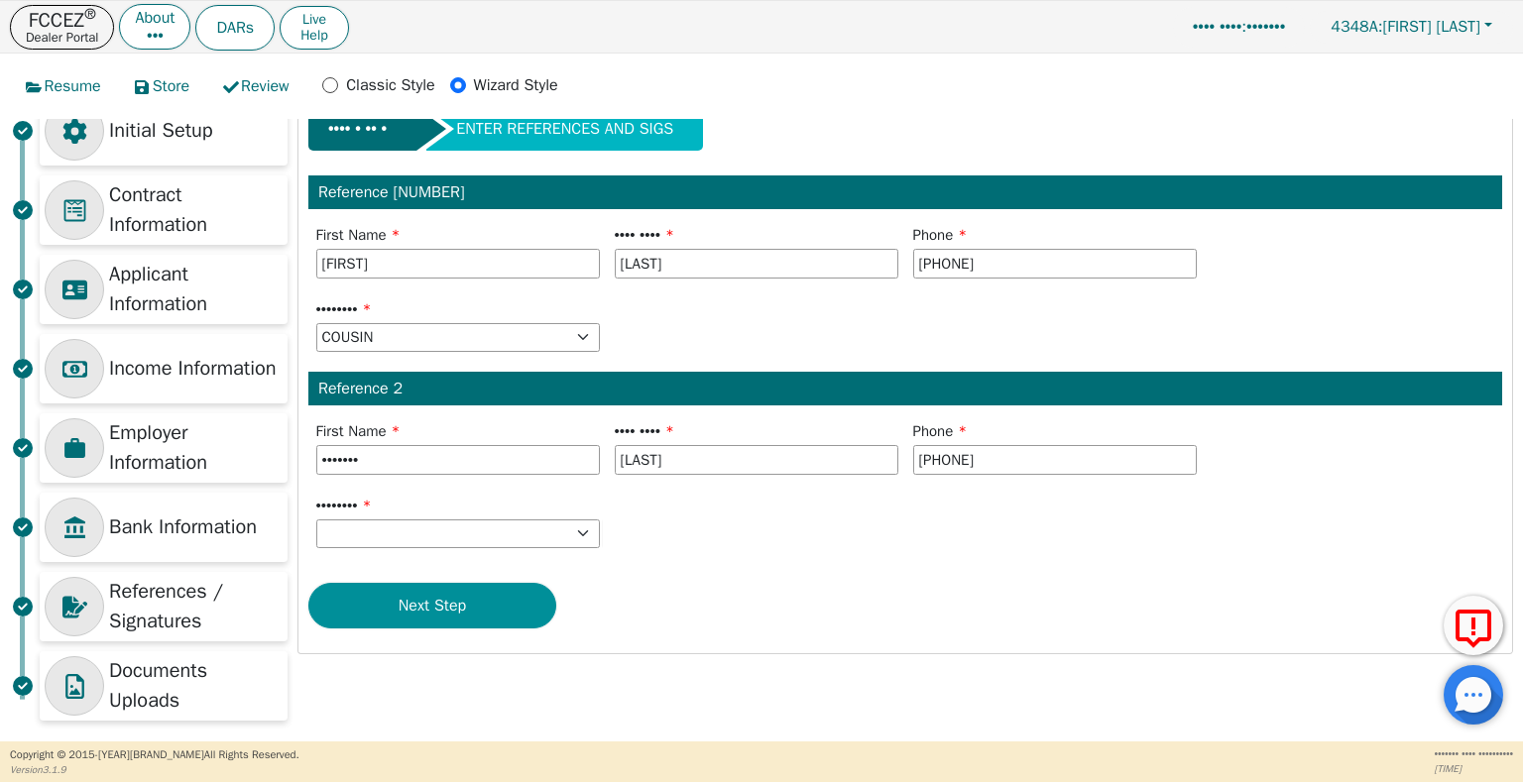 click on "Next Step" at bounding box center (432, 606) 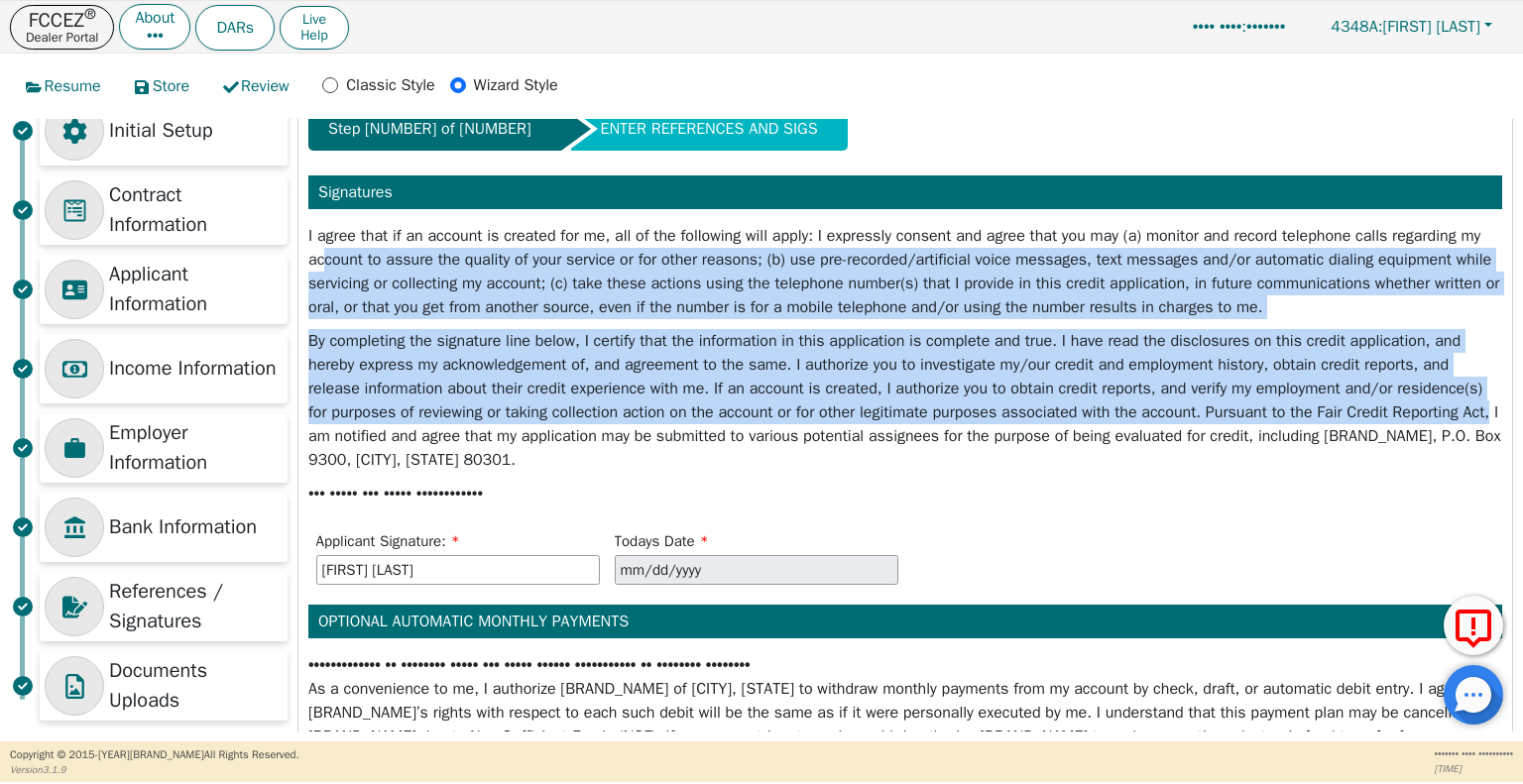 drag, startPoint x: 1512, startPoint y: 399, endPoint x: 1511, endPoint y: 196, distance: 203.00246 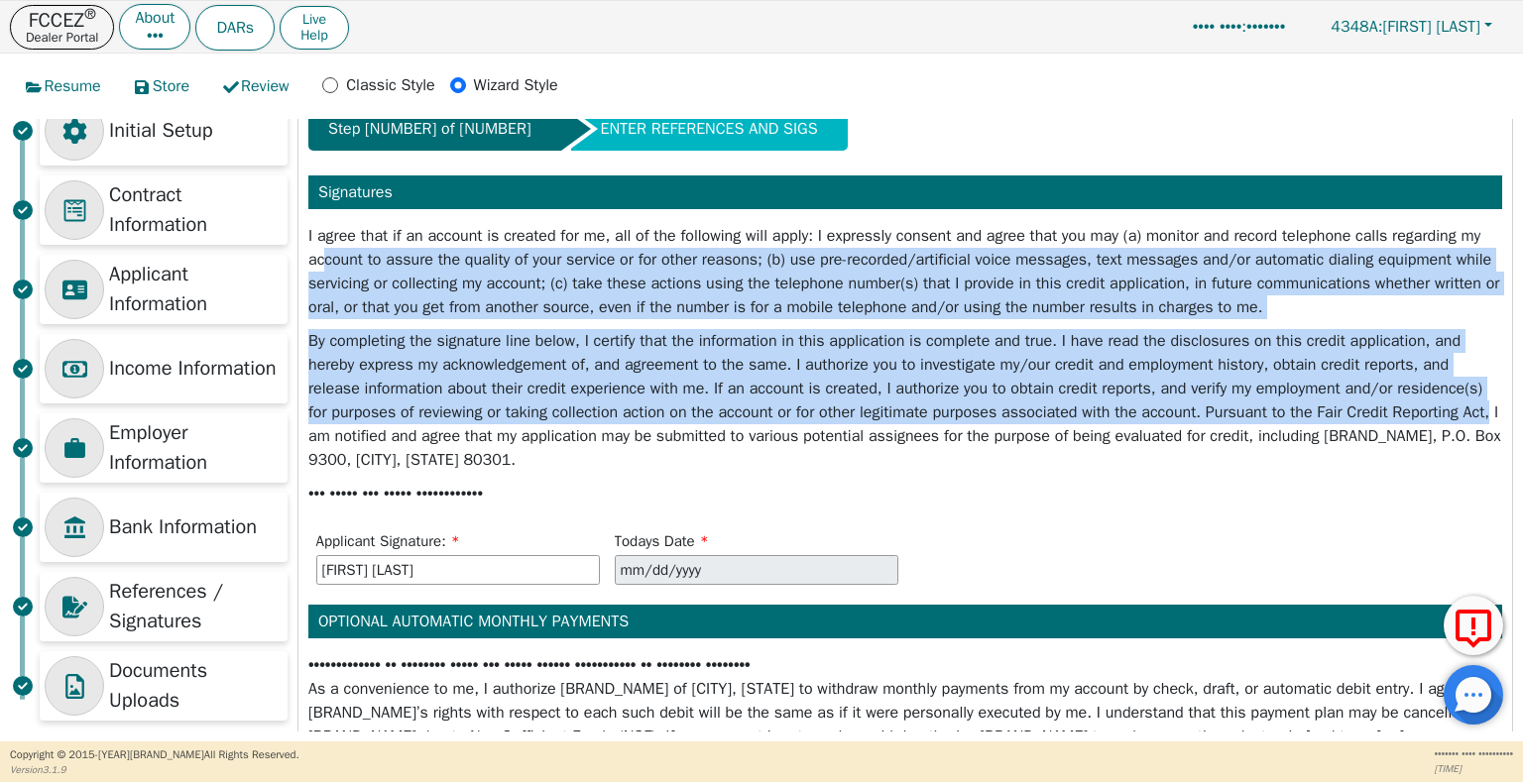 click on "ENTER CONTRACT INFO Contract Dealer Code 4348A Salesperson First Name [FIRST] Salesperson Last Name [LAST] Date of Sale [DATE] Dealership Name FALCON WATER SYSTEMS Salesperson Phone [PHONE] Property Price $ 7000.00 State of Sale AK AL AR AZ CA CO CT DC DE FL GA HI IA ID IL IN KS KY LA MA MD ME MI MN MO MS MT NC ND NE NH NJ NM NV NY OH OK OR PA SC SD TN TX UT VA VT WA WY Amount Financed $ 7000.00 APR % 18.00 Cash Down Payment 0.00 Same As Cash (months) 0 Trade-in Value Applied Yes No Terms (months)   (MAX = 60) 60 First Payment Date [DATE] Monthly Payment $ 177.75 Next Step Step 5 of 7 ENTER APPLICANT INFO We intend to apply for: Individual Credit Applicant Initials: DL Joint Credit Joint-Applicant Initials:
Individual Credit. Complete Section A ).
Joint Credit. ).
II" at bounding box center [762, 425] 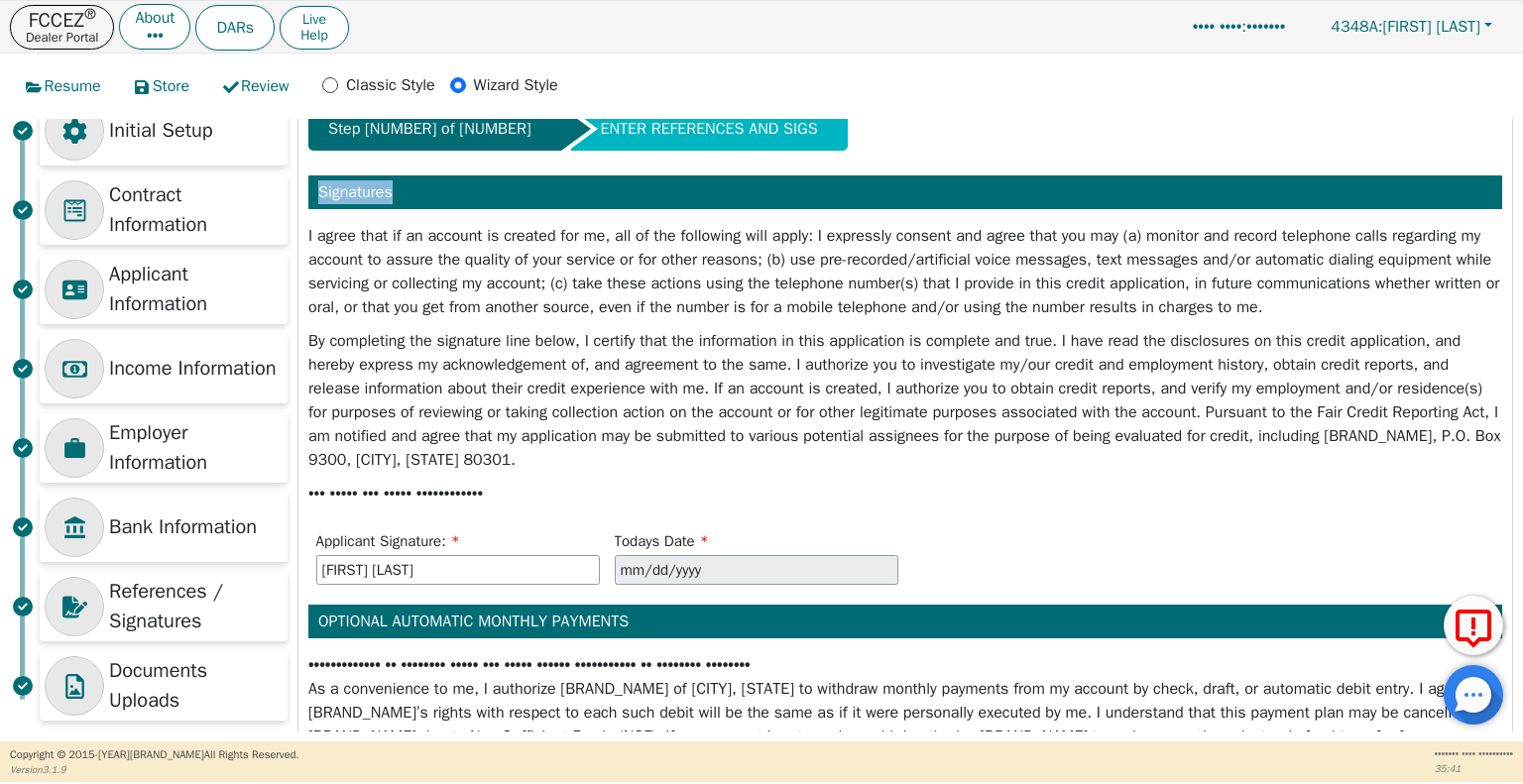 scroll, scrollTop: 0, scrollLeft: 0, axis: both 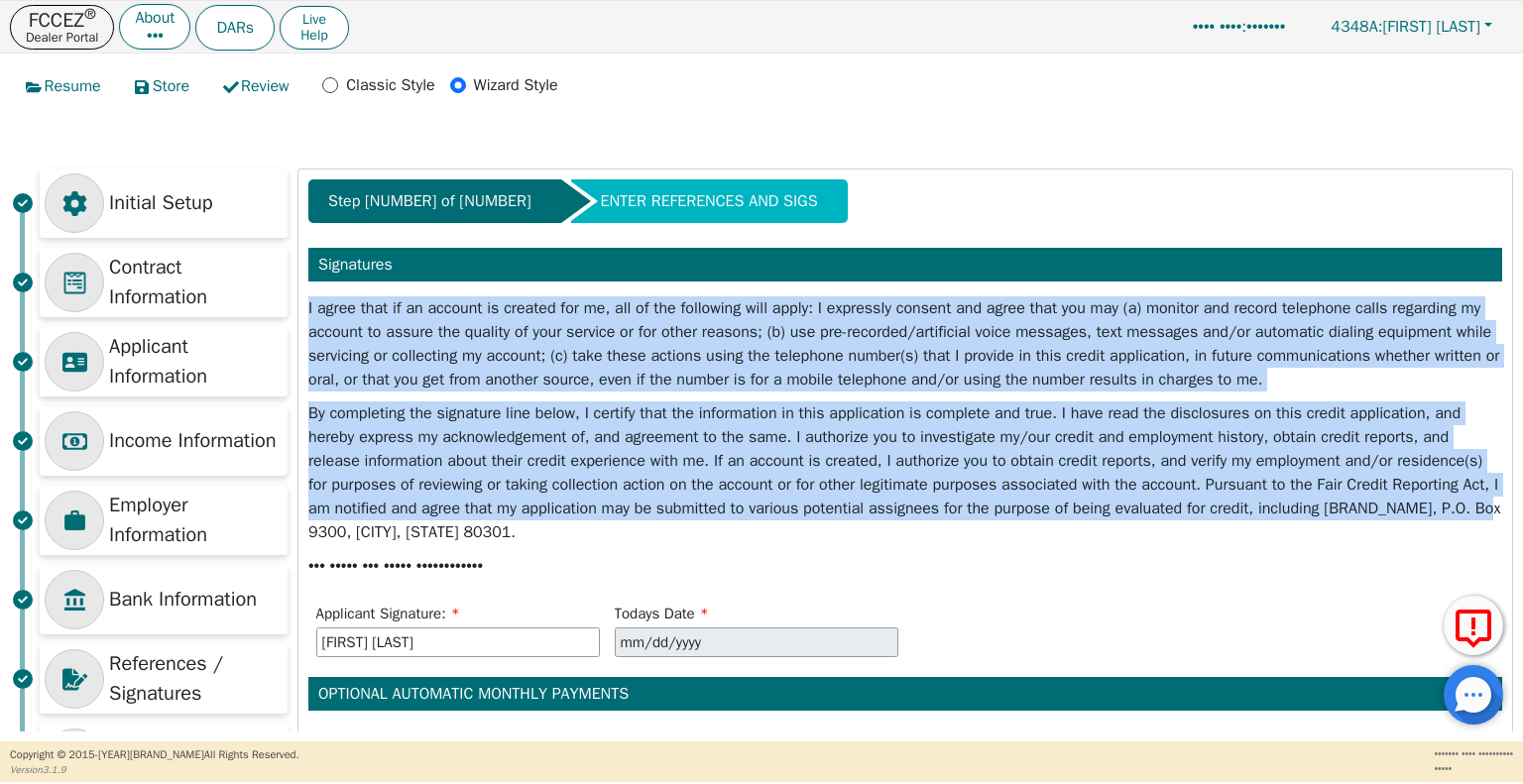 drag, startPoint x: 1512, startPoint y: 176, endPoint x: 1522, endPoint y: 491, distance: 315.15869 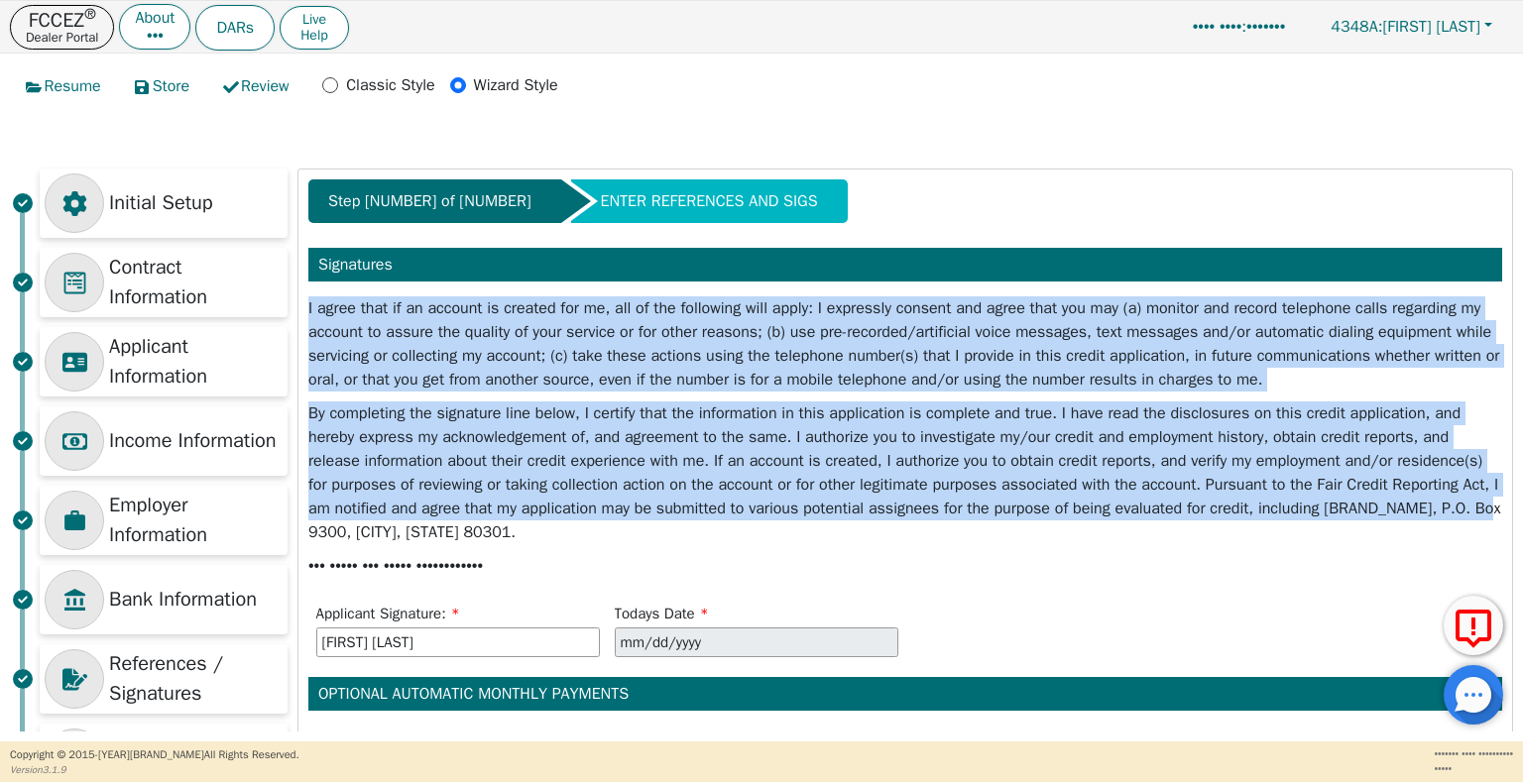 click on "•••••• ••••• •••••• ••••••• ••••• •••••• ••••• ••••••• ••••• •••••••• ••••••••••• ••••••••• ••••••••••• •••••• ••••••••••• •••••••• ••••••••••• •••• ••••••••••• •••••••••• • •••••••••• ••••••••• ••••••• •••• • •• • ••••• •••••••• •••• •••••••• •••••• •••• ••••• ••••••••••• ••••• •••• •••• ••••••••••• •••• •••• •••••• •••• •• •••• •••••••••• •••••••••• •••• •••••• ••••• ••••••• ••••••••••• ••••• •••••••••• •••••••• ••••• • ••••••• ••••• •• •••• •• •• •• •• •• •• •• •• •• •• •• •• •• •• •• •• •• •• •• •• •• •• •• •• •• •• •• •• •• •• •• •• •• •• •• •• •• •• •• •• •• •• •• •• •• •• •• •• •• •••••• •••••••• • ••••••• ••• • ••••• •••• •••• ••••••• •••• •••• •• •••• •••••••• • •••••••• ••••• ••••••• ••• •• ••••• ••••••••   •••• • ••• •• ••••• ••••••• •••• •••••••••• ••••••• ••••••• • •••••• •••• •••• •••• • •• • ••••• ••••••••• •••• •• •••••• •• ••••• •••• •••••••••• •••••• ••••••••• ••••••••• •• ••••• •••••• ••••••••••••••• •••••••••
•••••••••• ••••••• •••••••• ••••••• • ••" at bounding box center [762, 397] 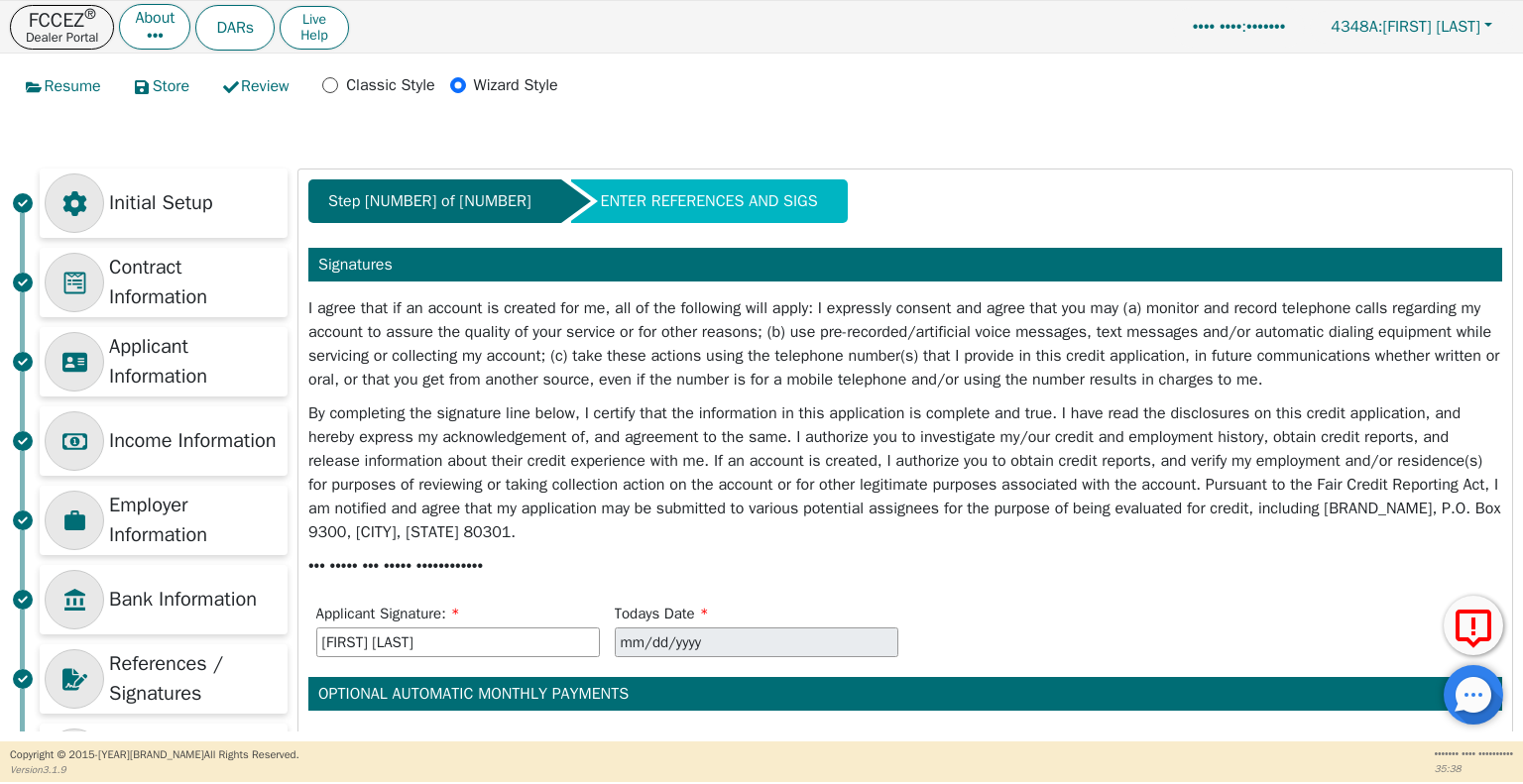 click on "I agree that if an account is created for me, all of the following will apply: I expressly consent and
agree that you may (a) monitor and record telephone calls regarding my account to assure the
quality of your service or for other reasons; (b) use pre-recorded/artificial voice messages, text
messages and/or automatic dialing equipment while servicing or collecting my account; (c) take
these actions using the telephone number(s) that I provide in this credit application, in future
communications whether written or oral, or that you get from another source, even if the number is
for a mobile telephone and/or using the number results in charges to me.
See below for state disclosures." at bounding box center [905, 206] 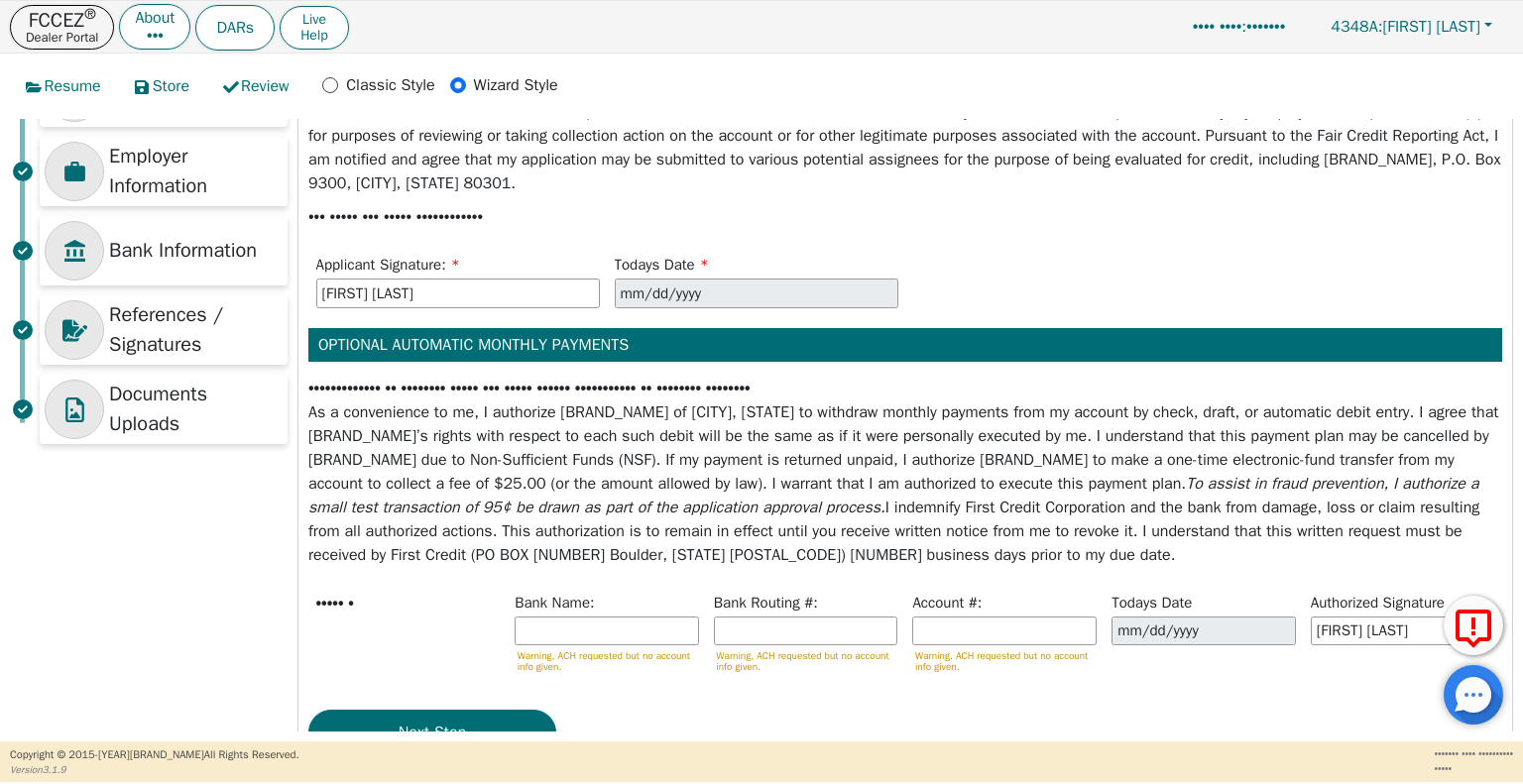 scroll, scrollTop: 398, scrollLeft: 0, axis: vertical 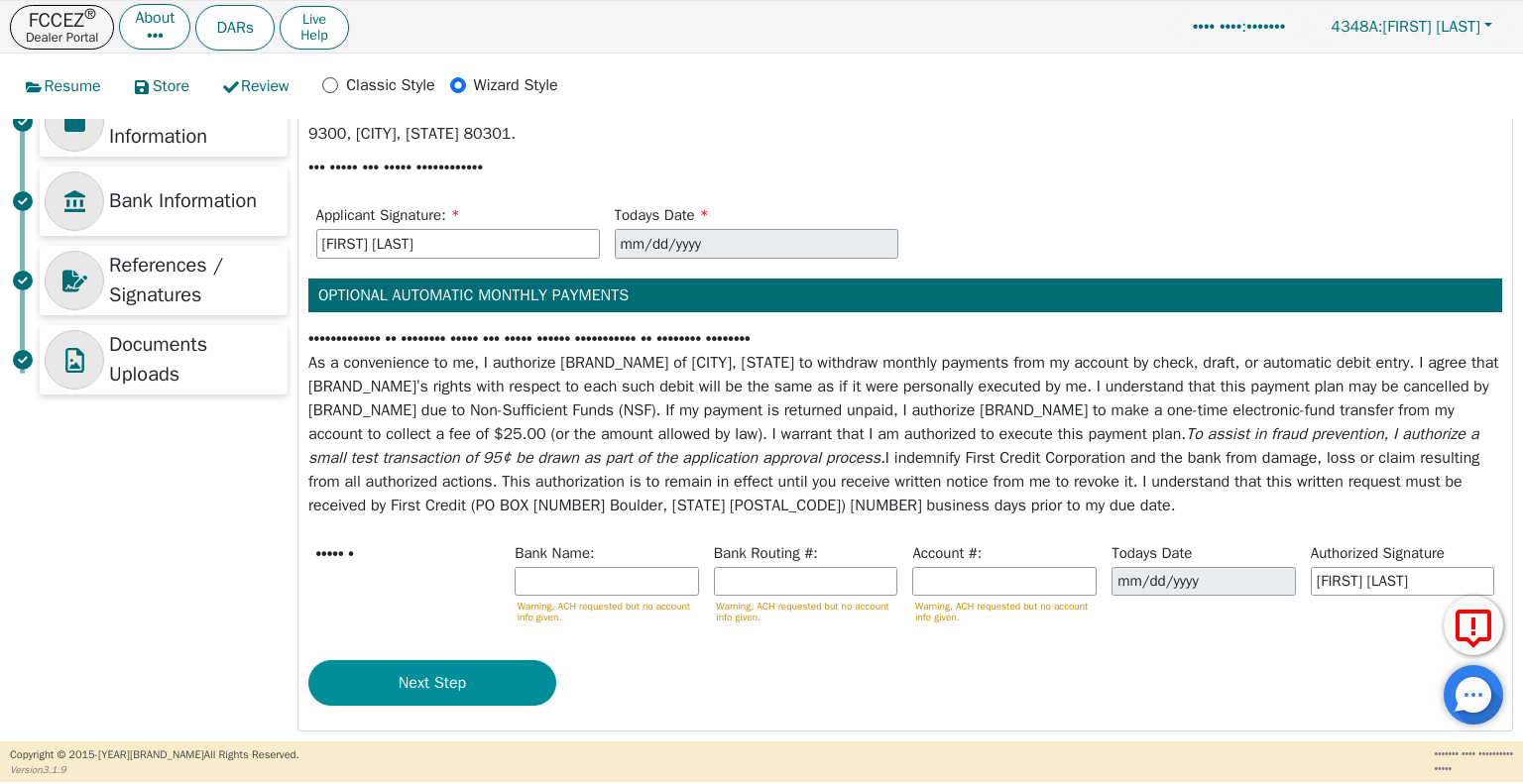 click on "Next Step" at bounding box center (432, 683) 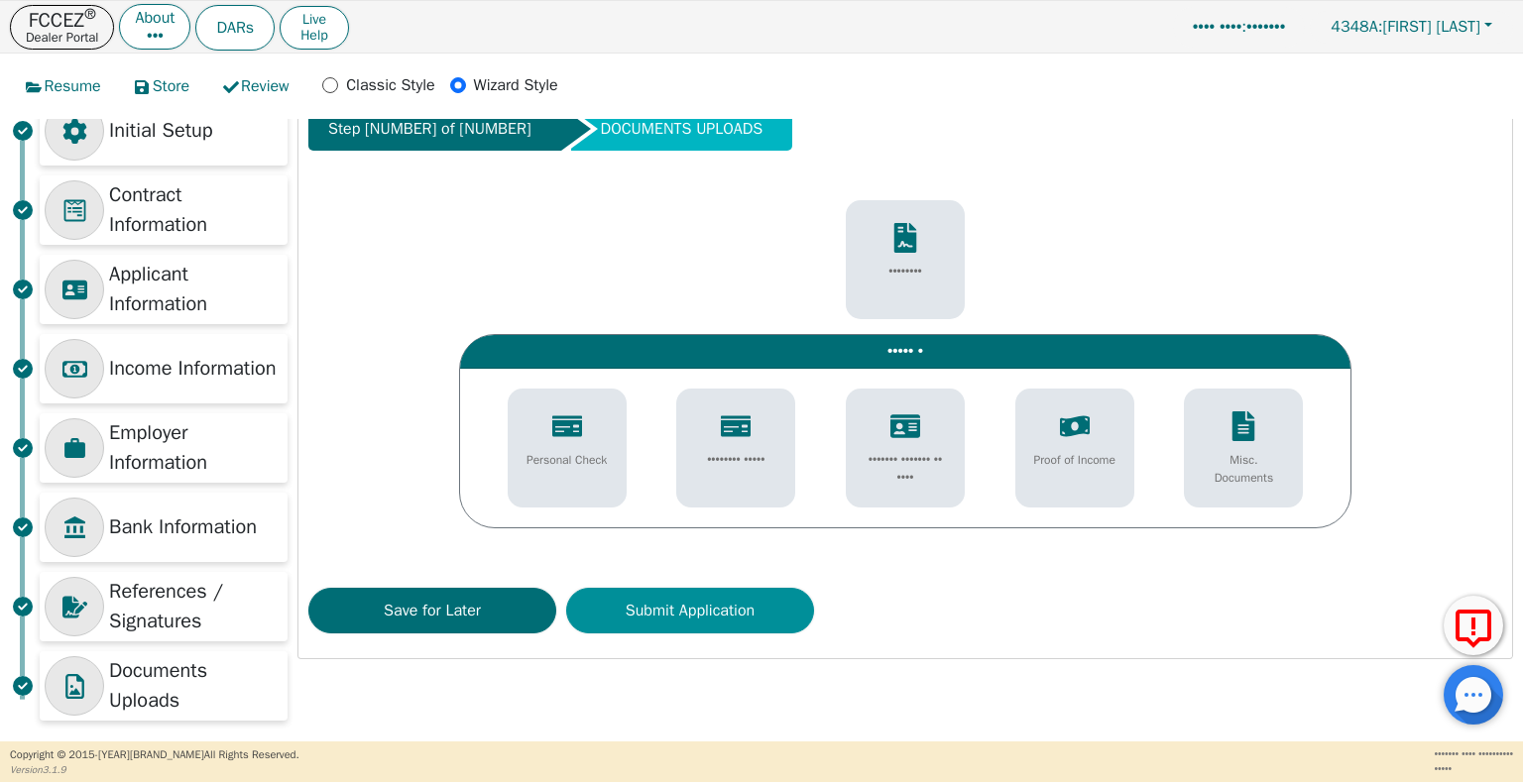 click on "Submit Application" at bounding box center (690, 611) 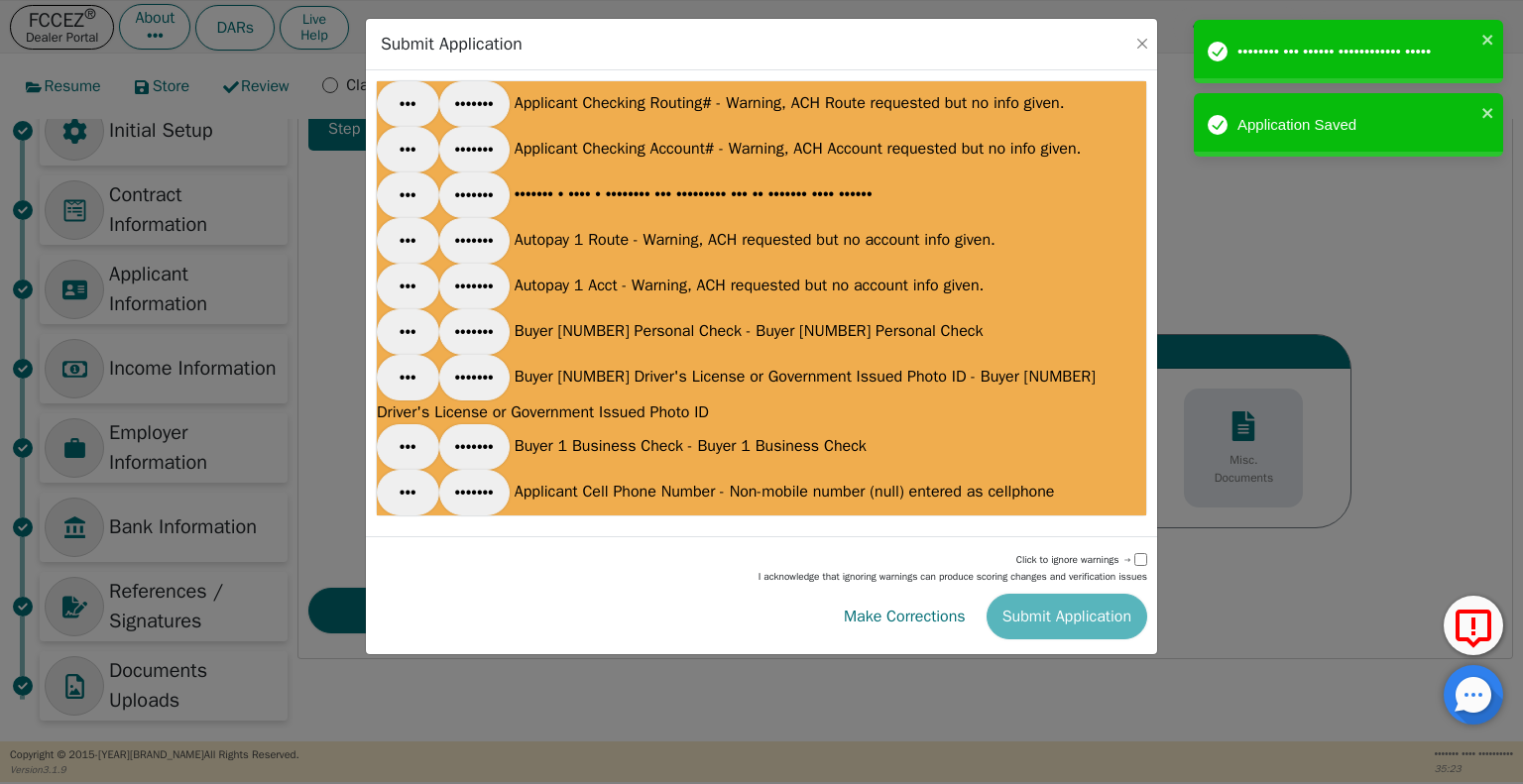 click at bounding box center (1140, 559) 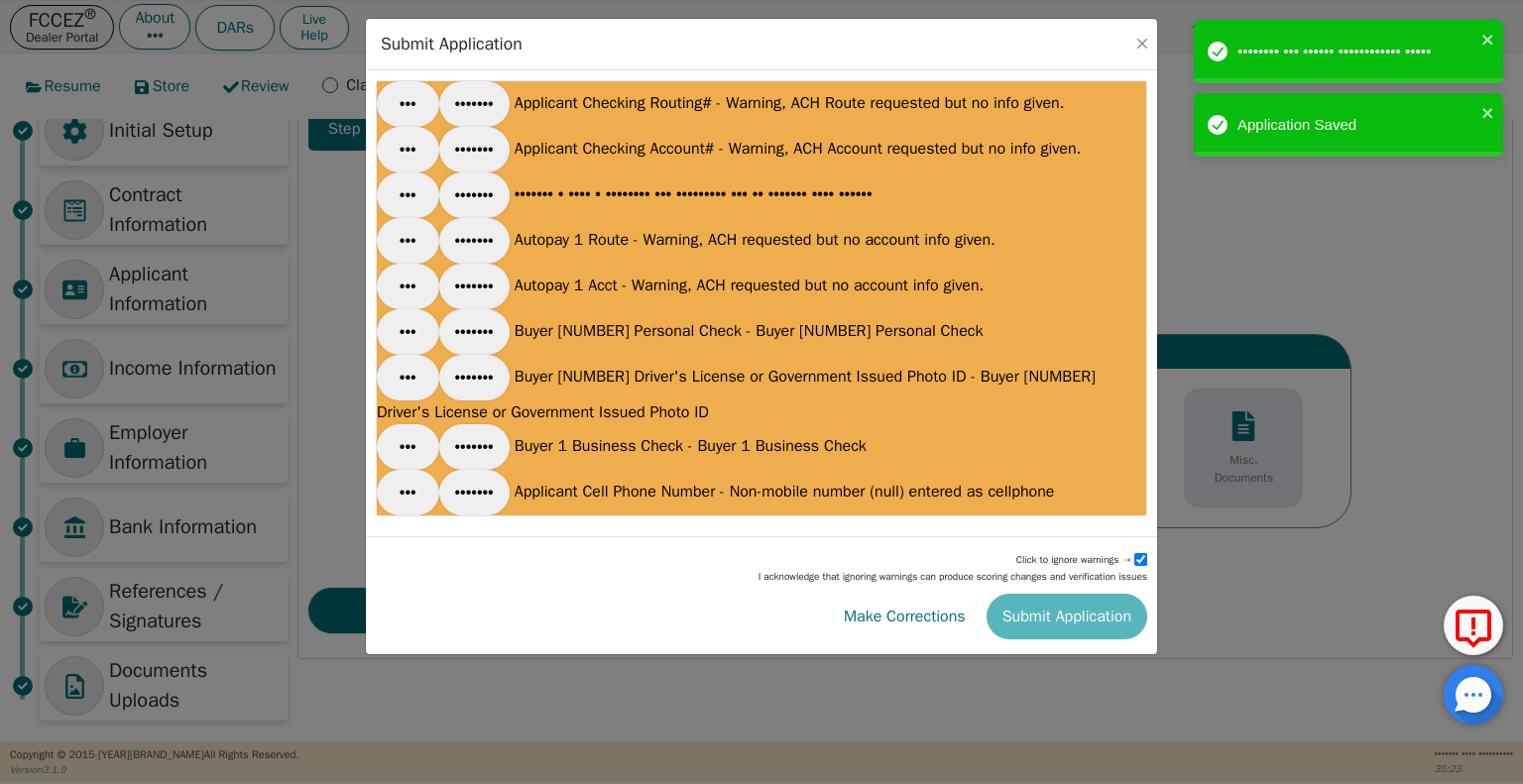checkbox on "true" 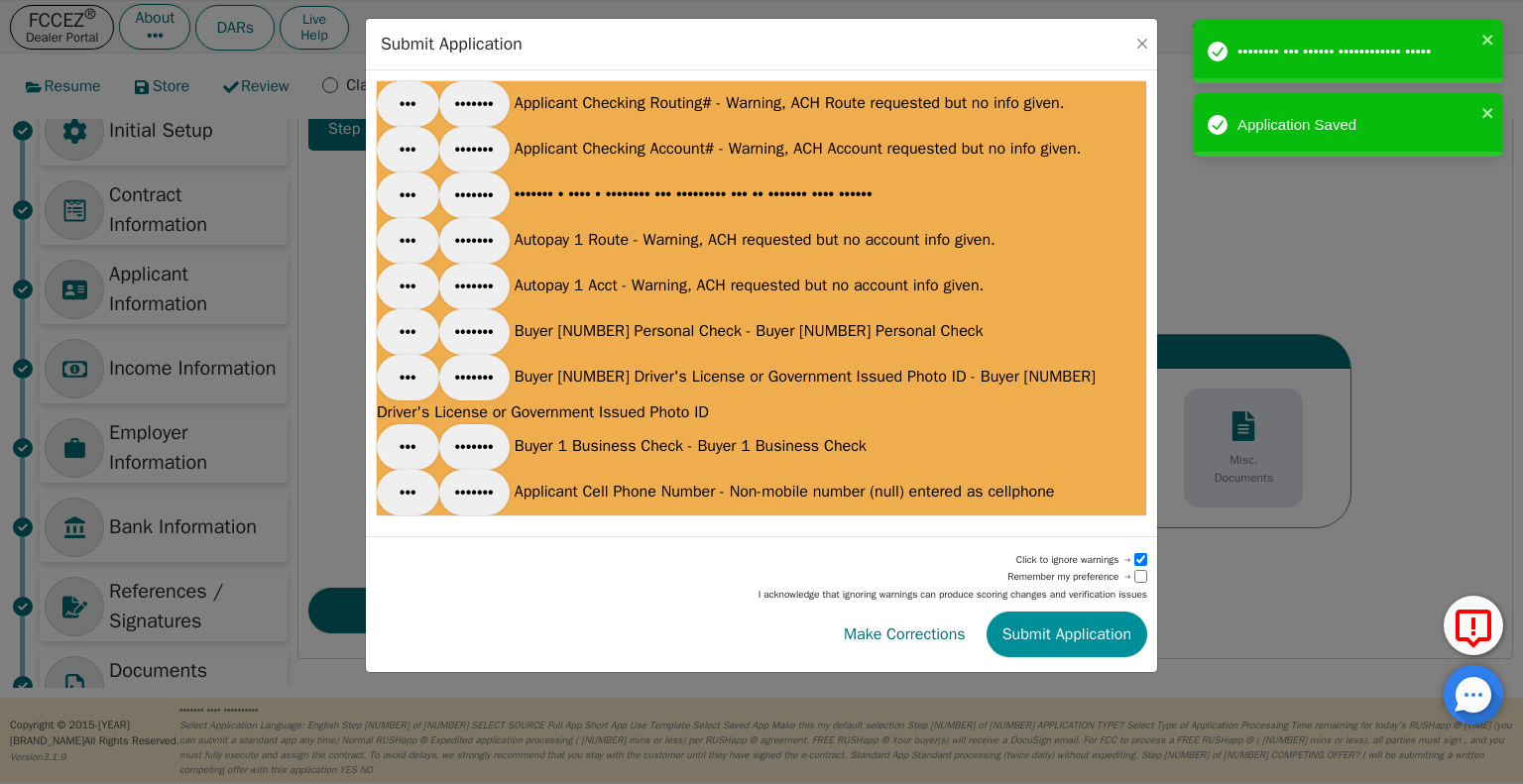 click on "Submit Application" at bounding box center [1067, 634] 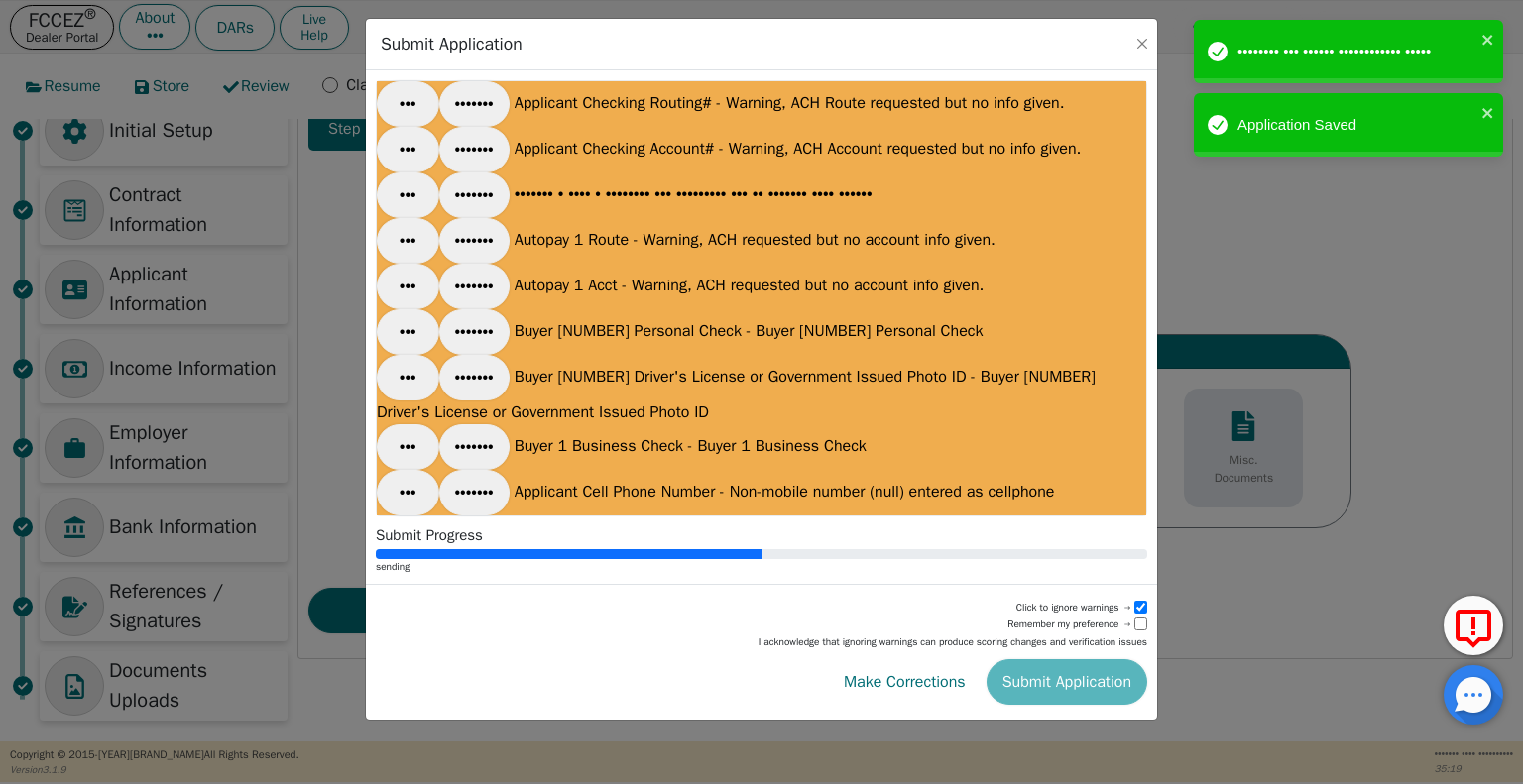 scroll, scrollTop: 0, scrollLeft: 0, axis: both 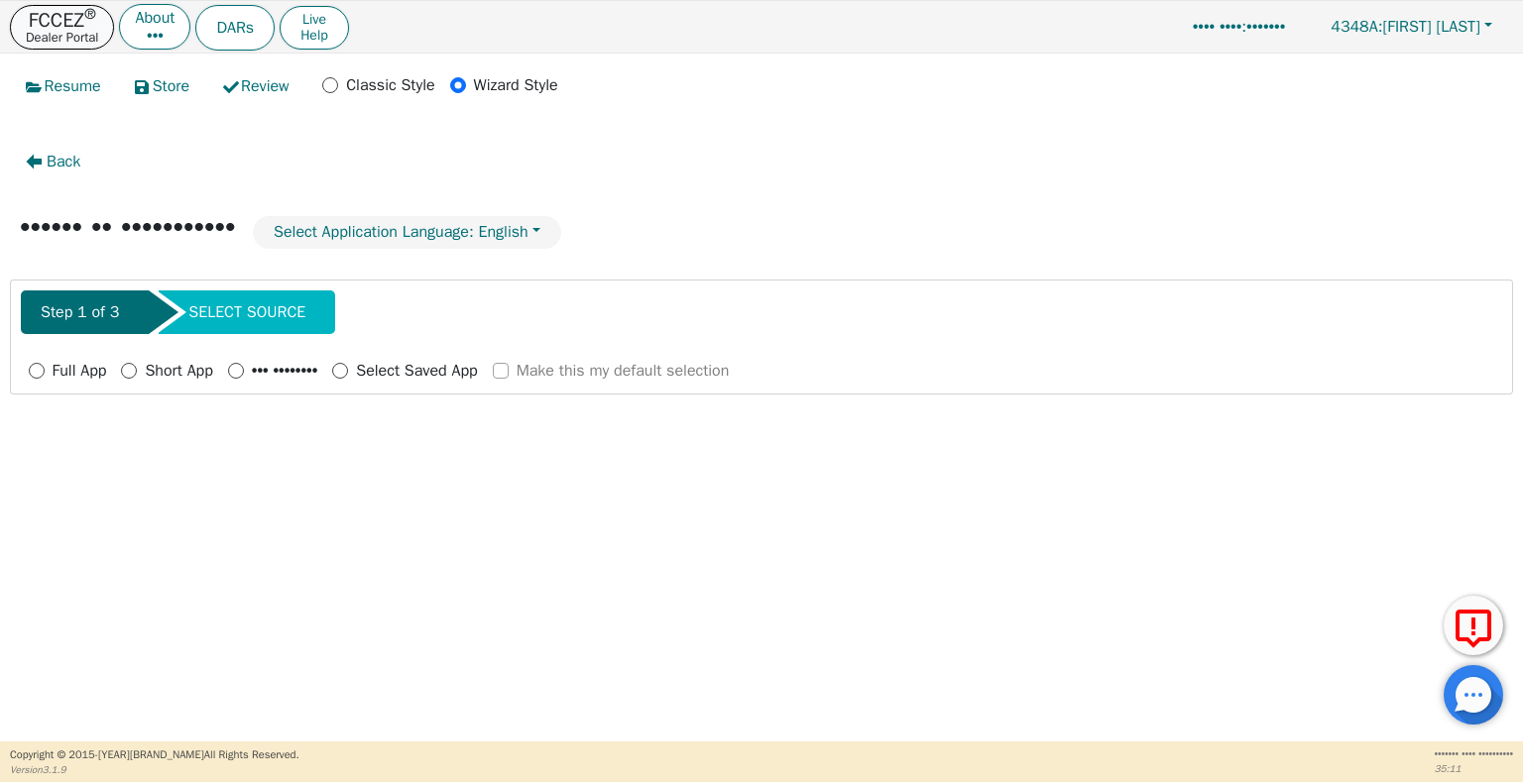 click on "FCCEZ ®" at bounding box center [61, 21] 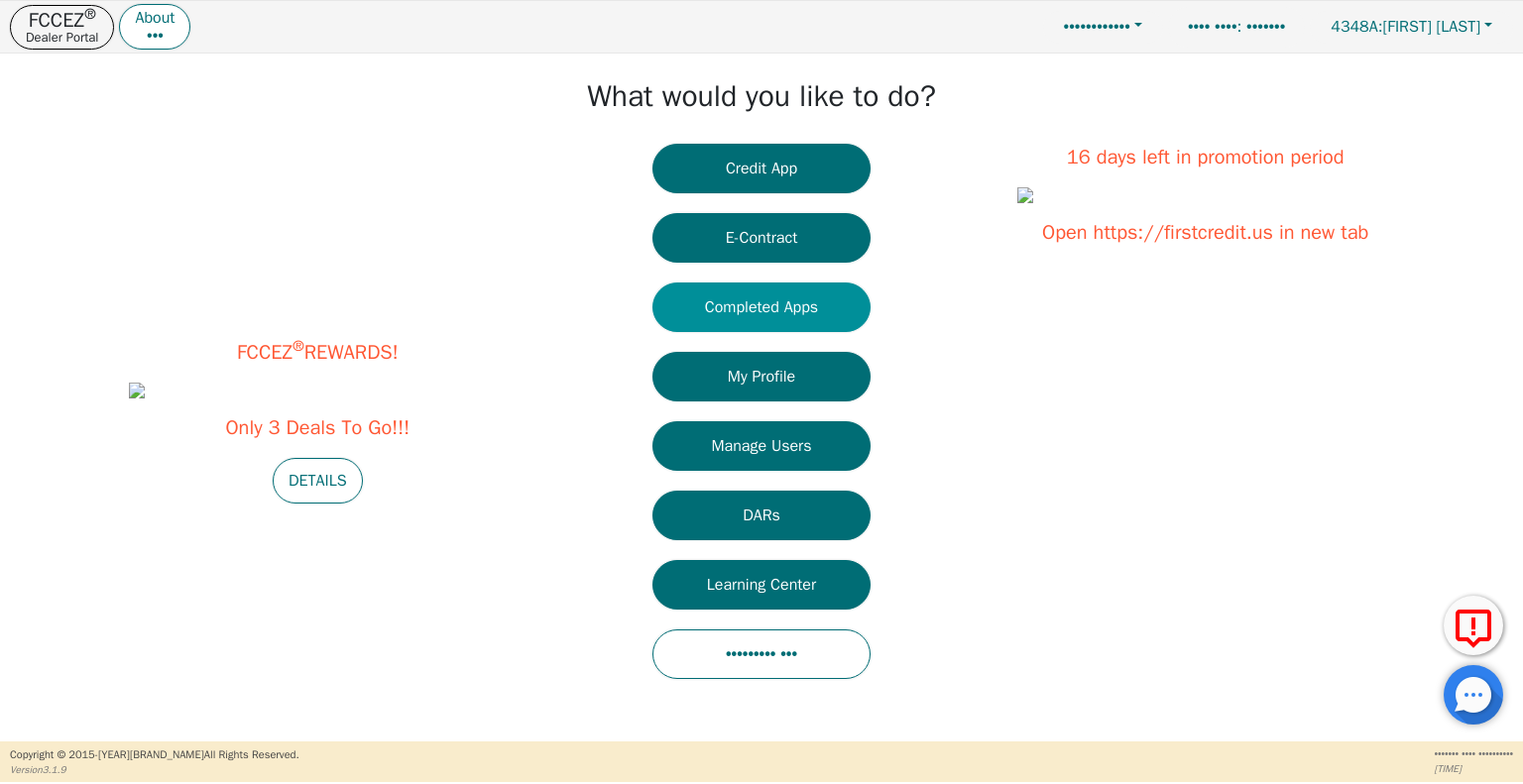 click on "Completed Apps" at bounding box center (762, 307) 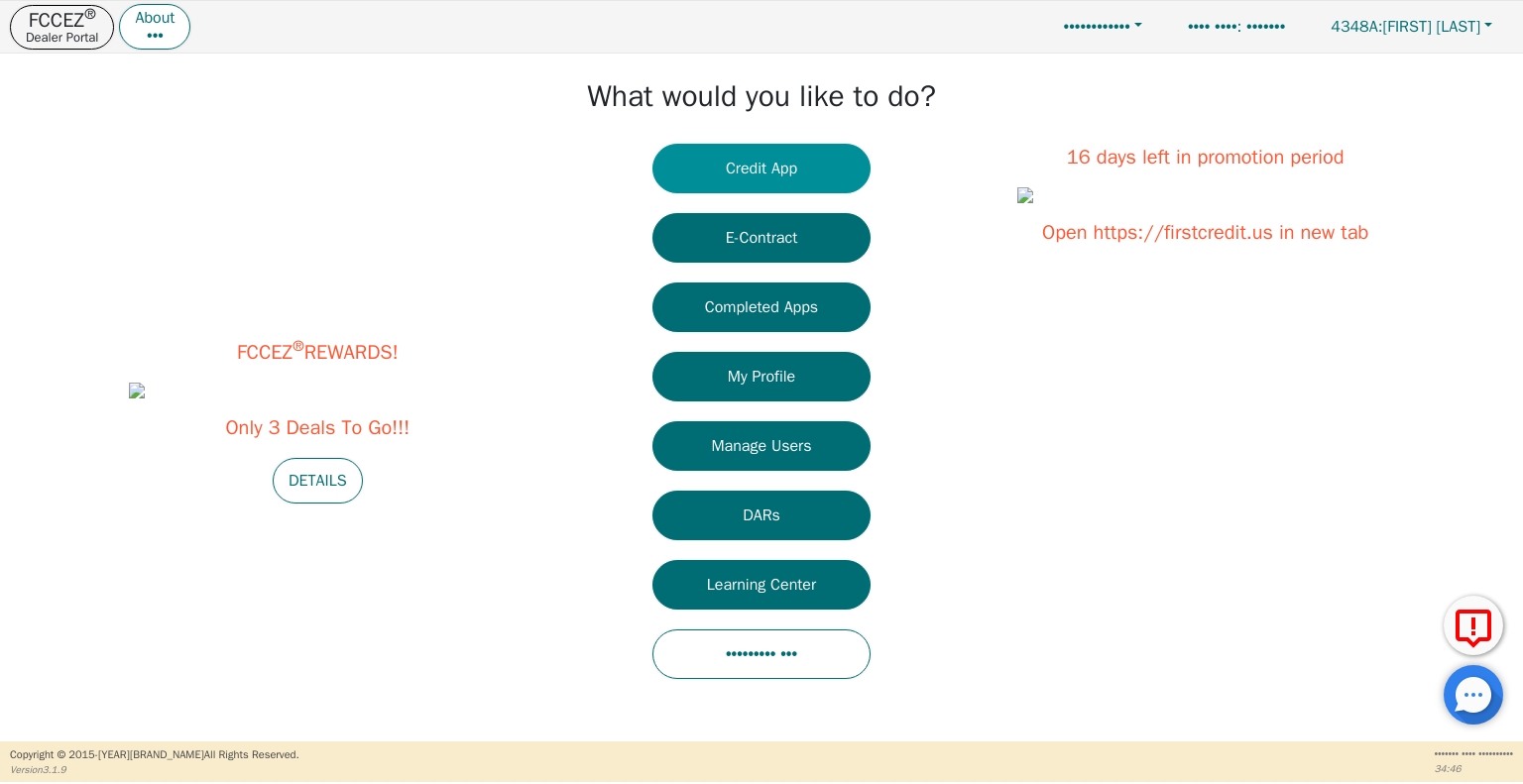 click on "Credit App" at bounding box center (762, 168) 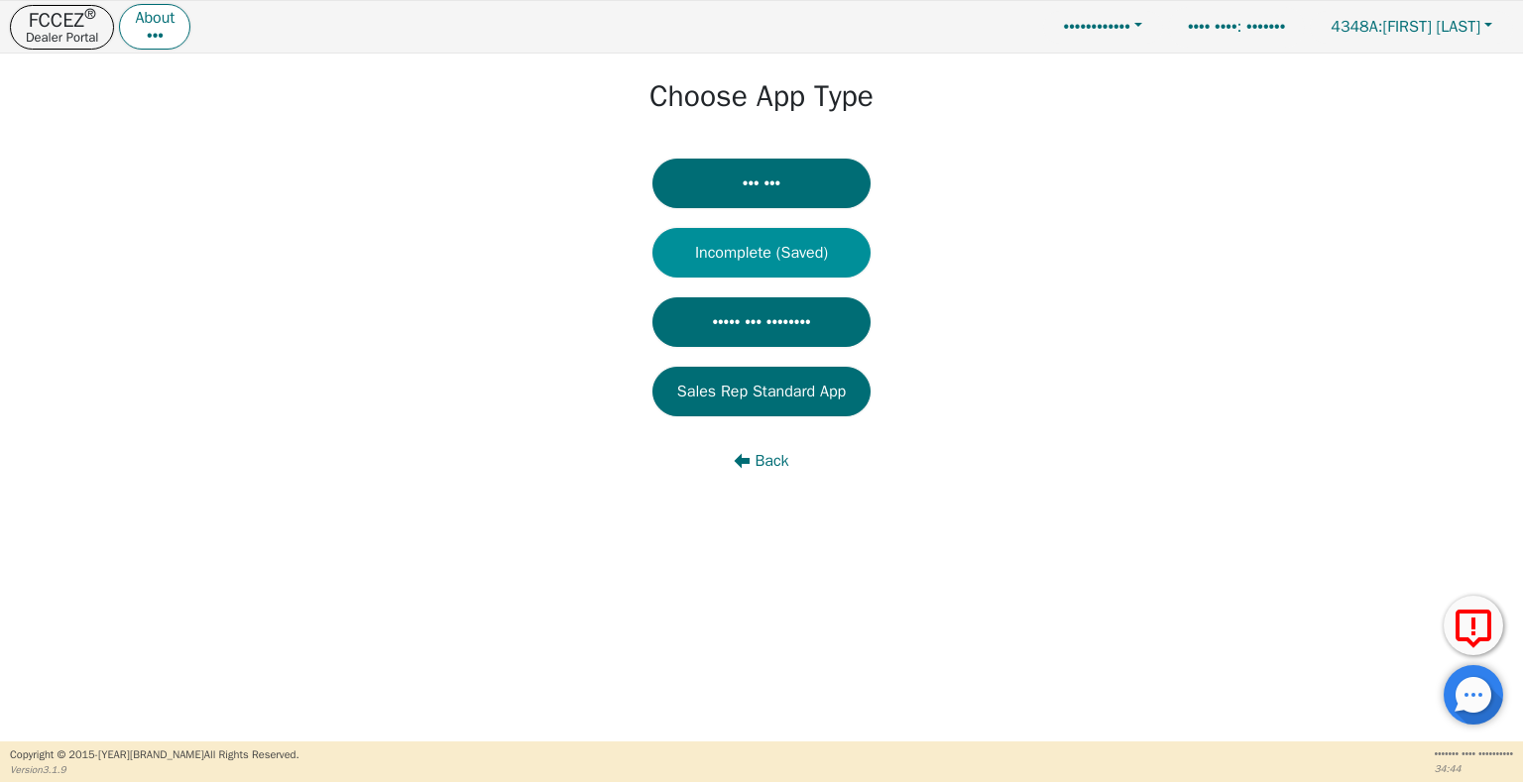 click on "Incomplete (Saved)" at bounding box center [762, 253] 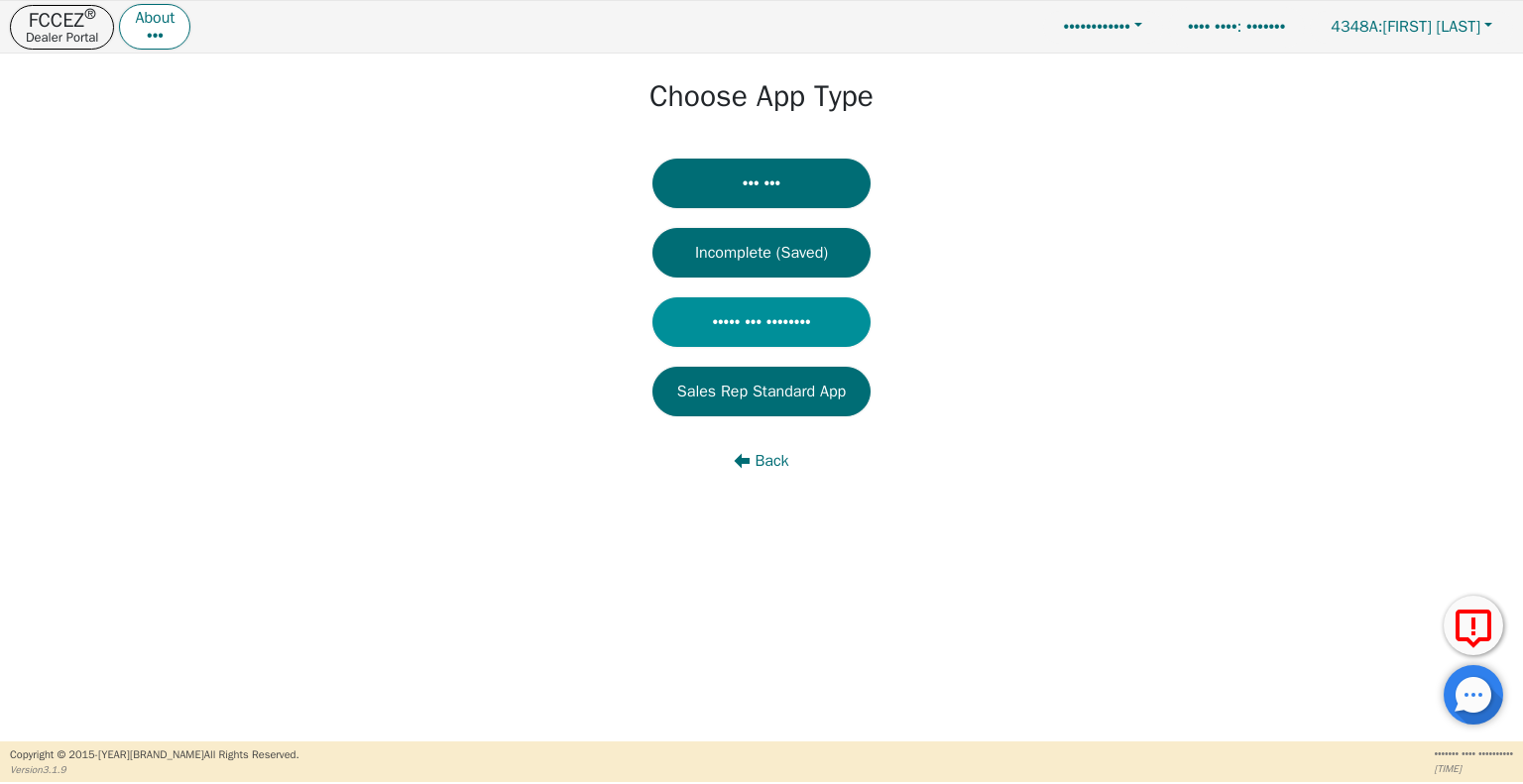 click on "••••• ••• ••••••••" at bounding box center (762, 322) 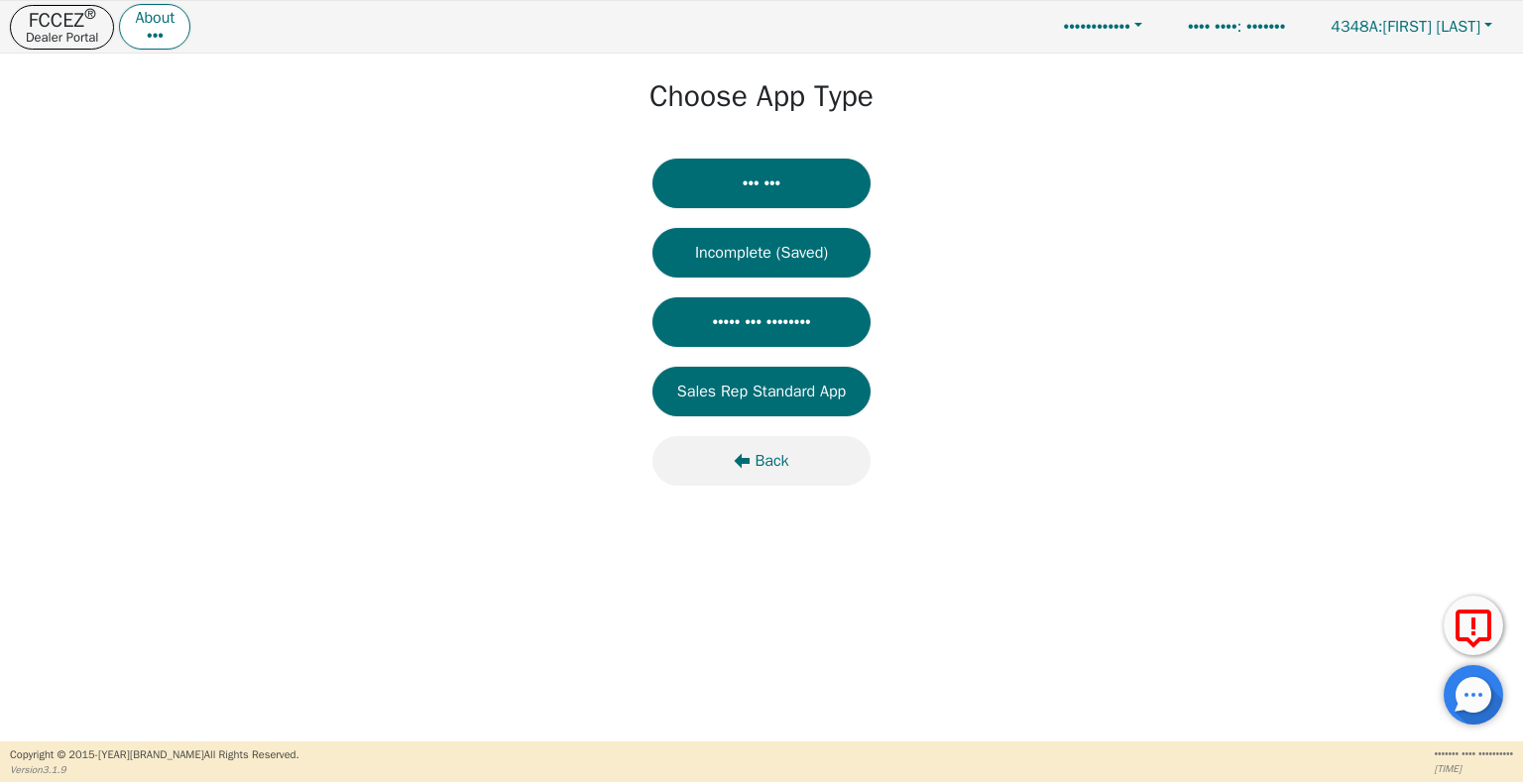 click on "Back" at bounding box center (771, 461) 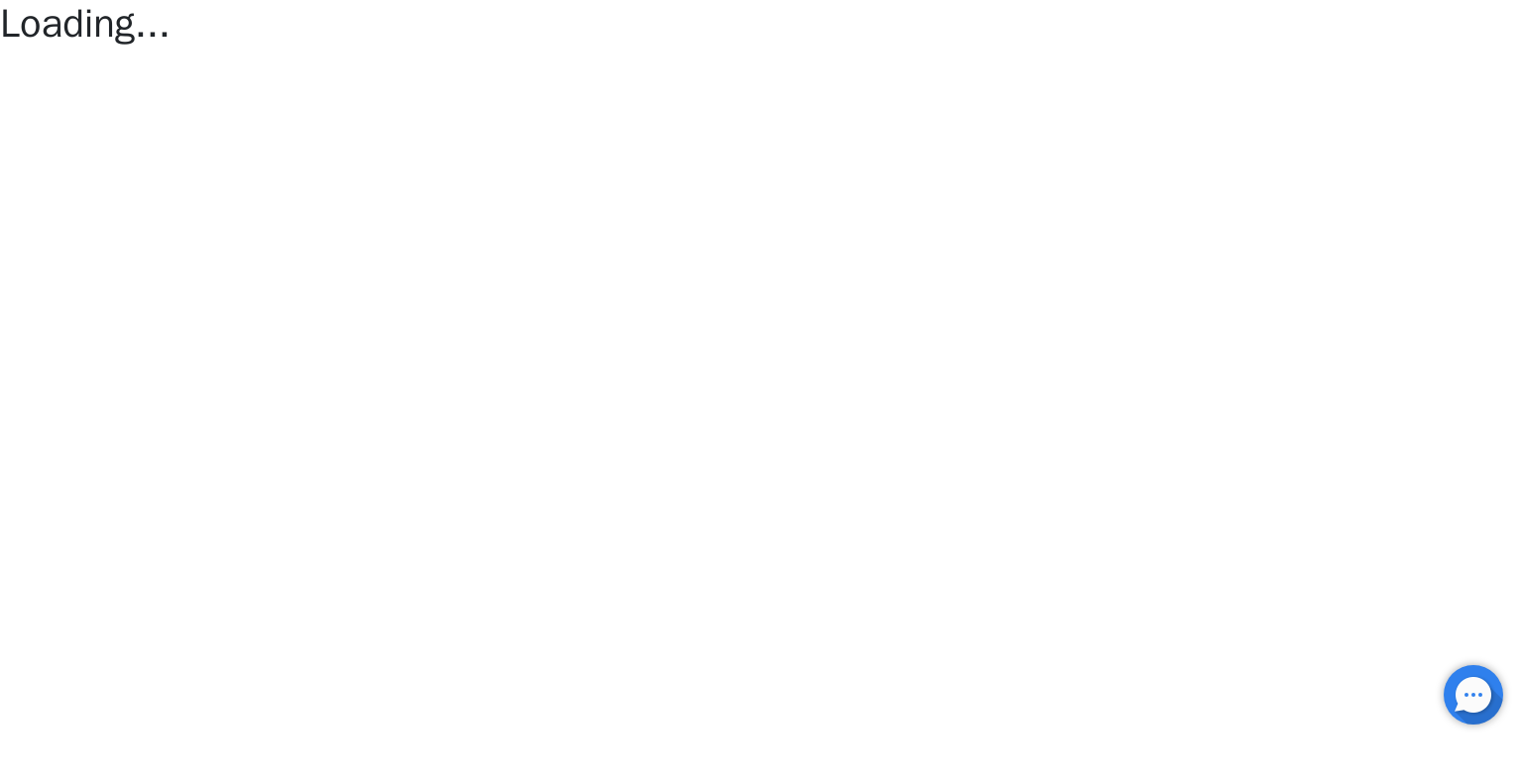 scroll, scrollTop: 0, scrollLeft: 0, axis: both 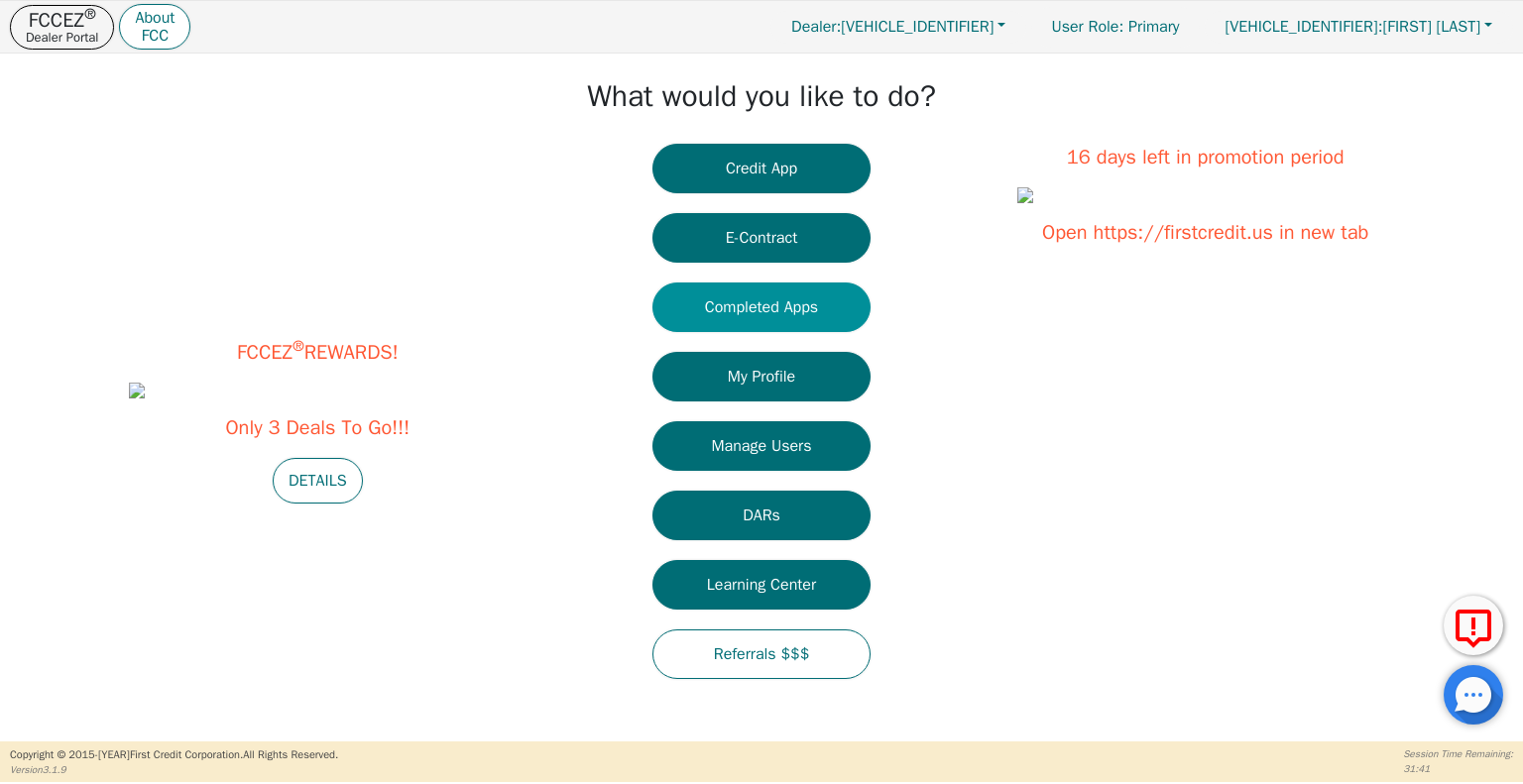 click on "Completed Apps" at bounding box center [762, 307] 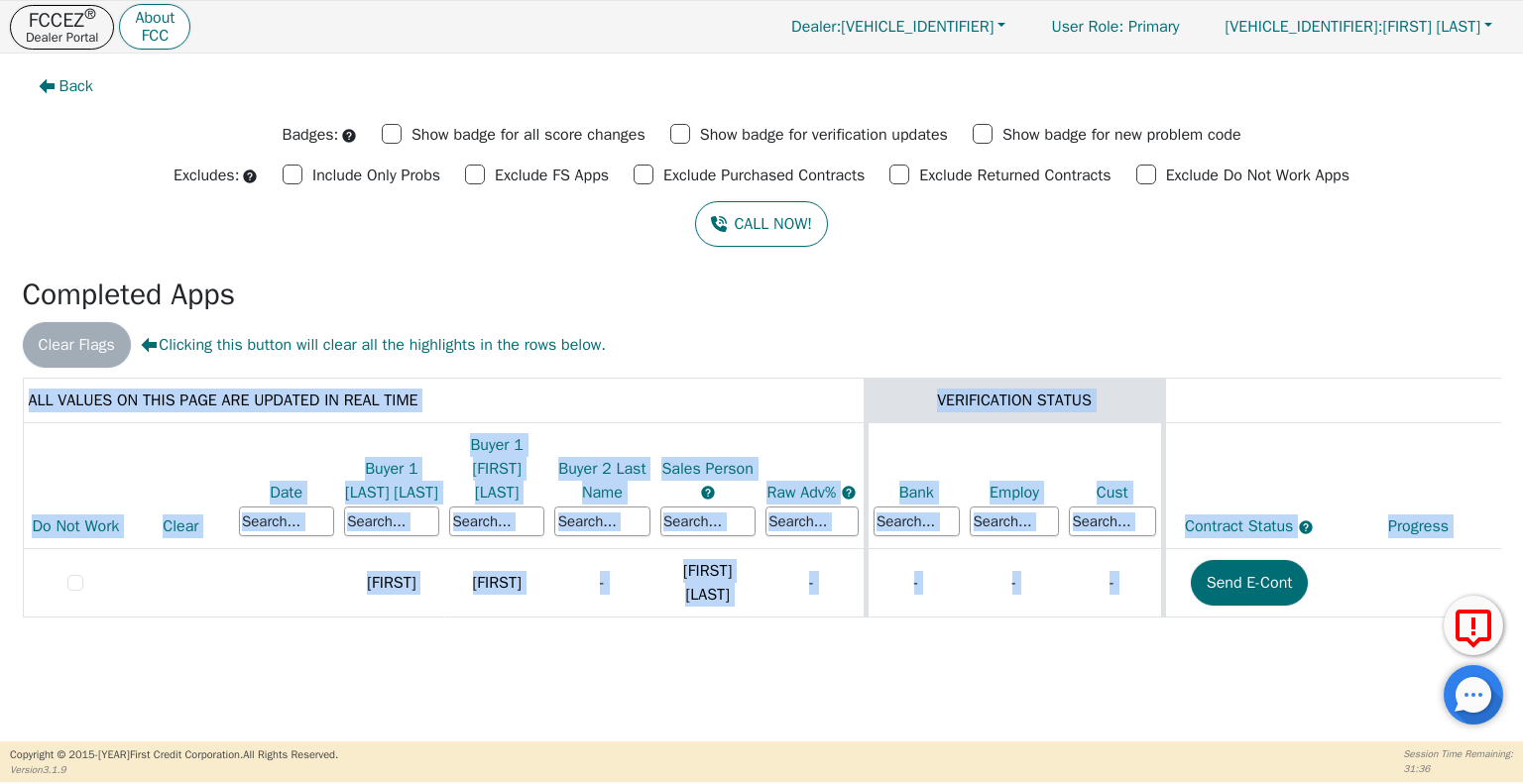 drag, startPoint x: 780, startPoint y: 628, endPoint x: 939, endPoint y: 612, distance: 159.803 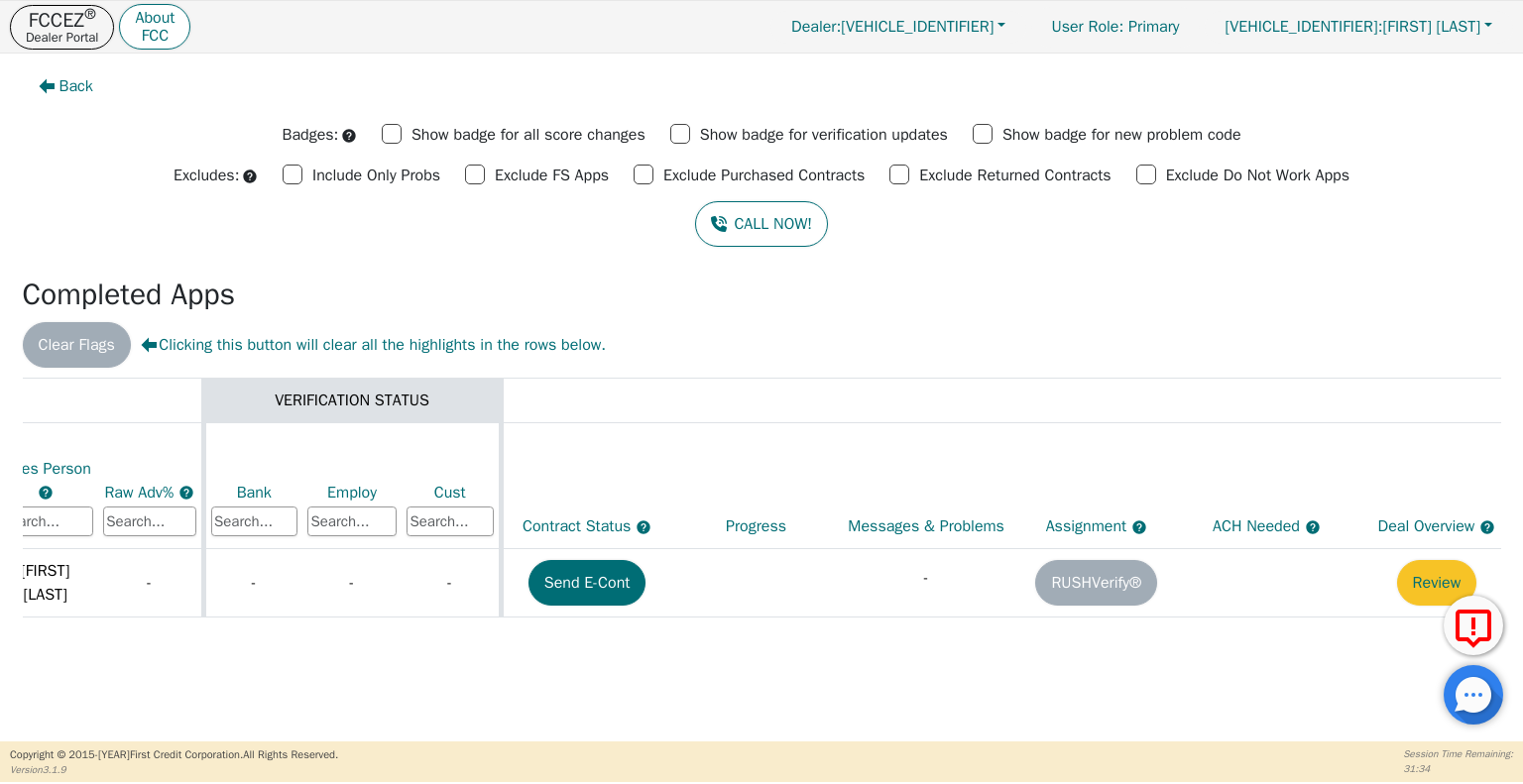 scroll, scrollTop: 0, scrollLeft: 683, axis: horizontal 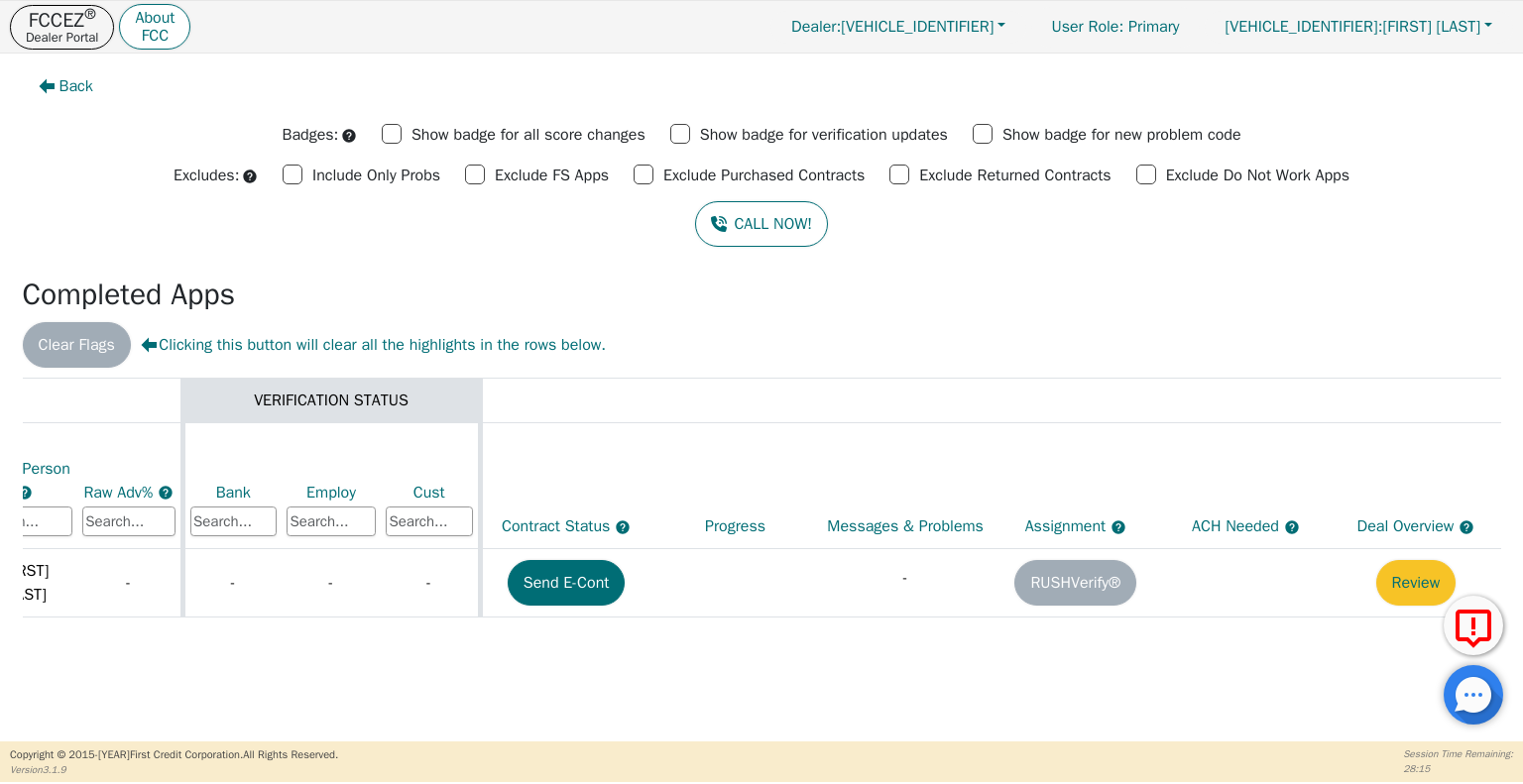 click on "ALL VALUES ON THIS PAGE ARE UPDATED IN REAL TIME VERIFICATION STATUS Do Not Work Clear Date Buyer 1 Last Name Buyer 1 First Name Buyer 2 Last Name Sales Person   Raw Adv%   Bank Employ Cust Contract Status   Progress Messages & Problems Assignment   ACH Needed   Deal Overview   Leslie Desiree - Noel Falcon - - - - Send E-Cont - RUSHVerify® Review" at bounding box center [319, 135] 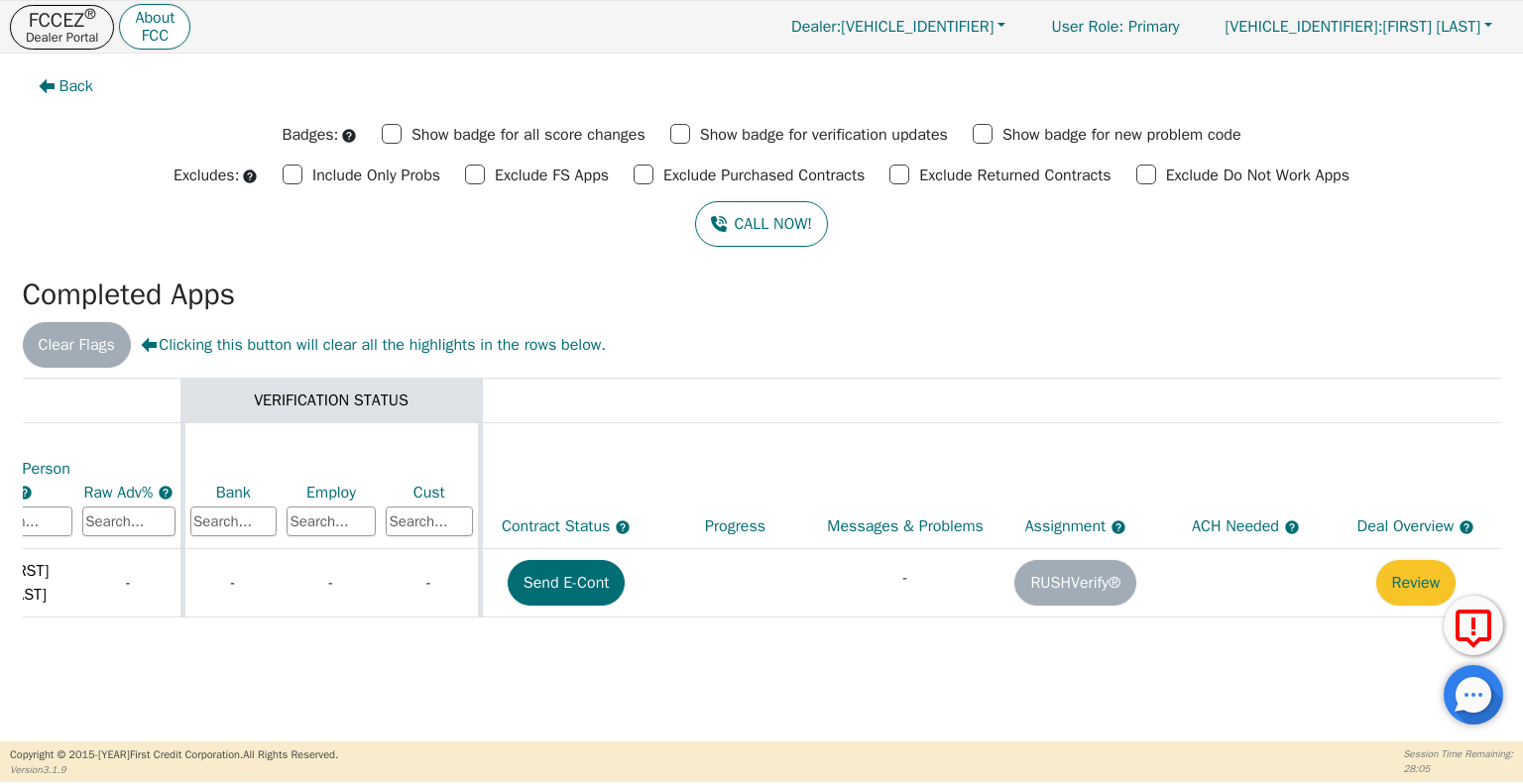 click on "ALL VALUES ON THIS PAGE ARE UPDATED IN REAL TIME VERIFICATION STATUS Do Not Work Clear Date Buyer 1 Last Name Buyer 1 First Name Buyer 2 Last Name Sales Person   Raw Adv%   Bank Employ Cust Contract Status   Progress Messages & Problems Assignment   ACH Needed   Deal Overview   Leslie Desiree - Noel Falcon - - - - Send E-Cont - RUSHVerify® Review" at bounding box center (319, 135) 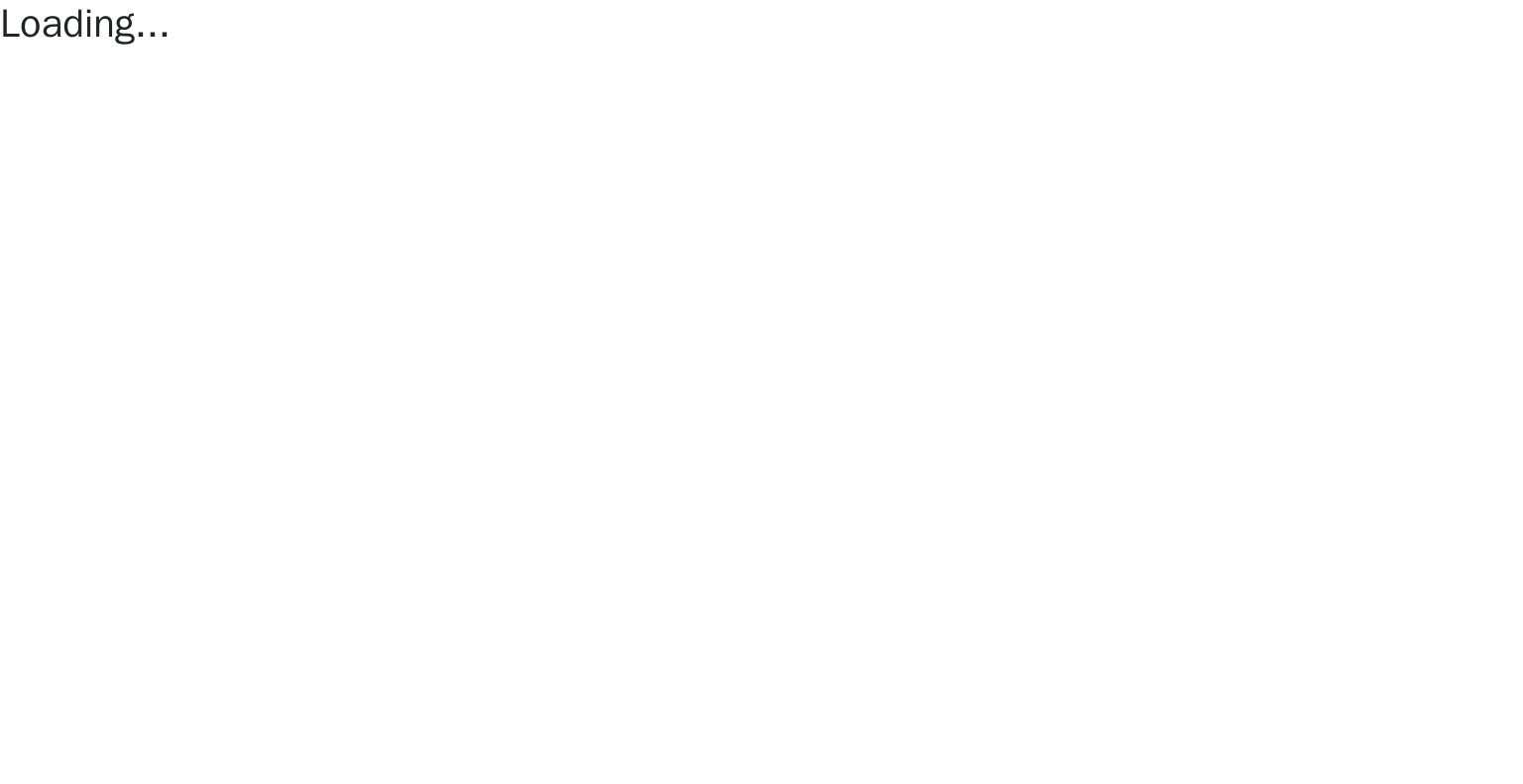 scroll, scrollTop: 0, scrollLeft: 0, axis: both 